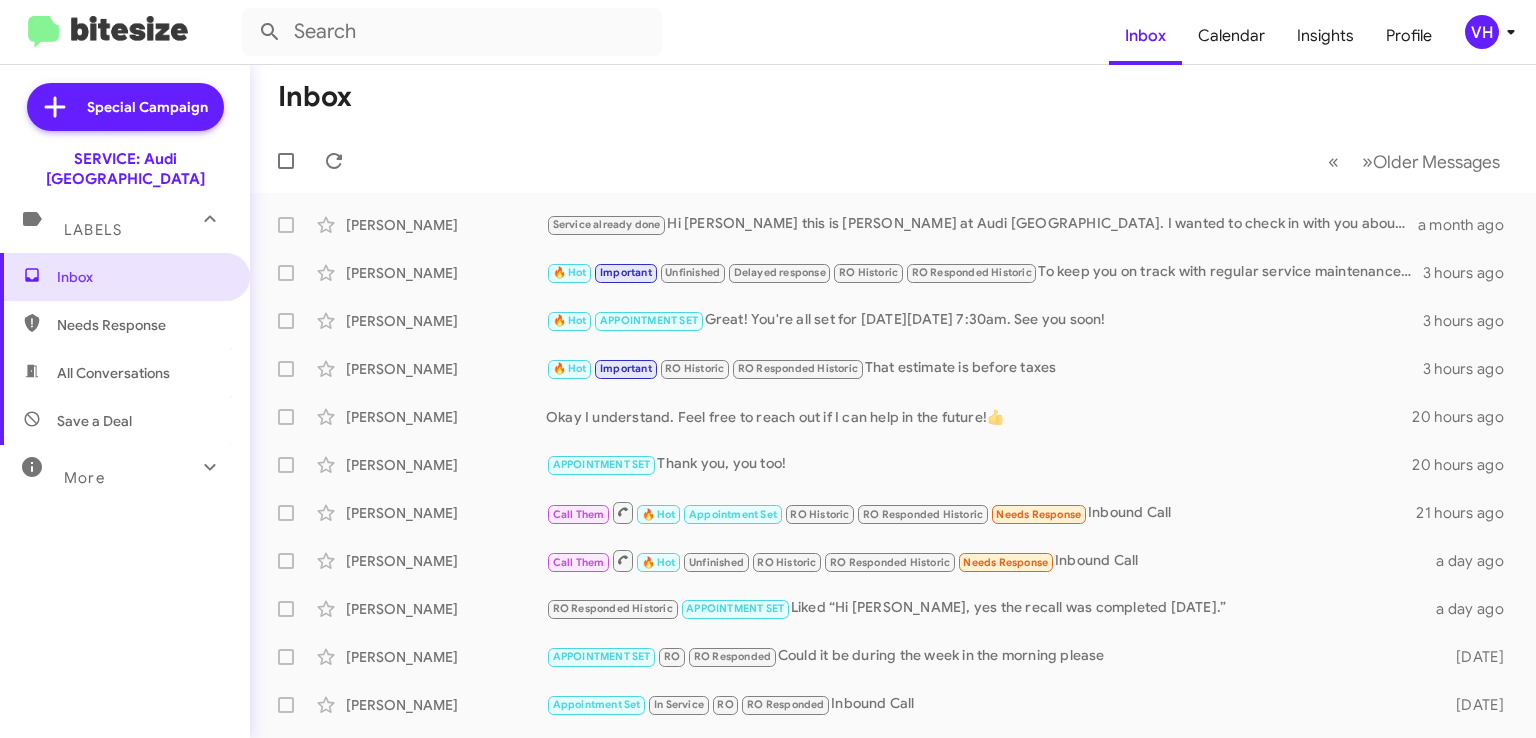 scroll, scrollTop: 0, scrollLeft: 0, axis: both 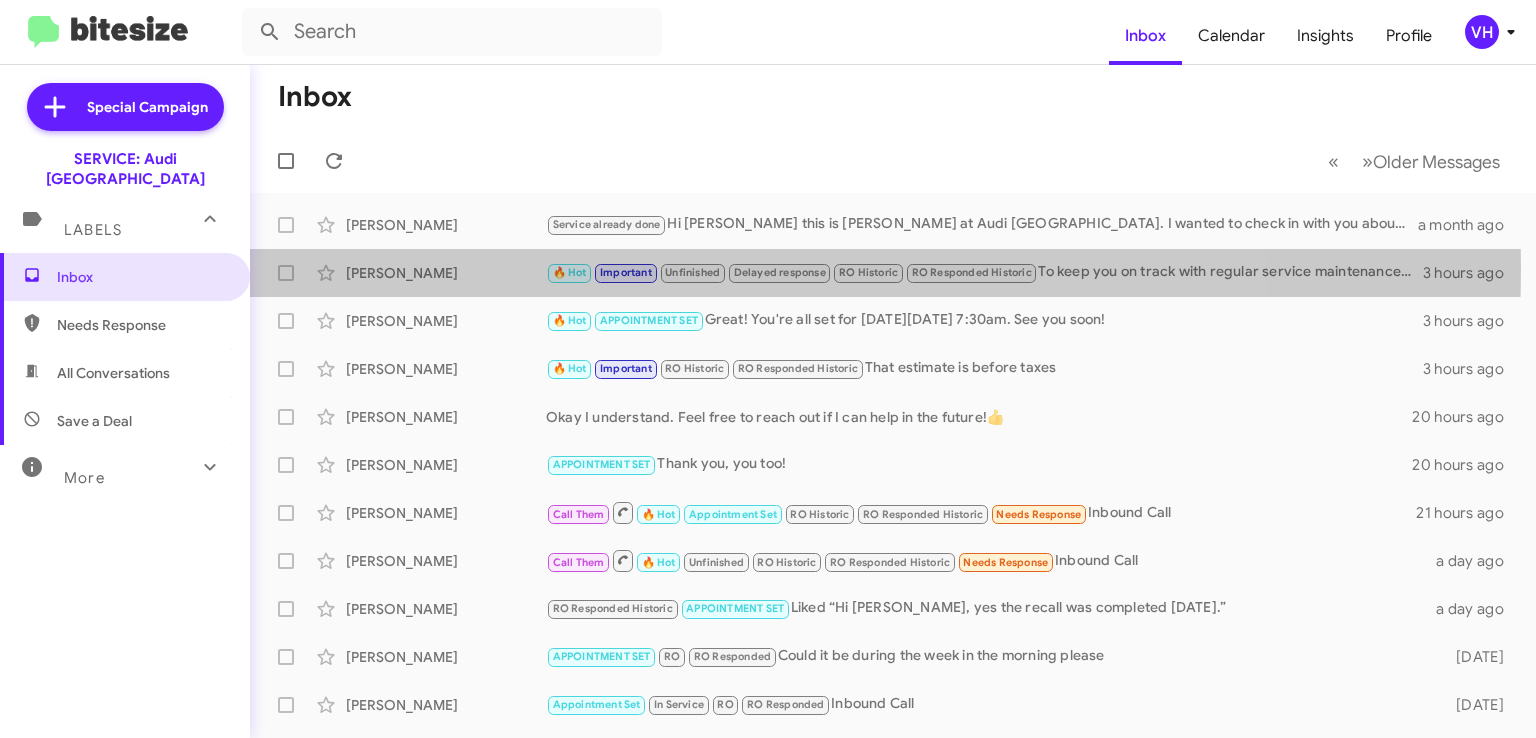 click on "[PERSON_NAME]" 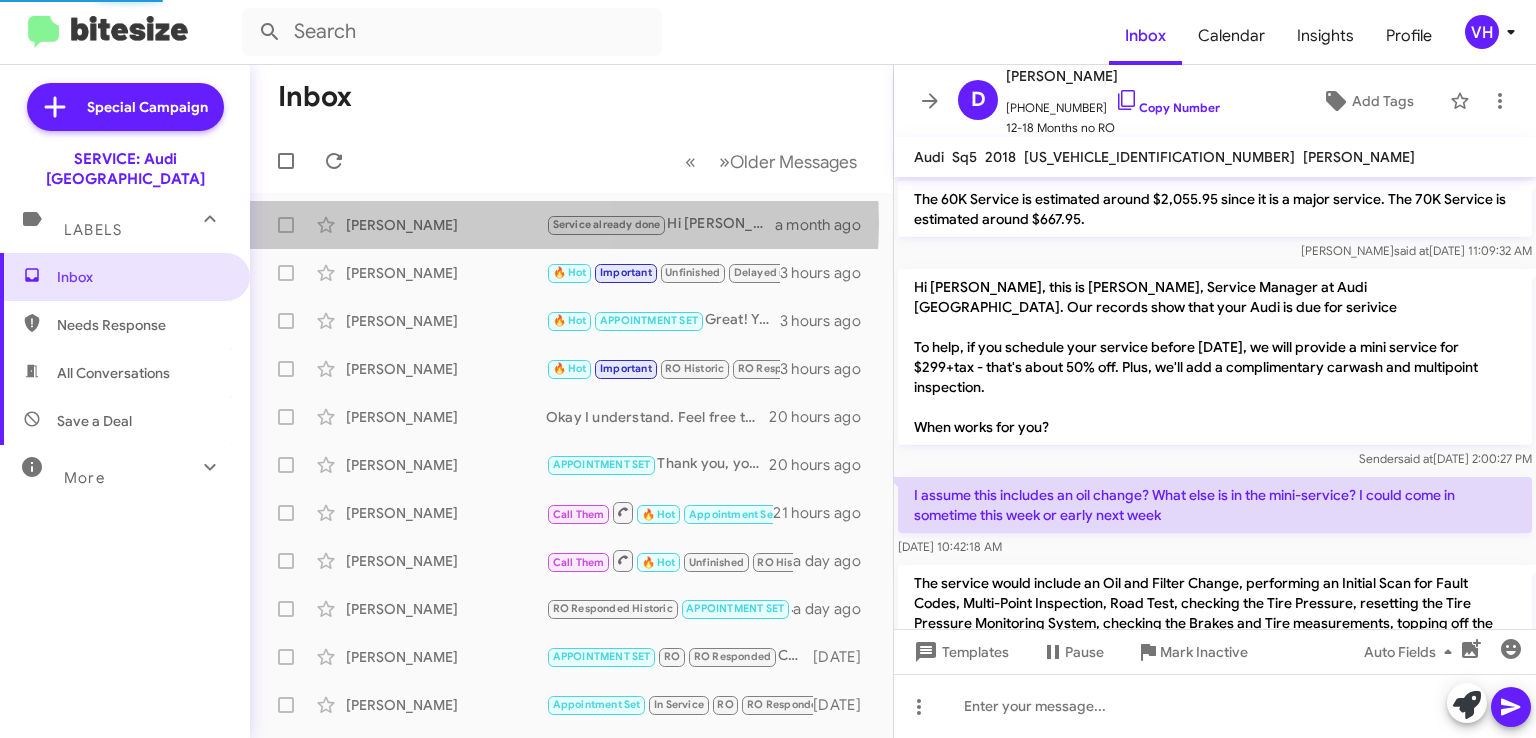 click on "[PERSON_NAME]" 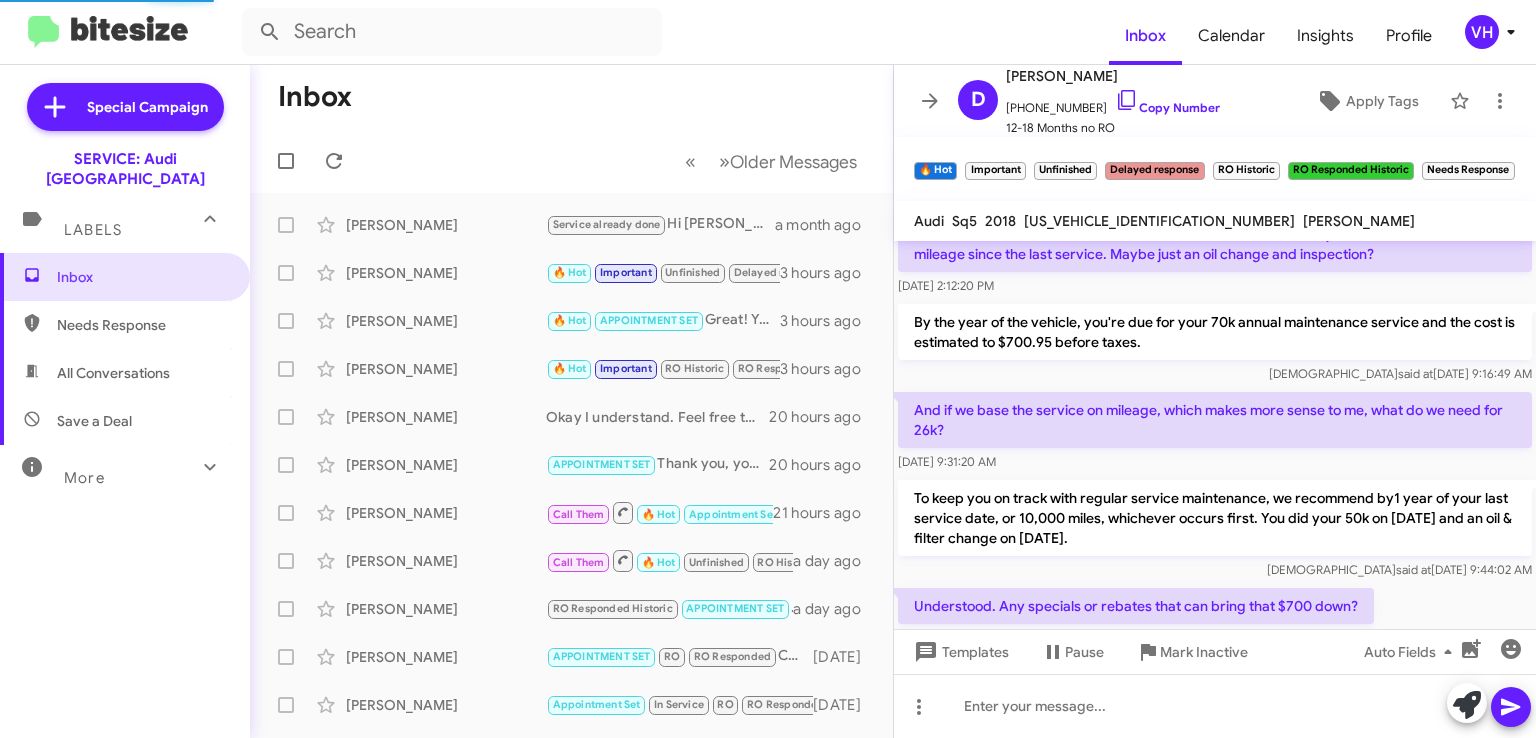 scroll, scrollTop: 0, scrollLeft: 0, axis: both 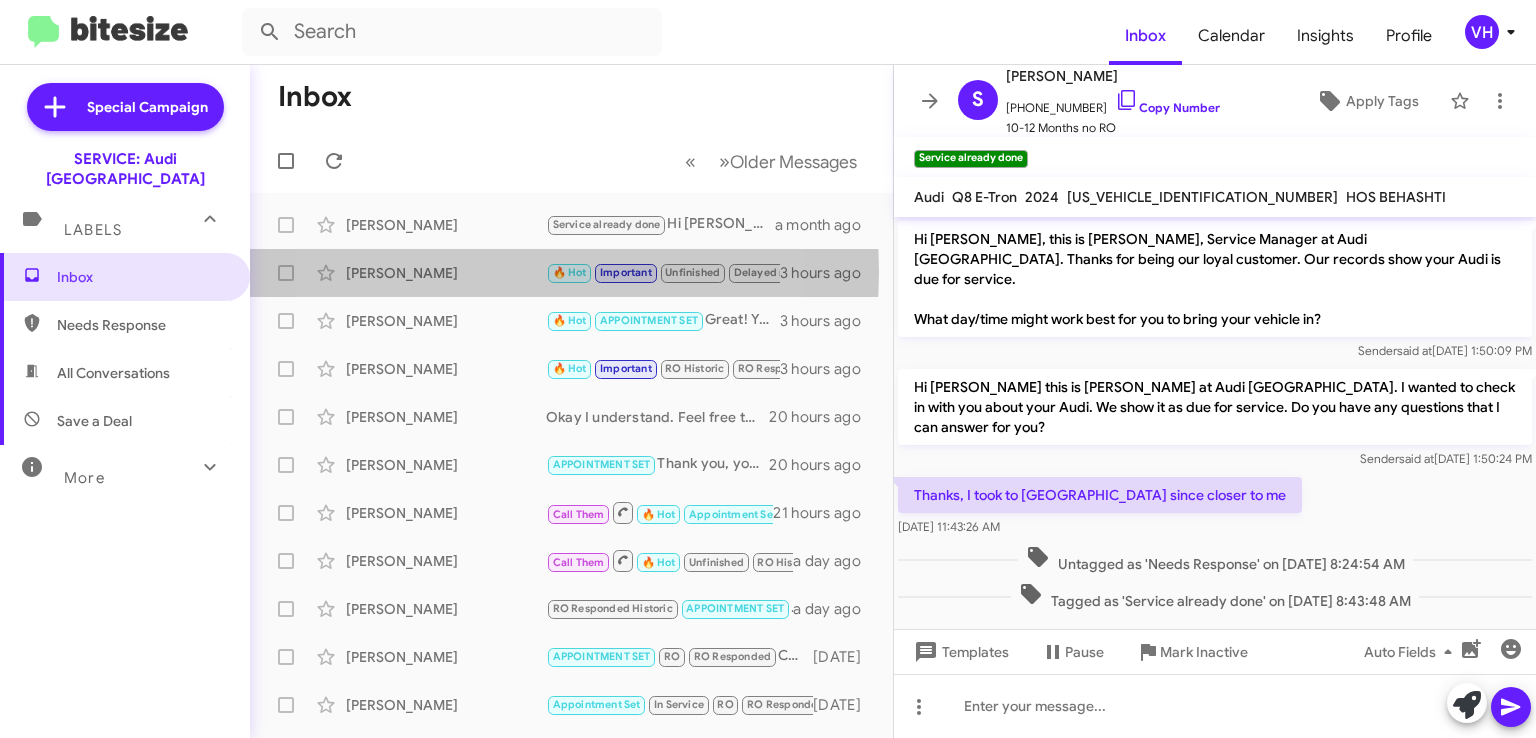 click on "[PERSON_NAME]" 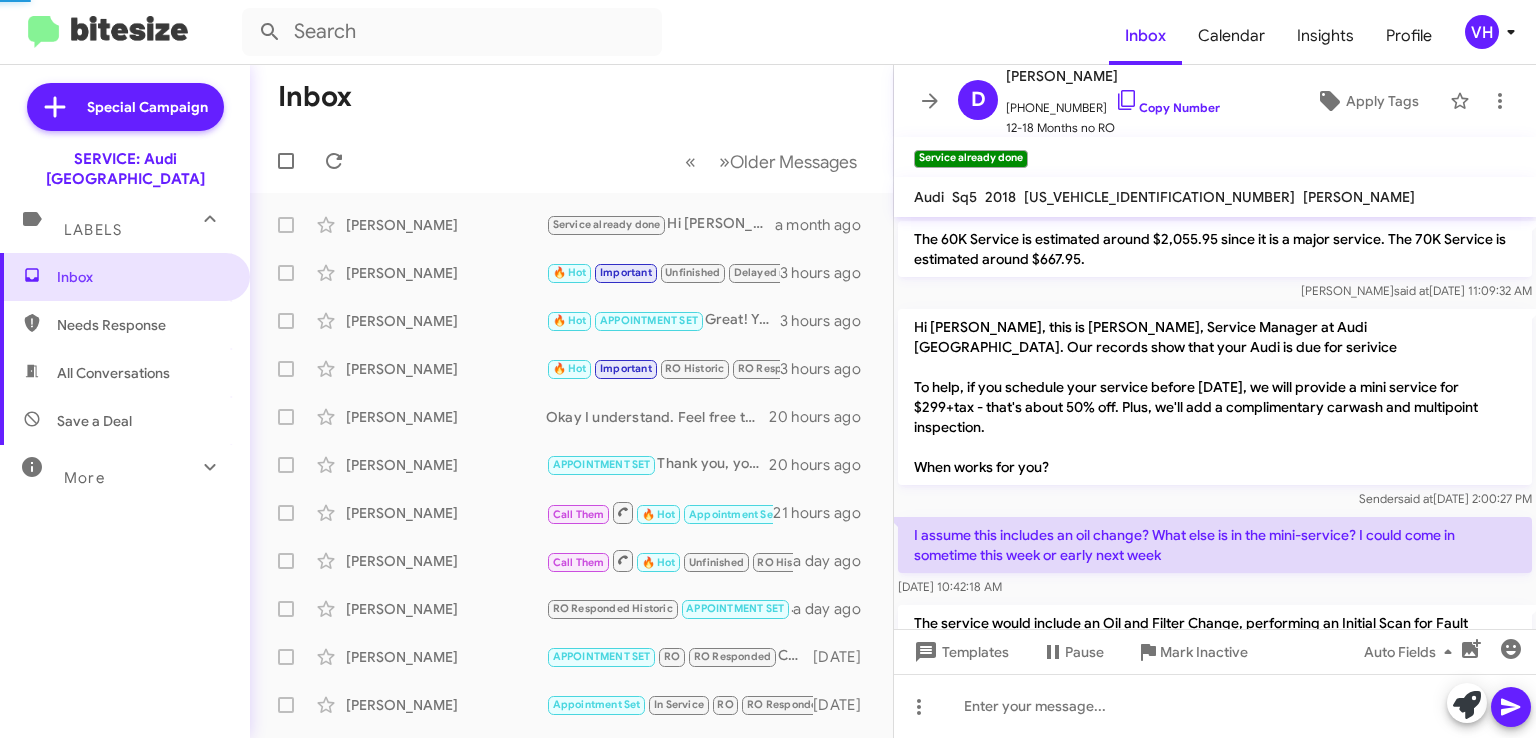 scroll, scrollTop: 1427, scrollLeft: 0, axis: vertical 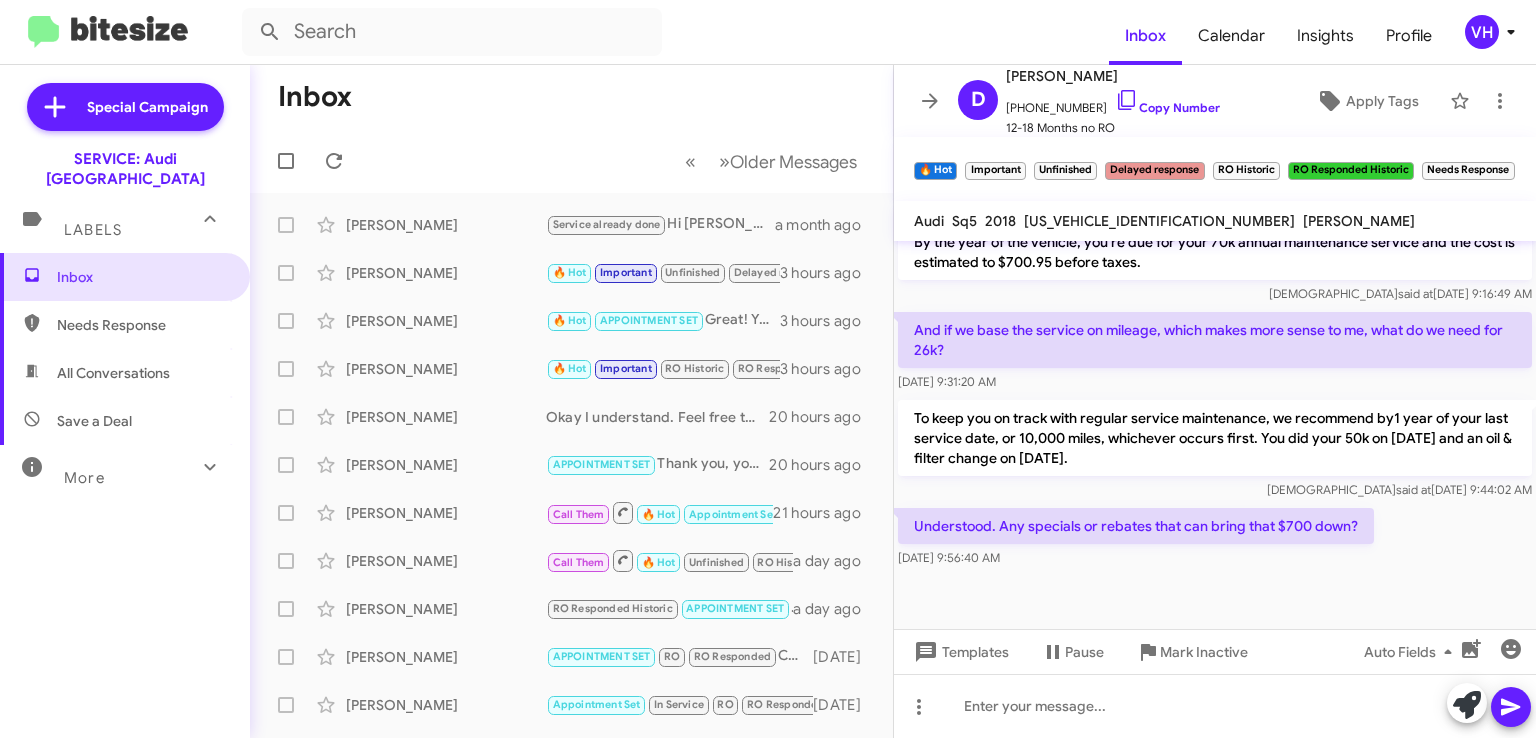 click on "[PERSON_NAME]  Service already done   Hi [PERSON_NAME] this is [PERSON_NAME] at Audi [GEOGRAPHIC_DATA]. I wanted to check in with you about your Audi. We show it as due for service. Do you have any questions that I can answer for you?   a month ago" 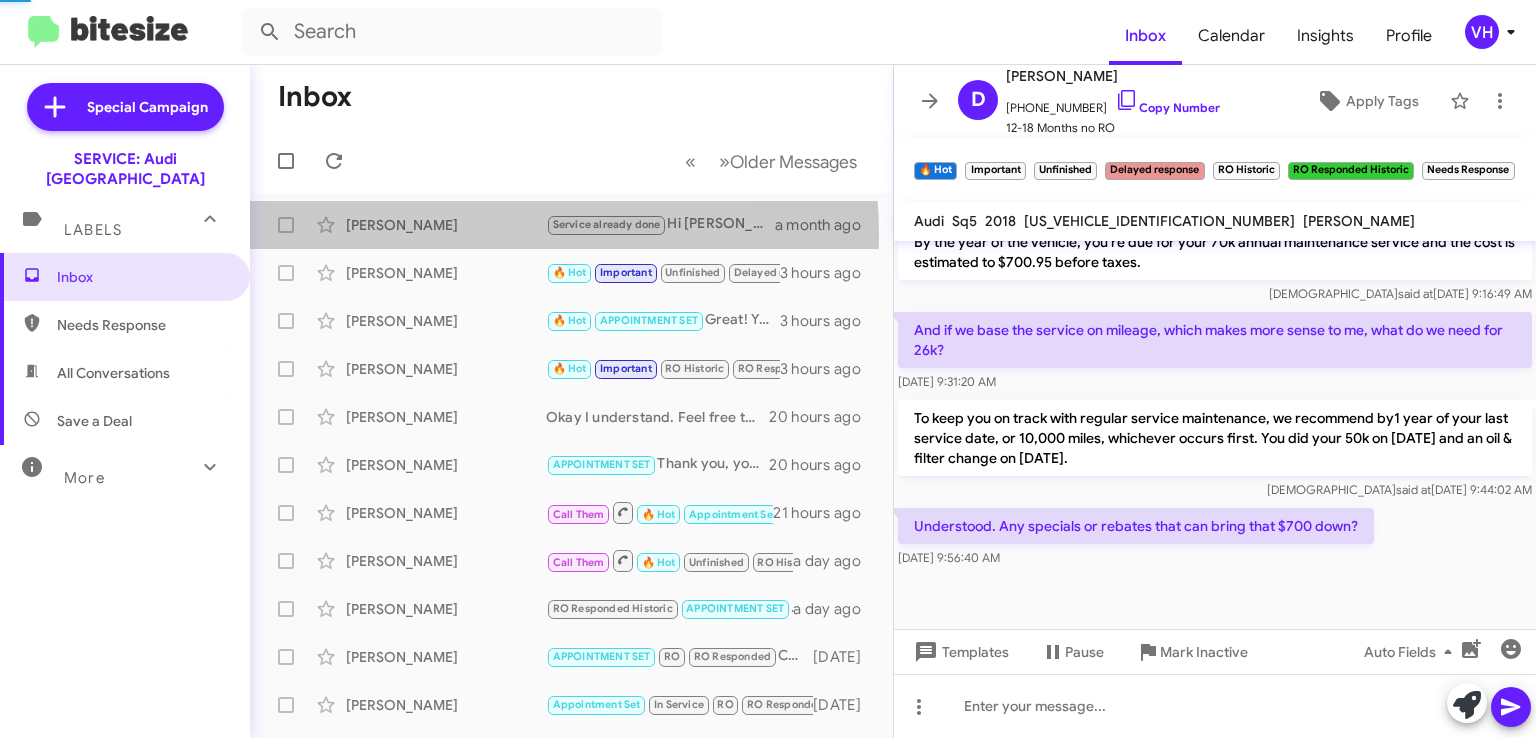 scroll, scrollTop: 0, scrollLeft: 0, axis: both 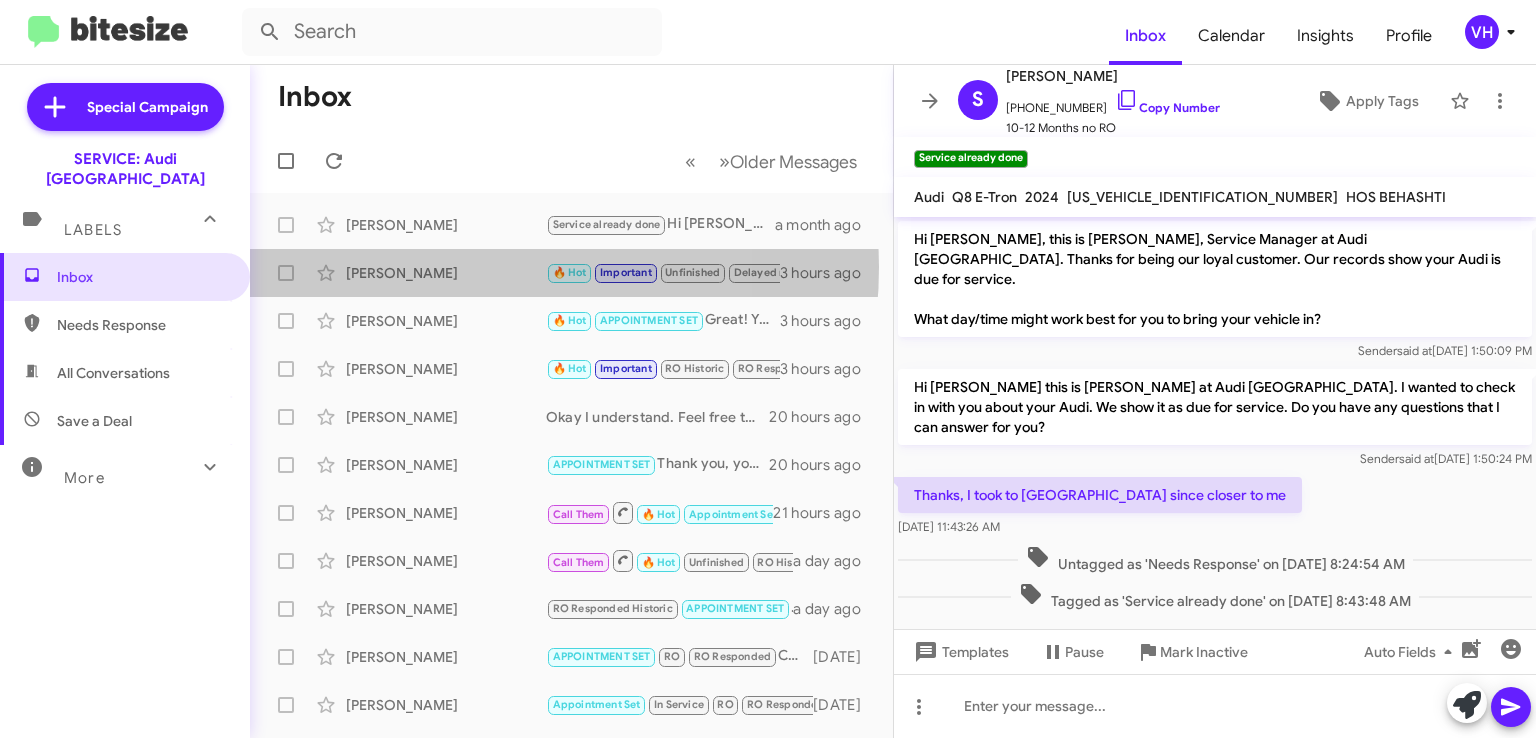 click on "[PERSON_NAME]" 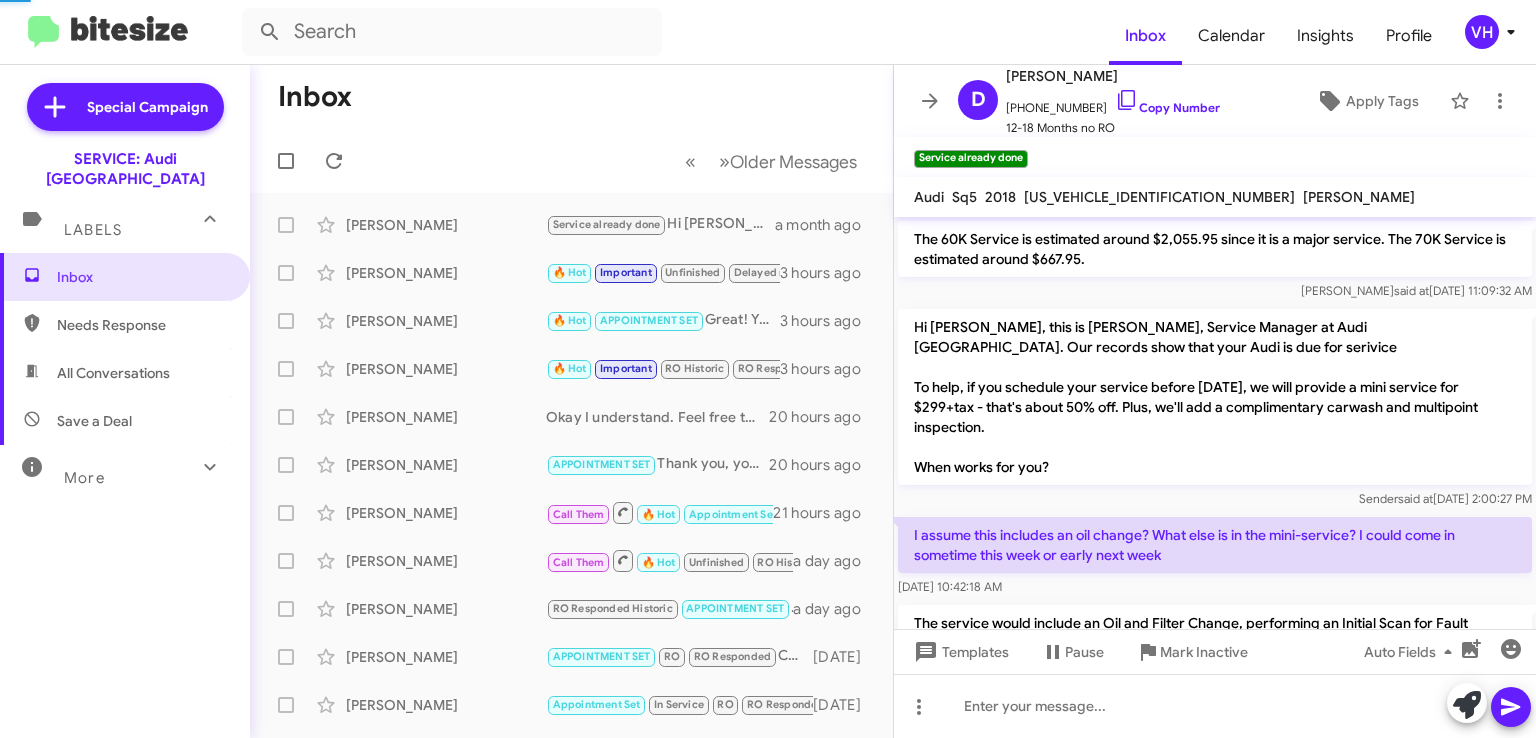 scroll, scrollTop: 1427, scrollLeft: 0, axis: vertical 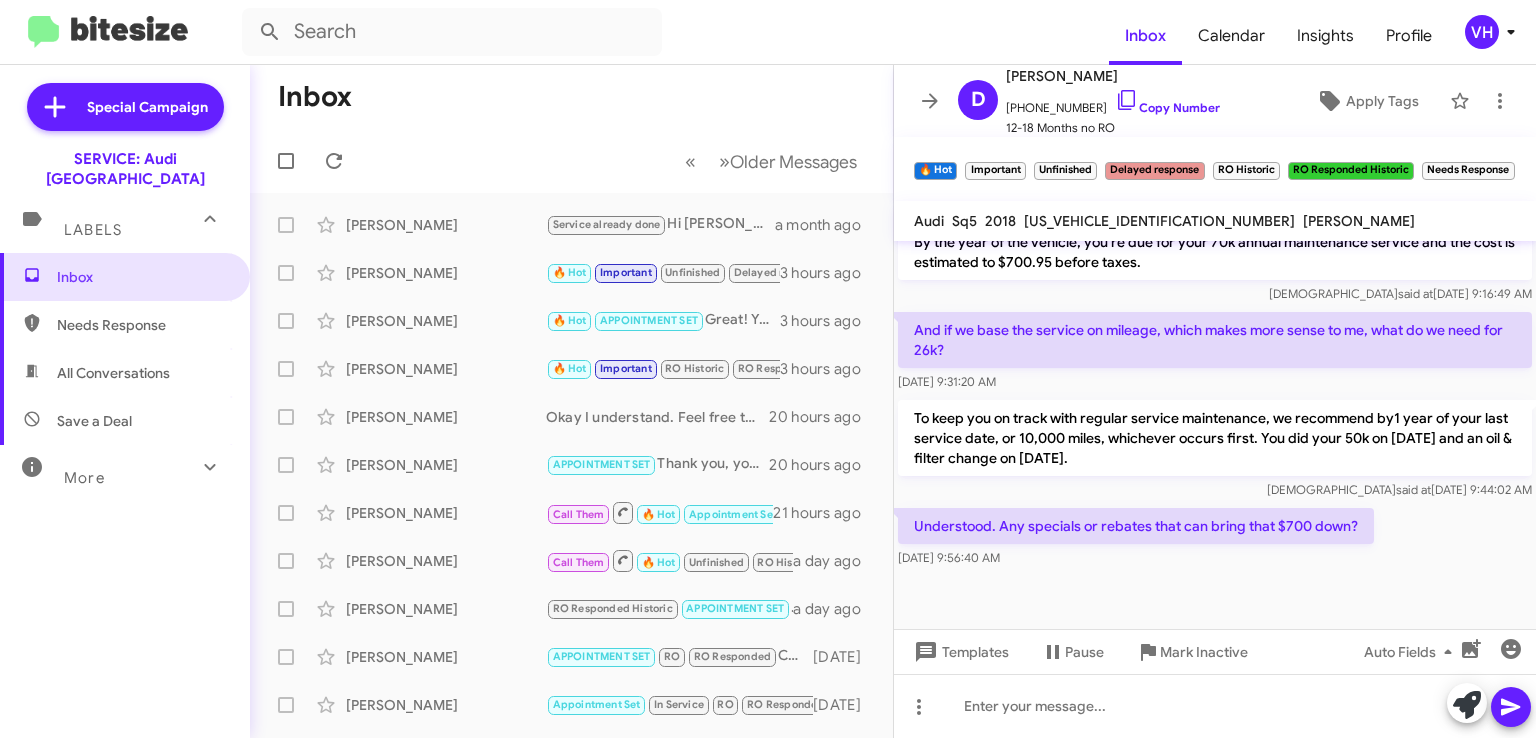 drag, startPoint x: 885, startPoint y: 284, endPoint x: 920, endPoint y: 282, distance: 35.057095 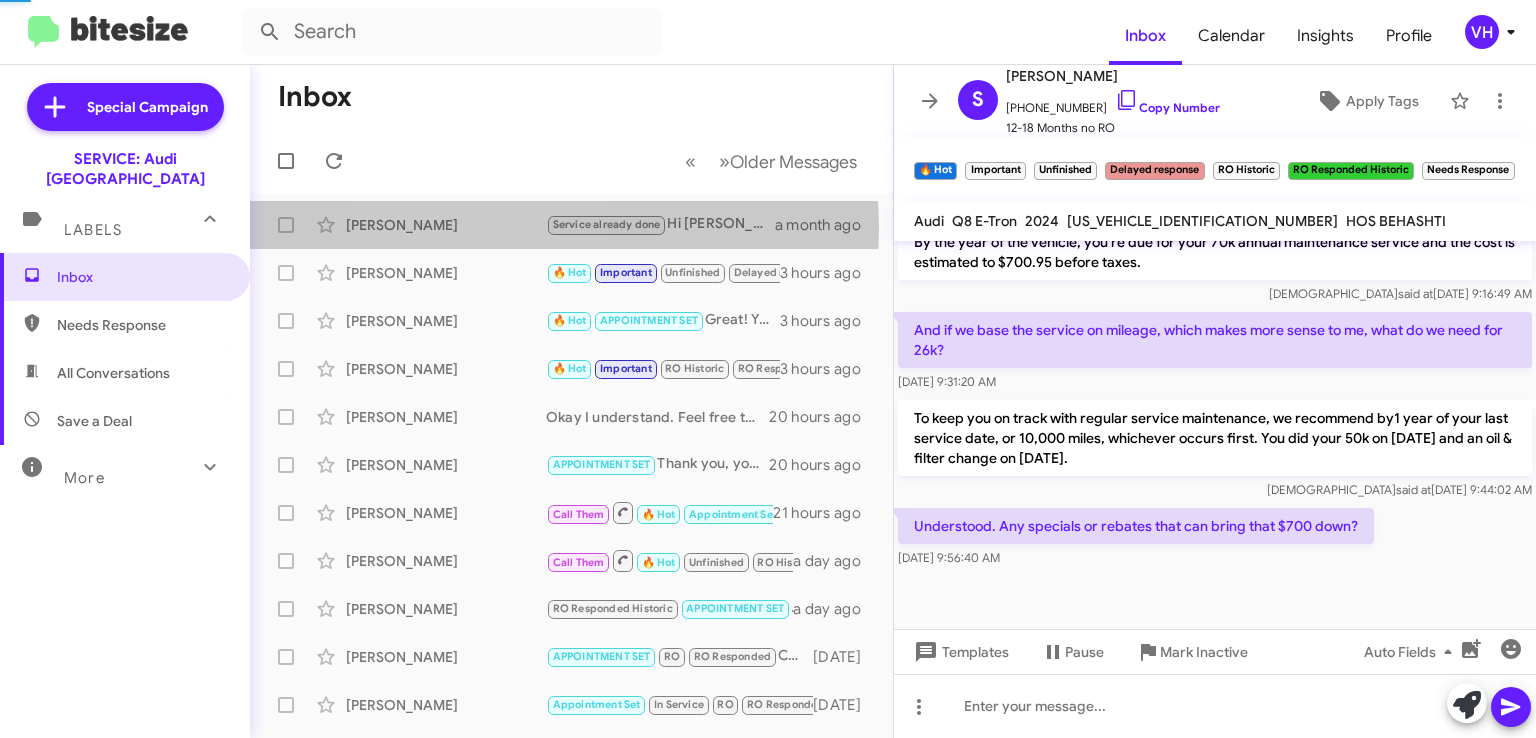 scroll, scrollTop: 0, scrollLeft: 0, axis: both 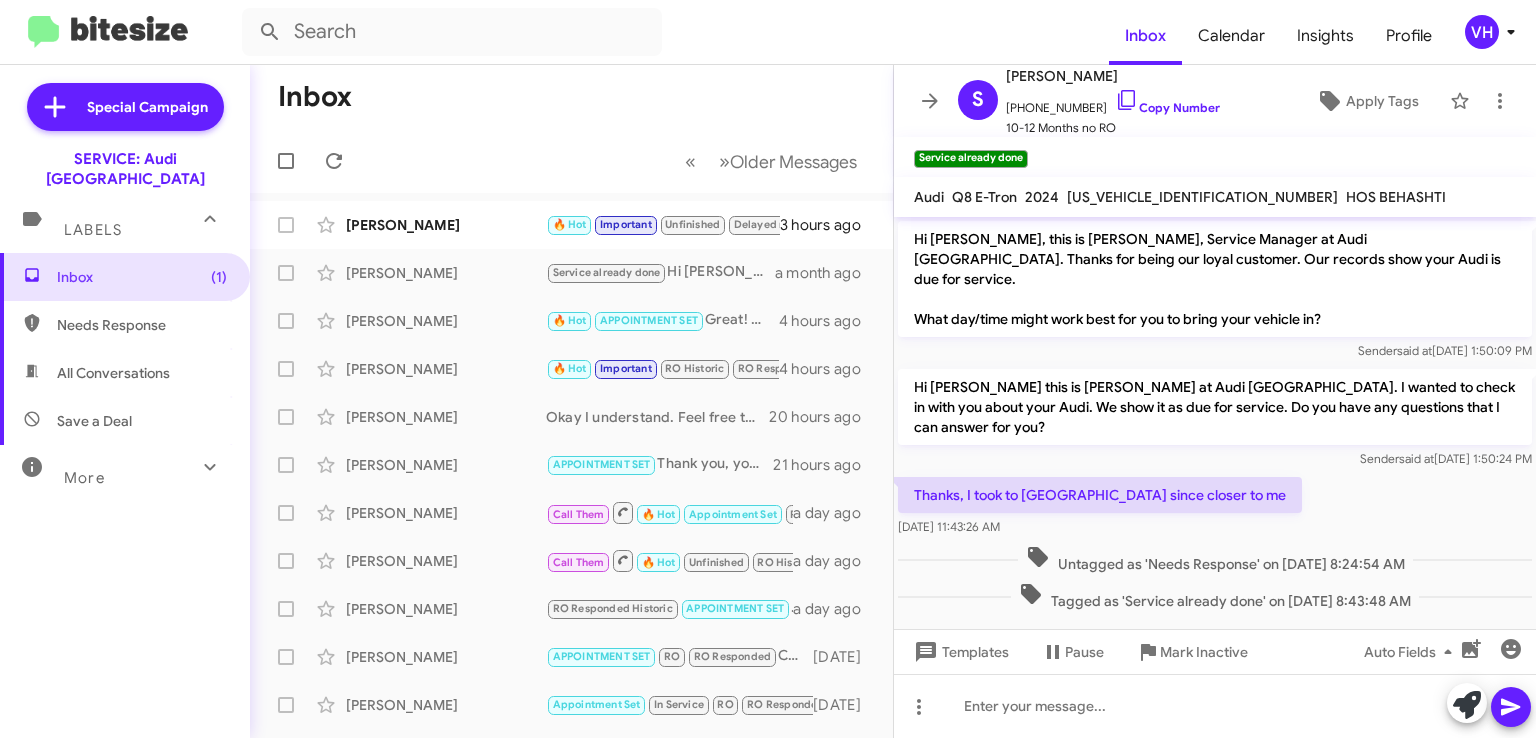 click on "[PERSON_NAME]" 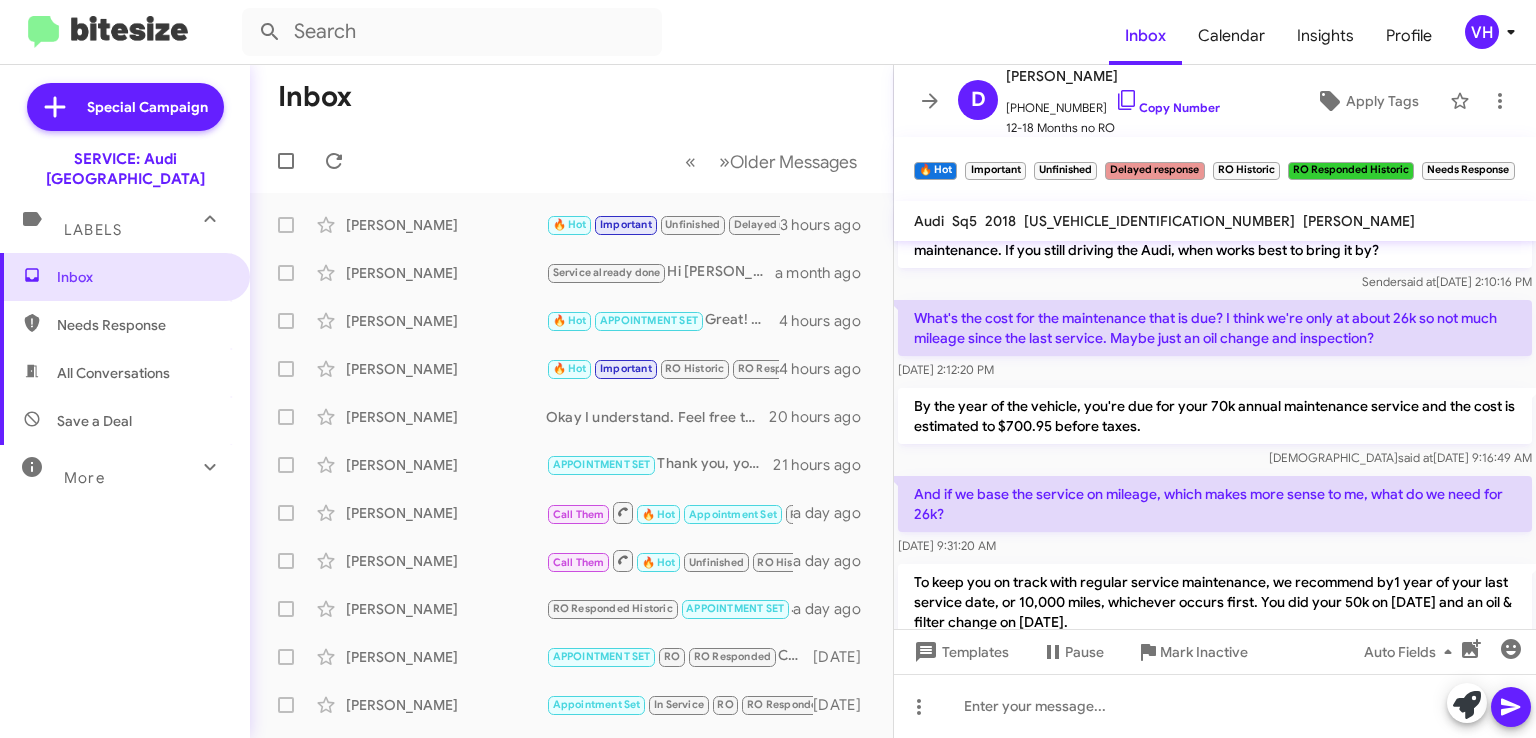 scroll, scrollTop: 1451, scrollLeft: 0, axis: vertical 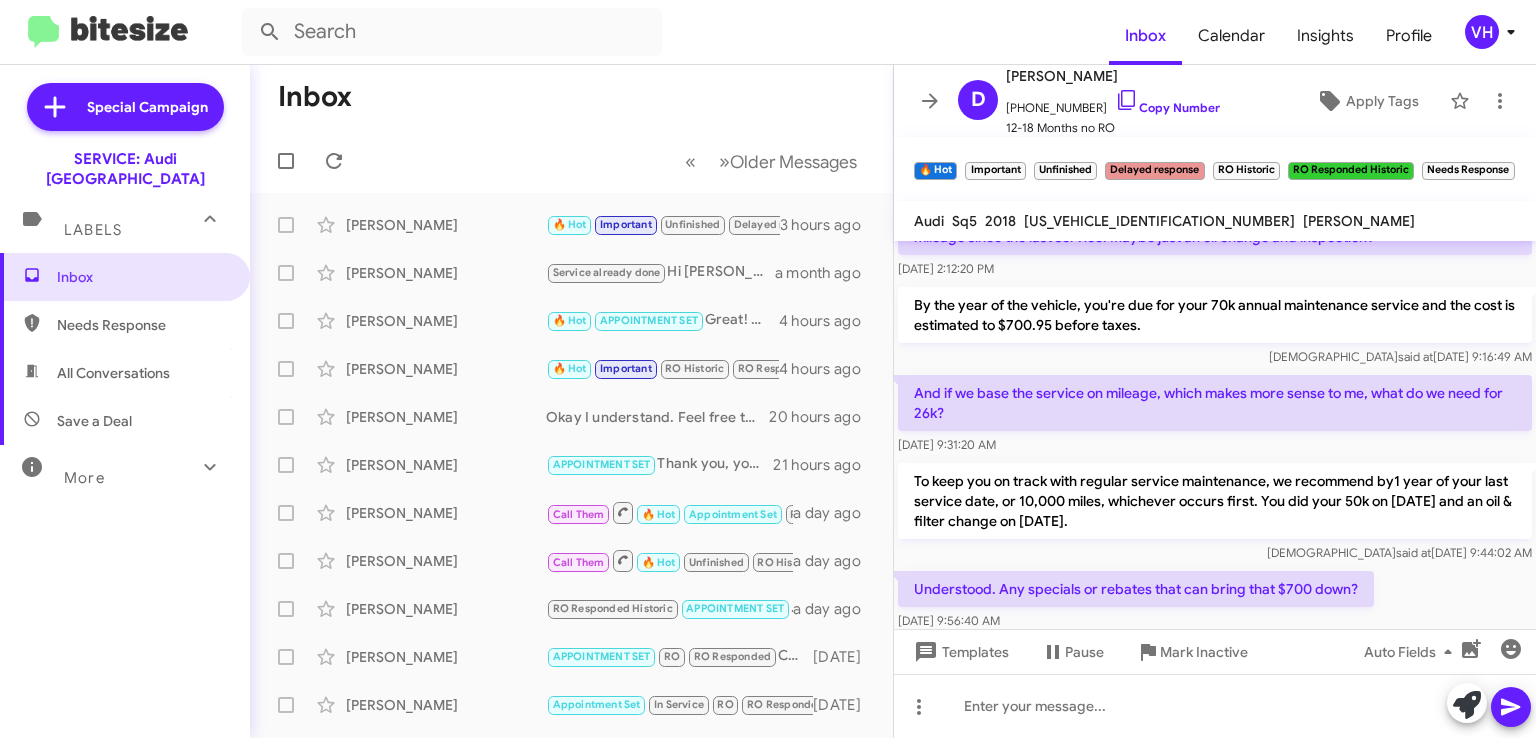 click on "[US_VEHICLE_IDENTIFICATION_NUMBER]" 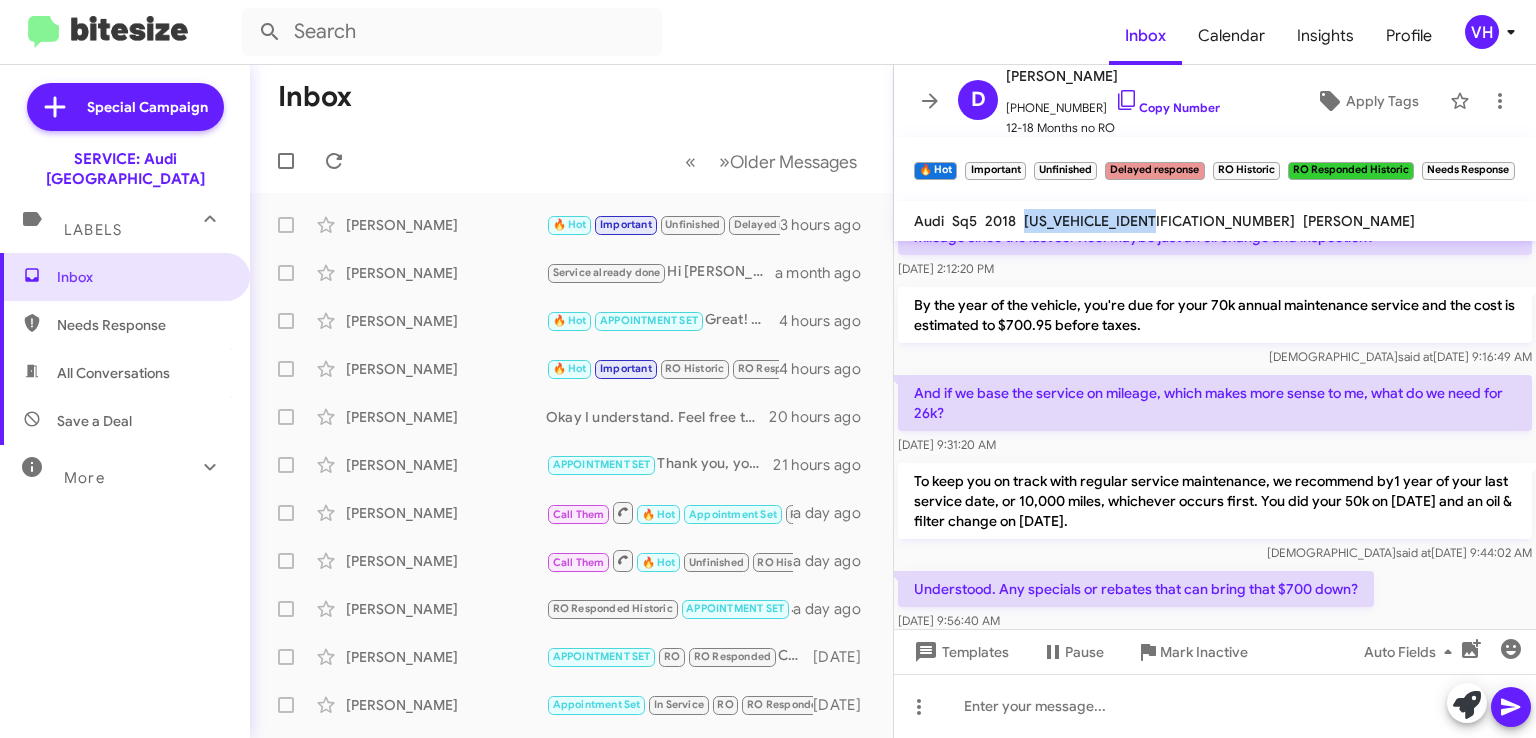 click on "[US_VEHICLE_IDENTIFICATION_NUMBER]" 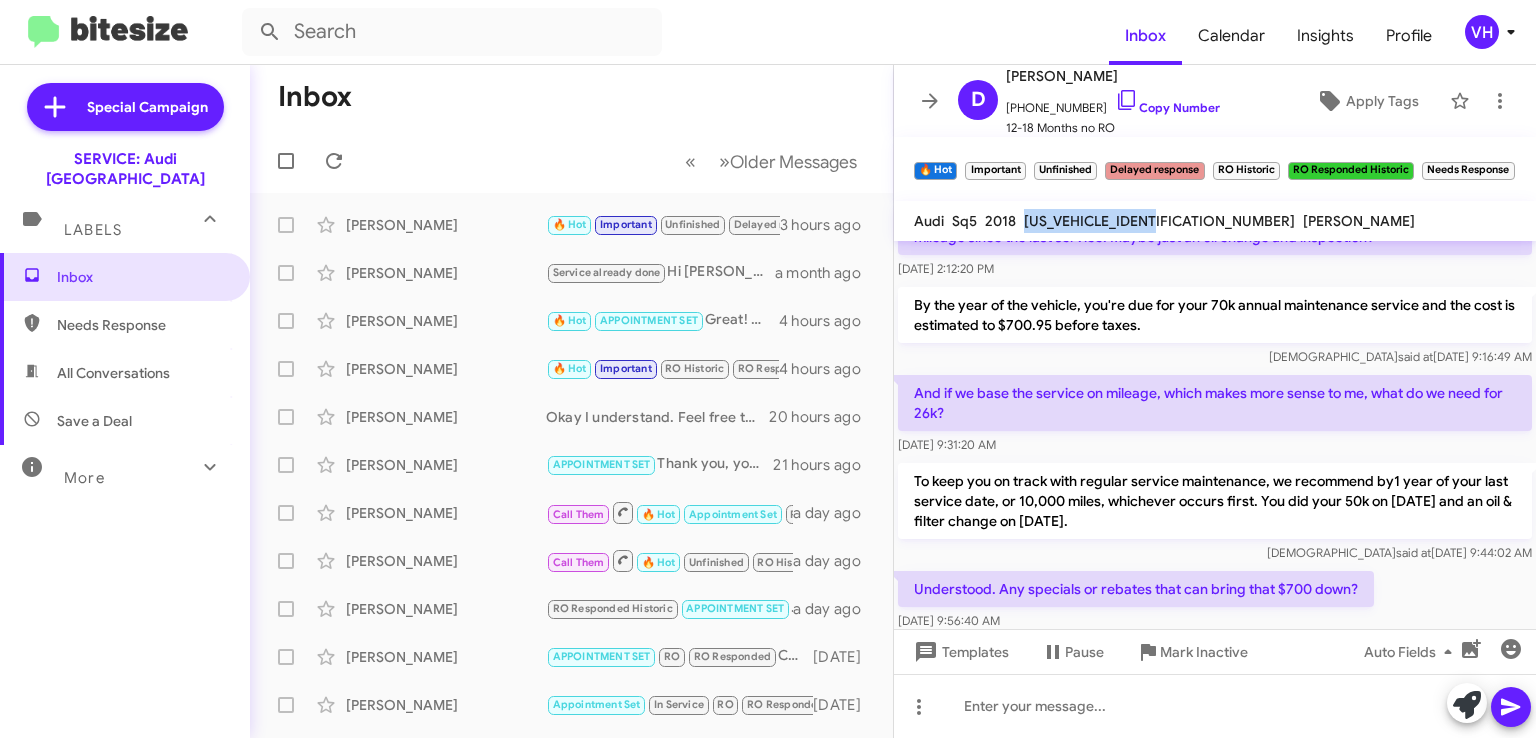 copy on "[US_VEHICLE_IDENTIFICATION_NUMBER]" 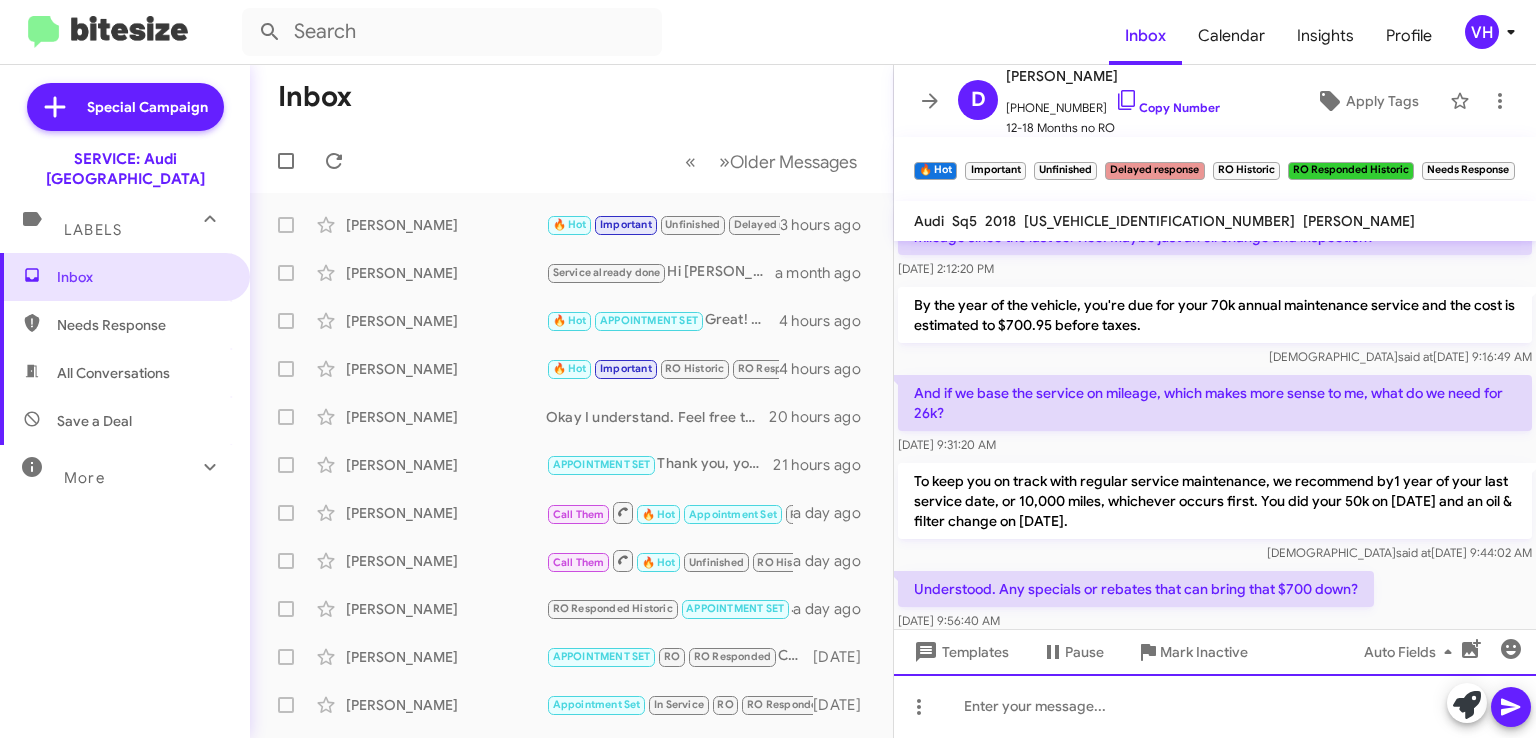 click 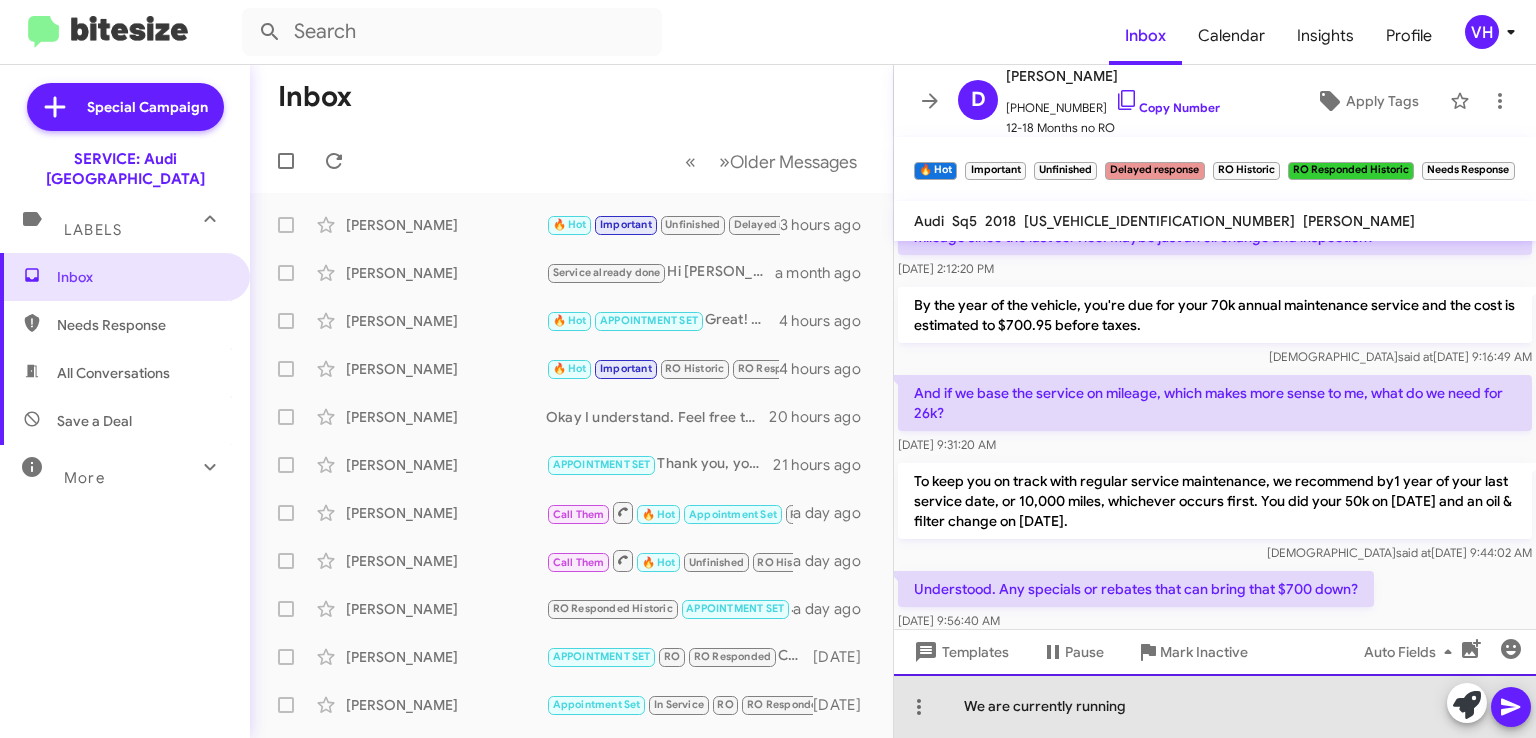 click on "We are currently running" 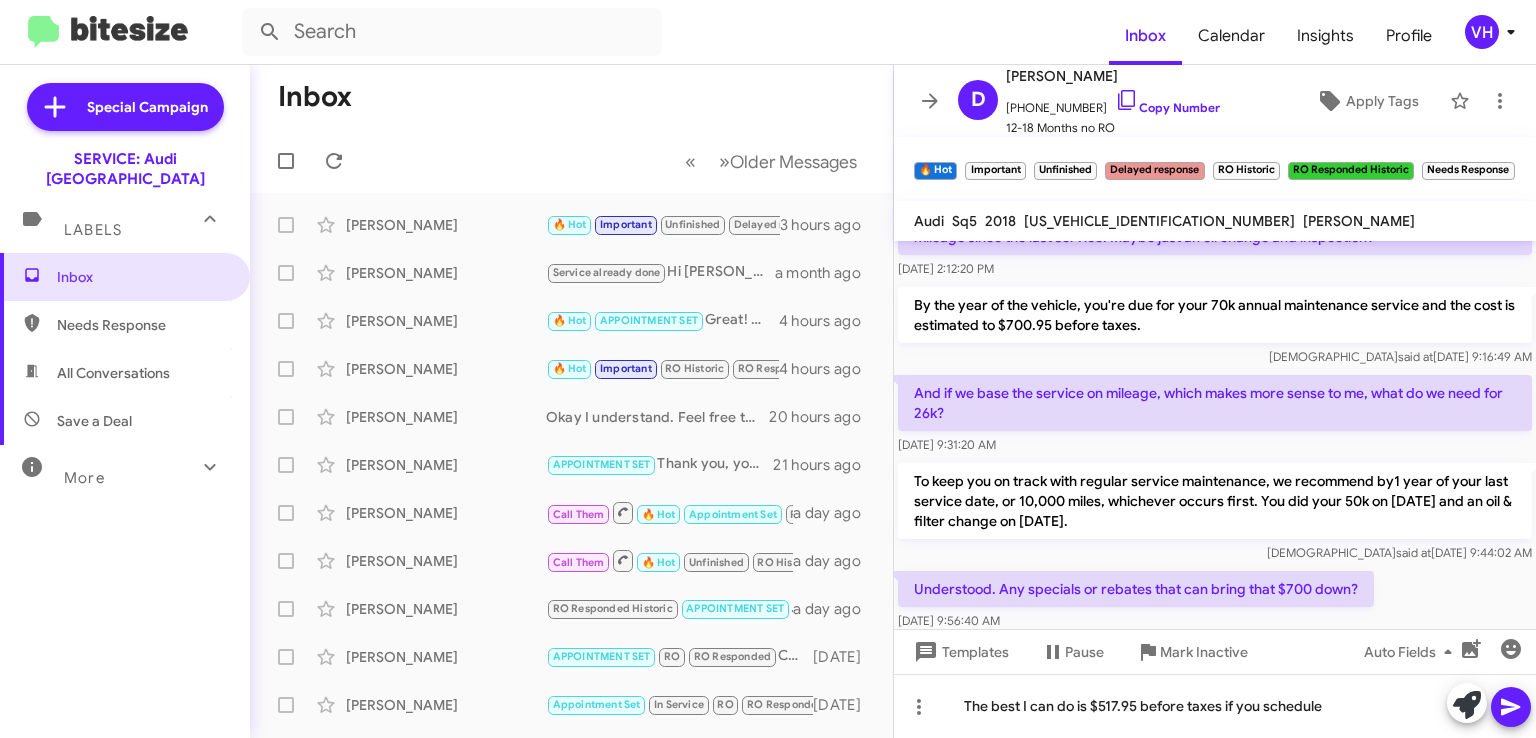 click on "[US_VEHICLE_IDENTIFICATION_NUMBER]" 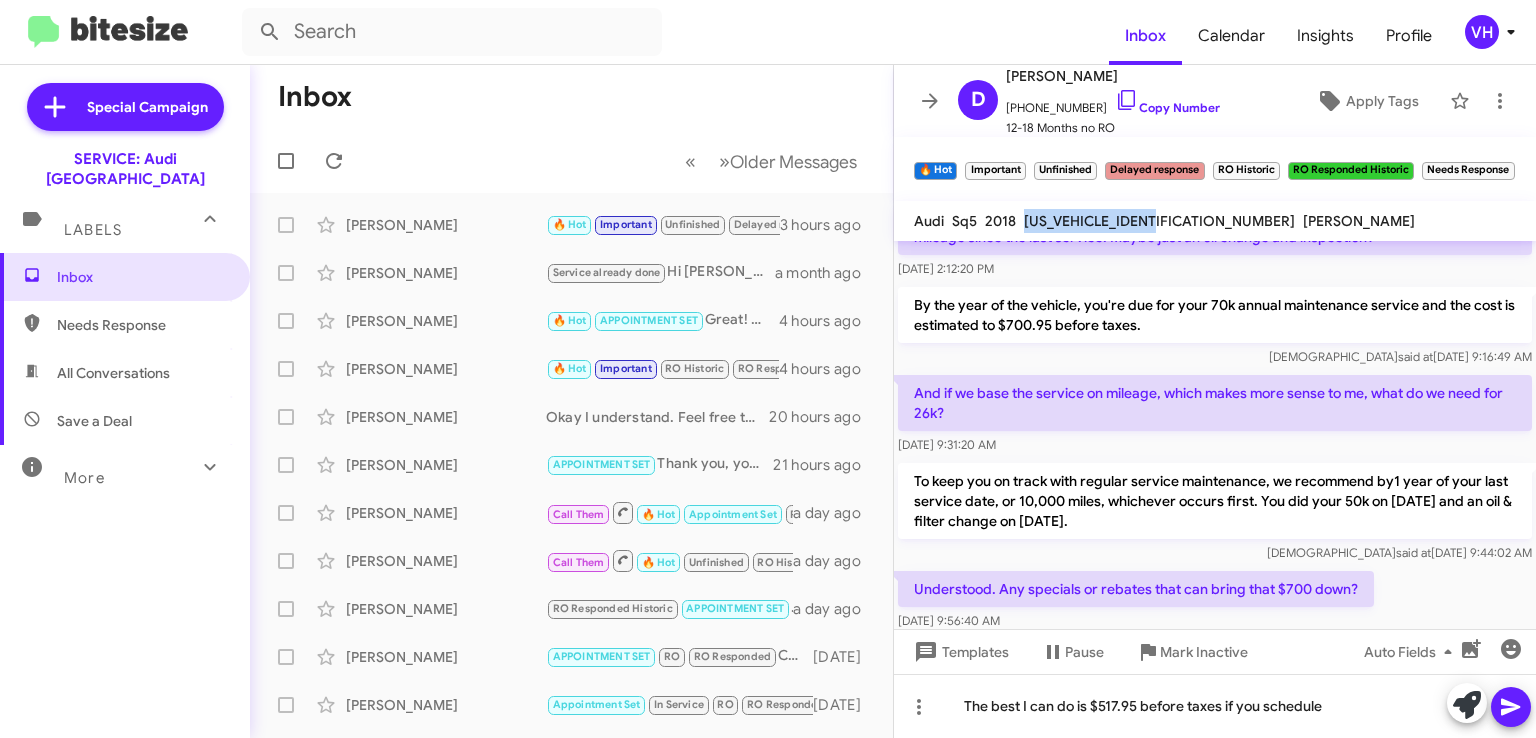 click on "[US_VEHICLE_IDENTIFICATION_NUMBER]" 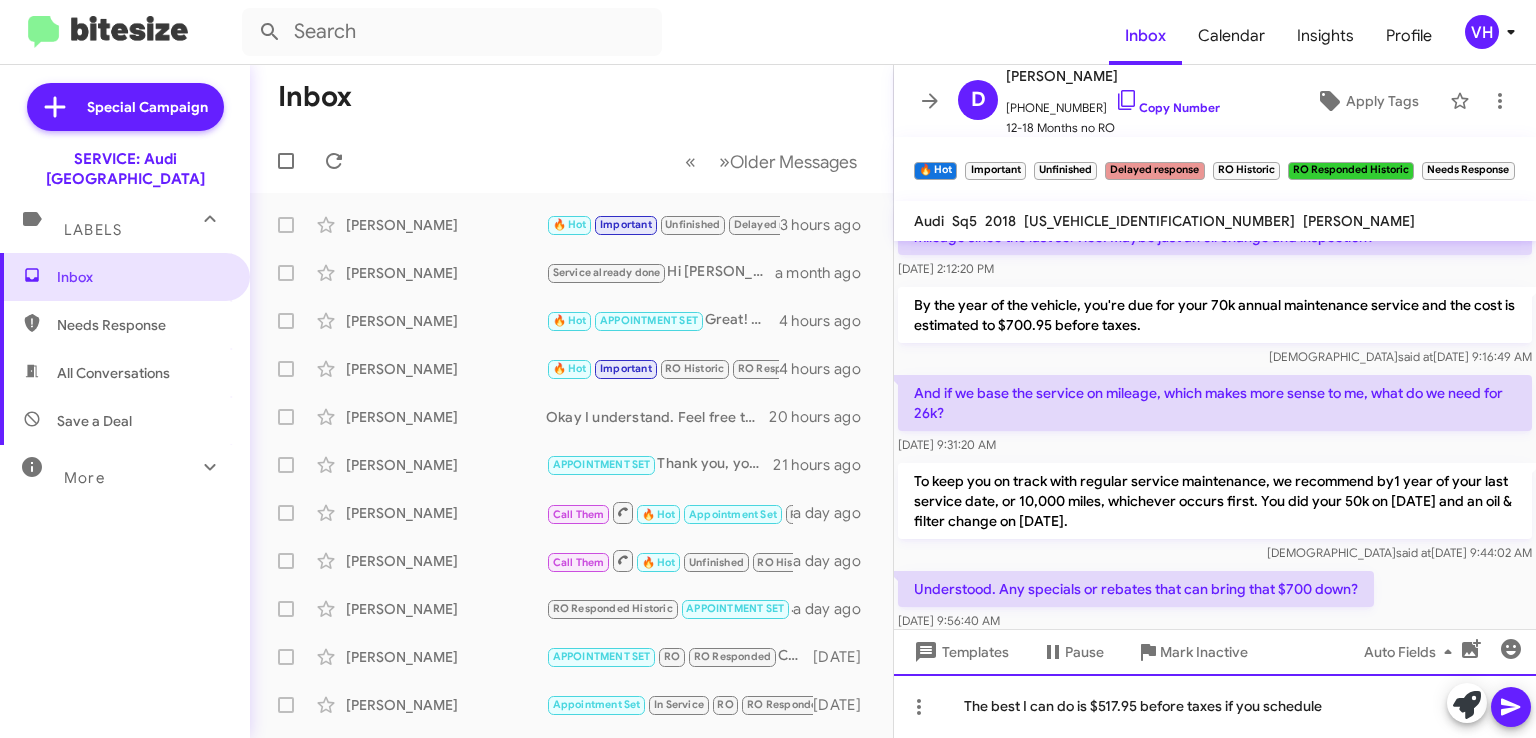 click on "The best I can do is $517.95 before taxes if you schedule" 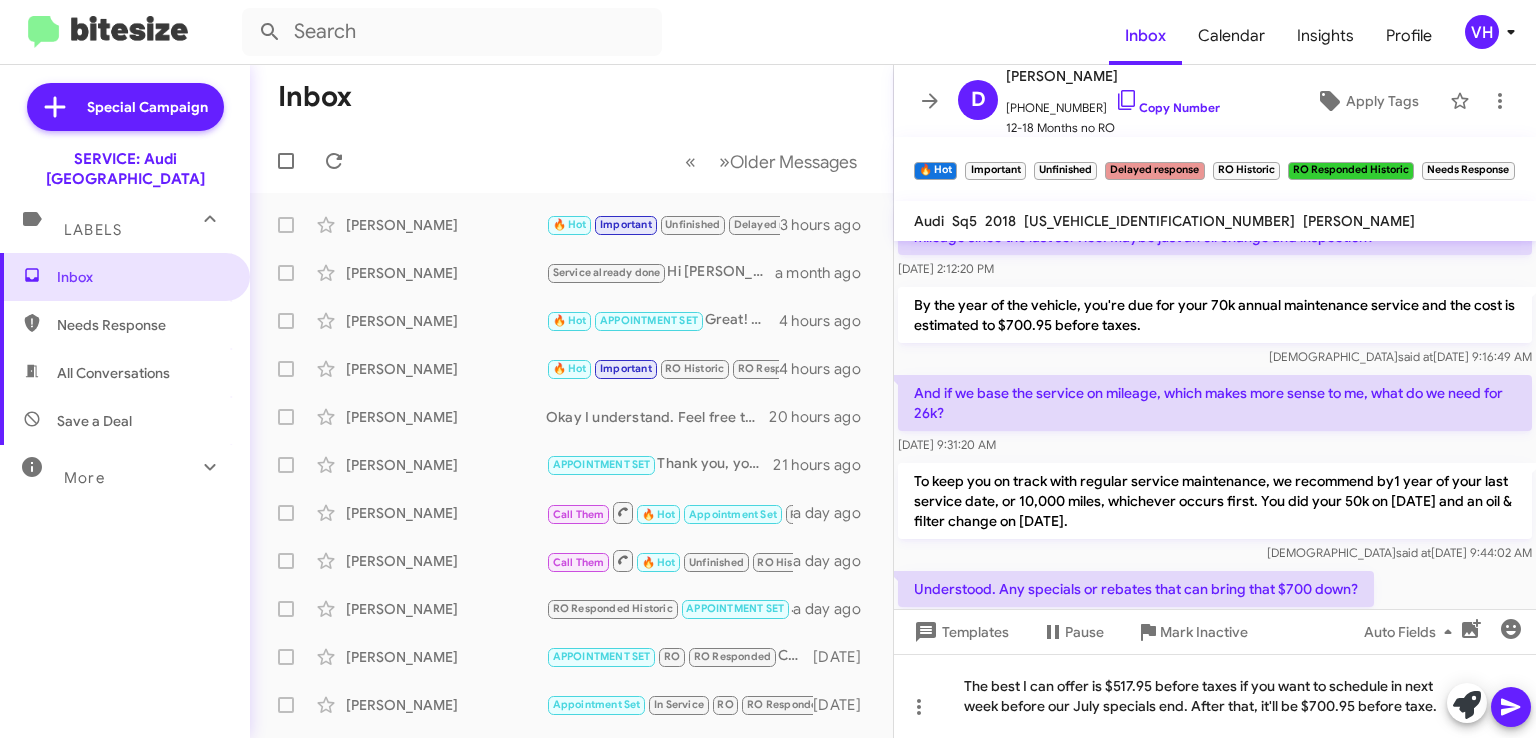 click 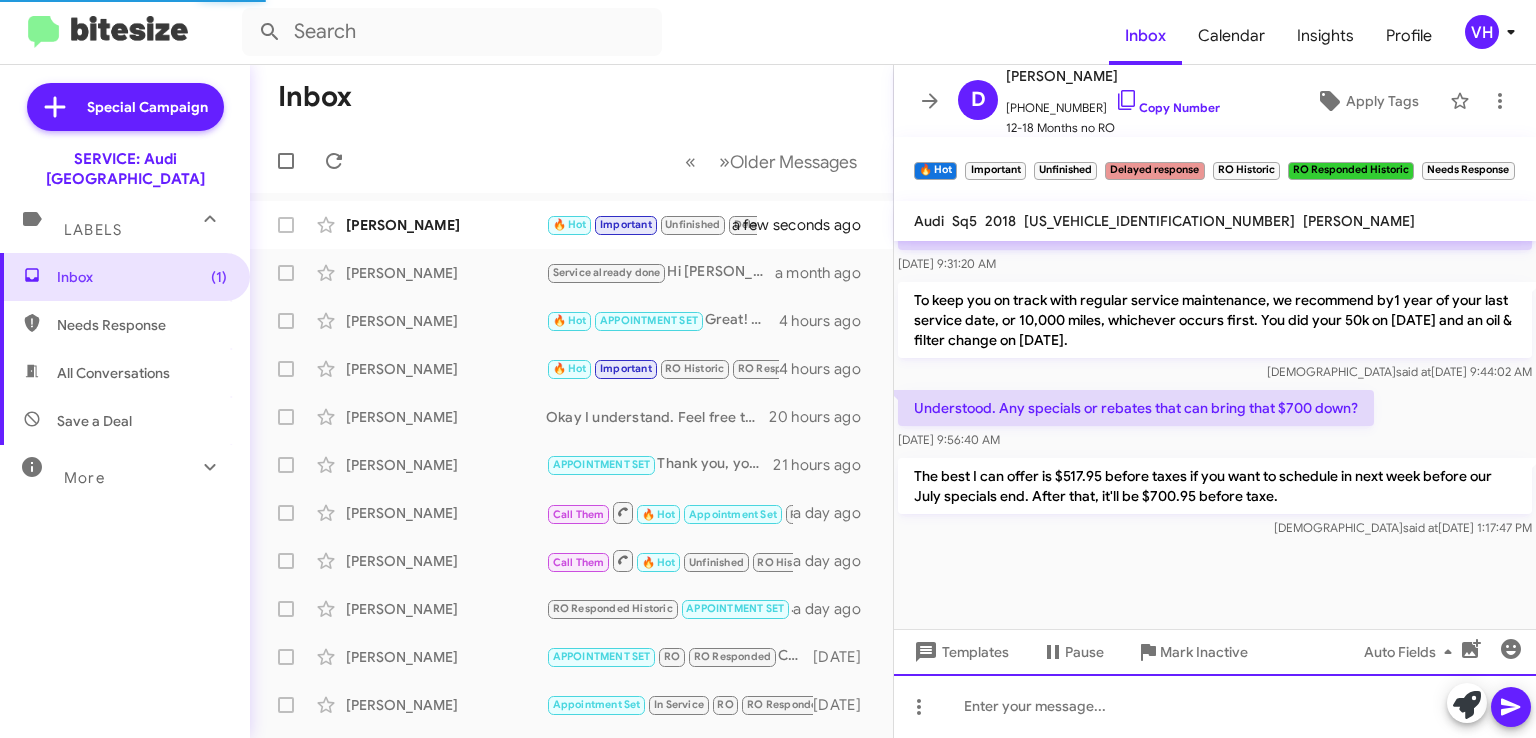 scroll, scrollTop: 1311, scrollLeft: 0, axis: vertical 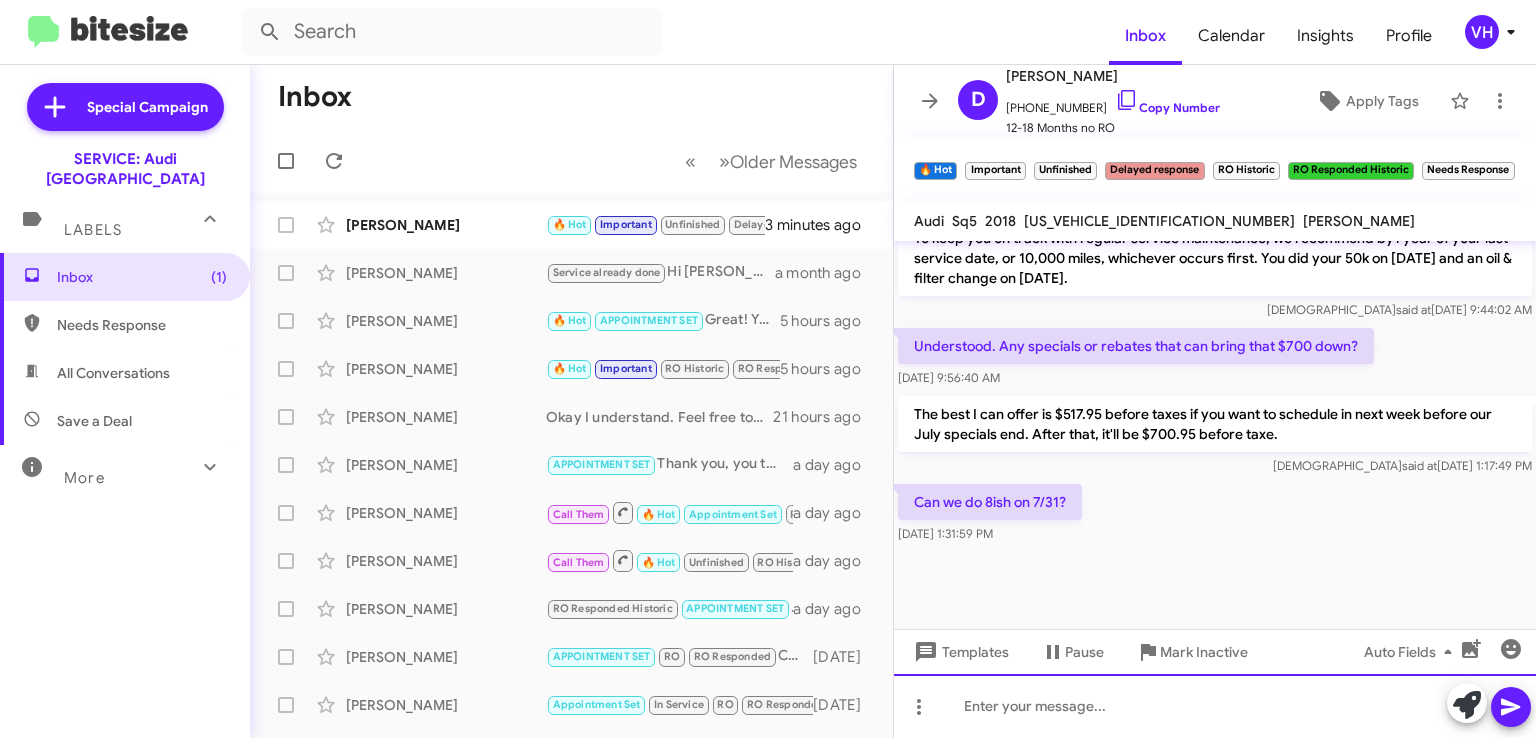 click 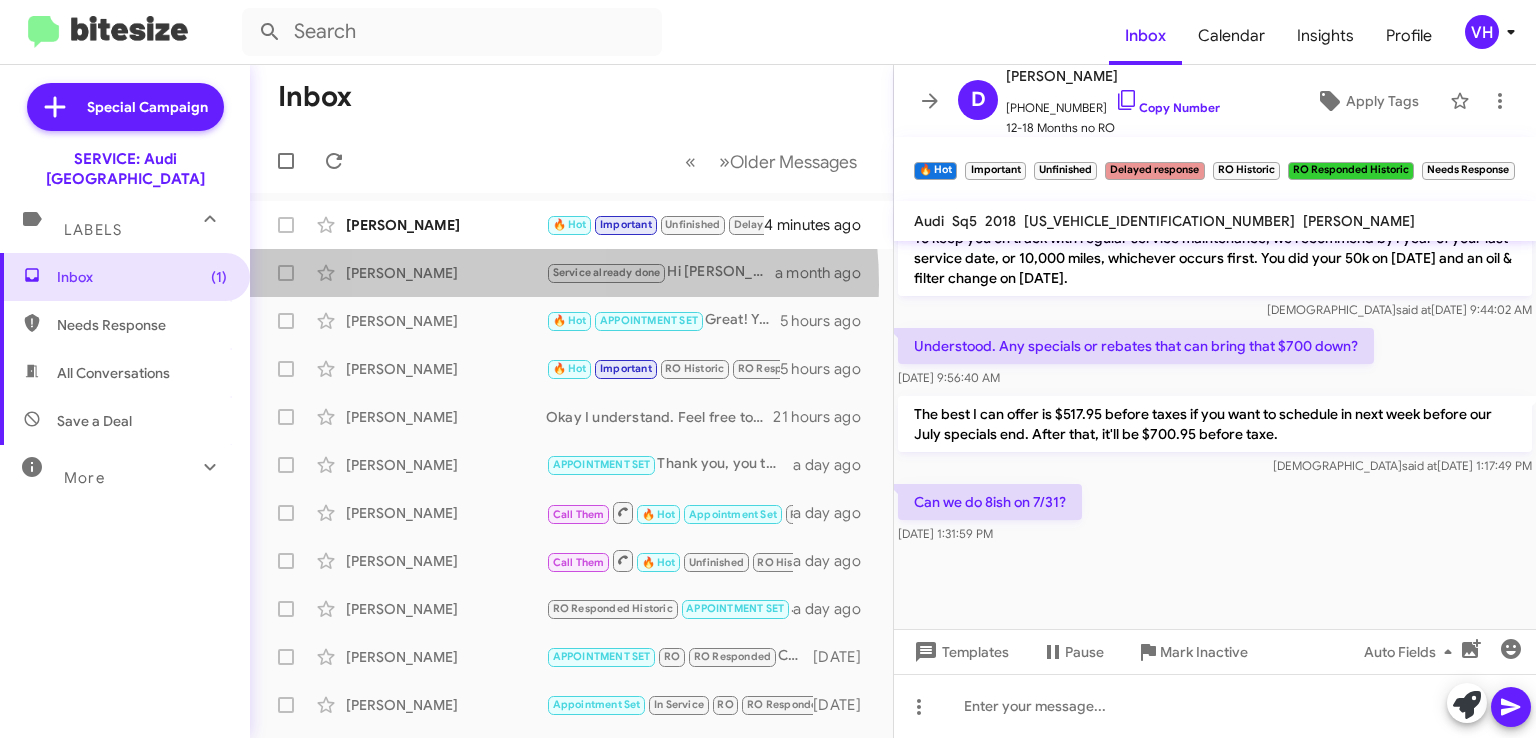click on "[PERSON_NAME]  Service already done   Hi [PERSON_NAME] this is [PERSON_NAME] at Audi [GEOGRAPHIC_DATA]. I wanted to check in with you about your Audi. We show it as due for service. Do you have any questions that I can answer for you?   a month ago" 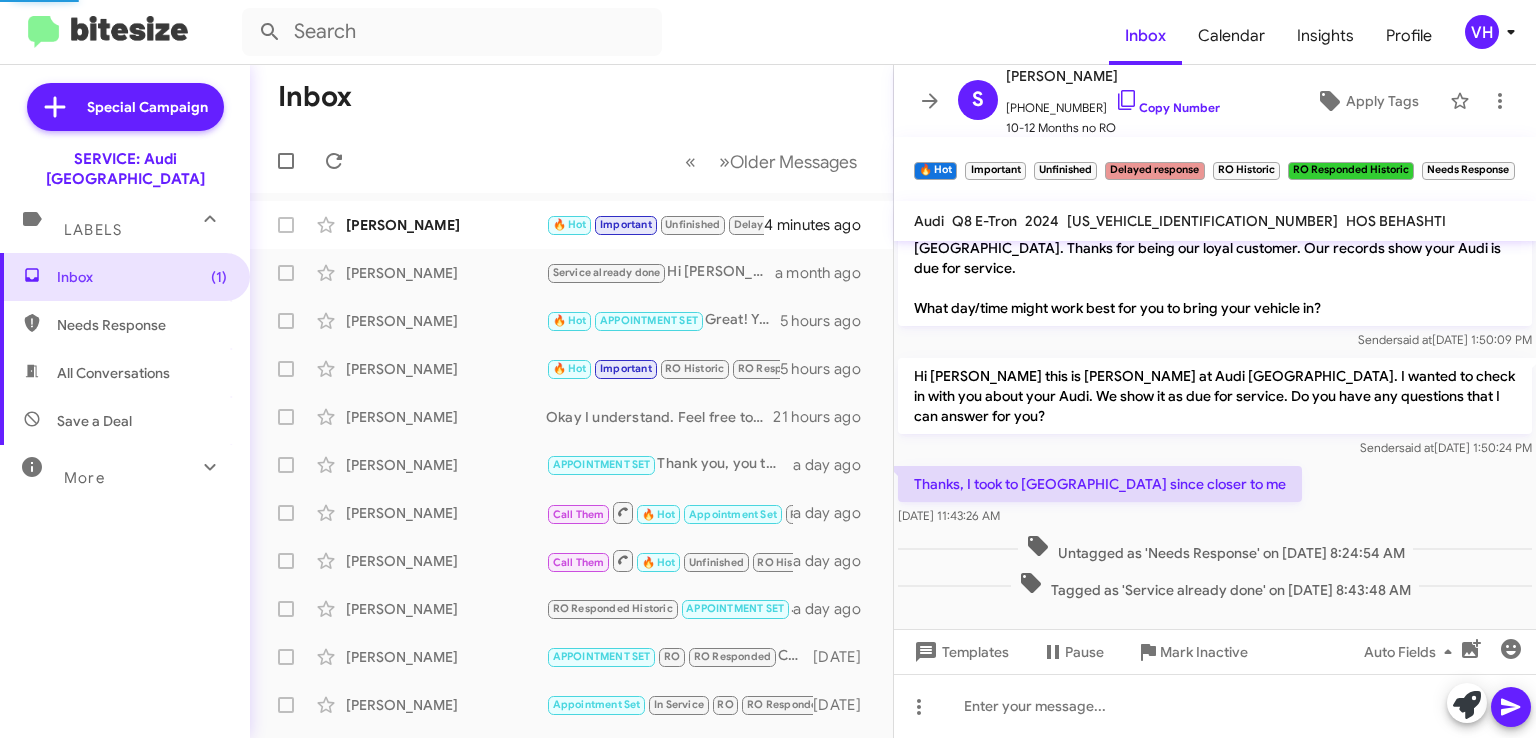 scroll, scrollTop: 0, scrollLeft: 0, axis: both 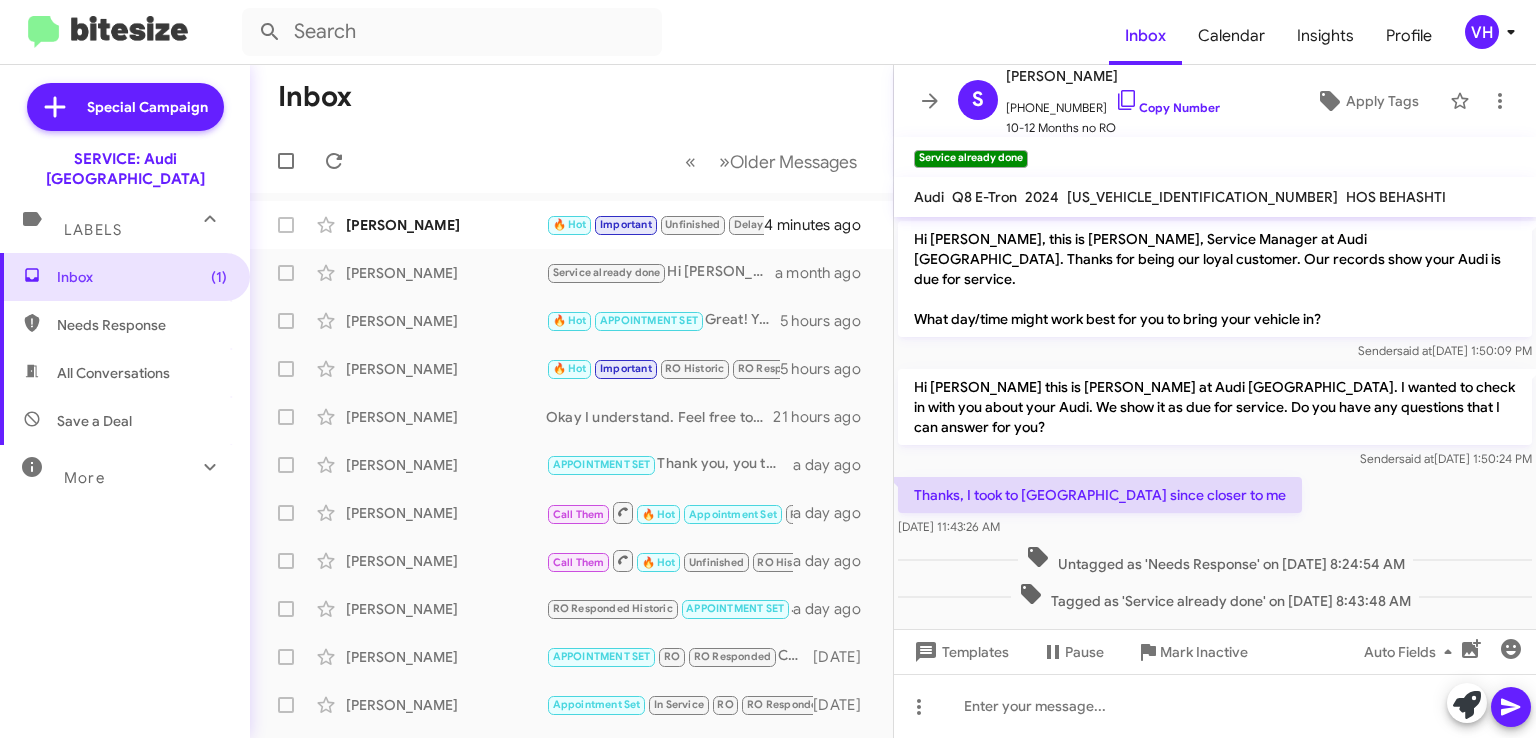 click on "[PERSON_NAME]" 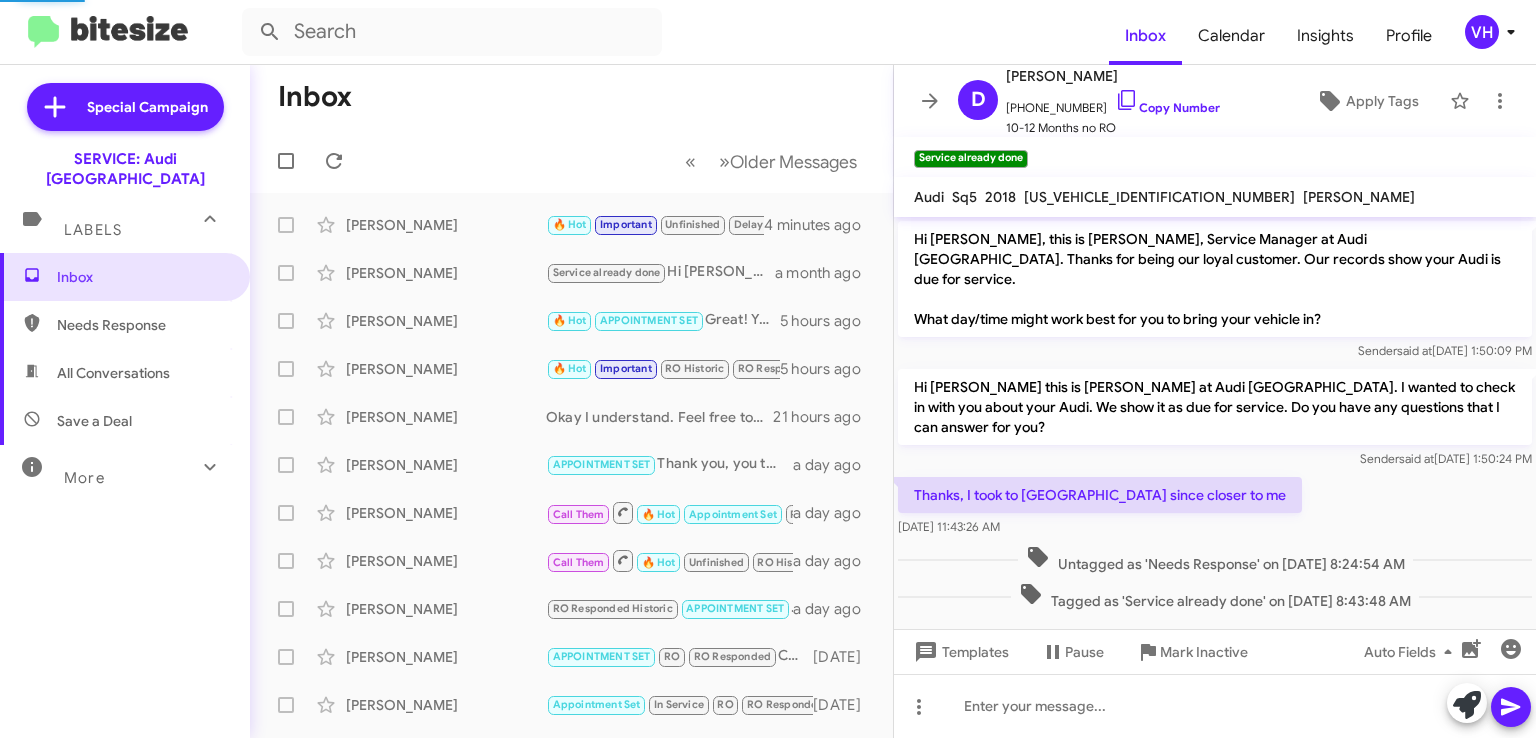 scroll, scrollTop: 1287, scrollLeft: 0, axis: vertical 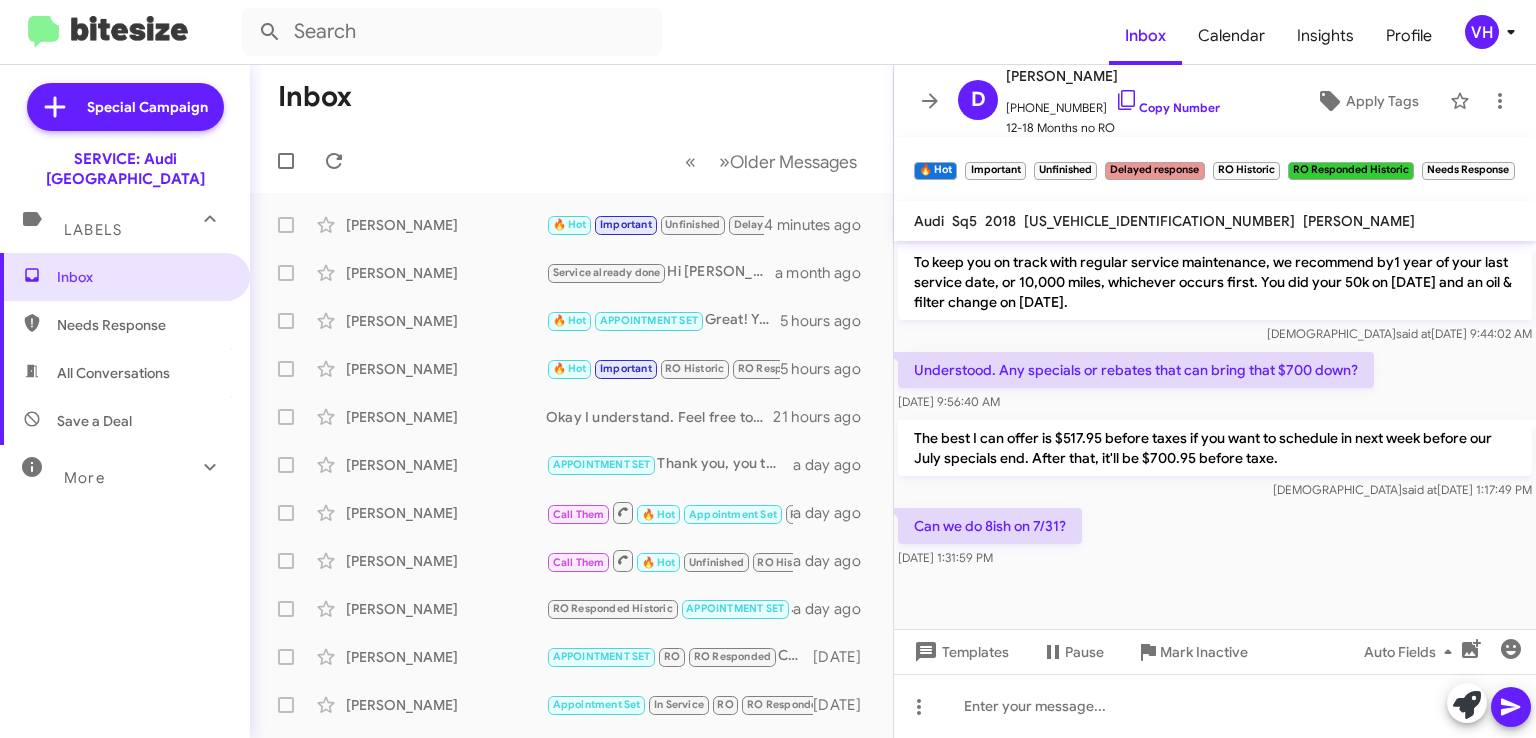 click on "WA1C4BFY9J2139750" 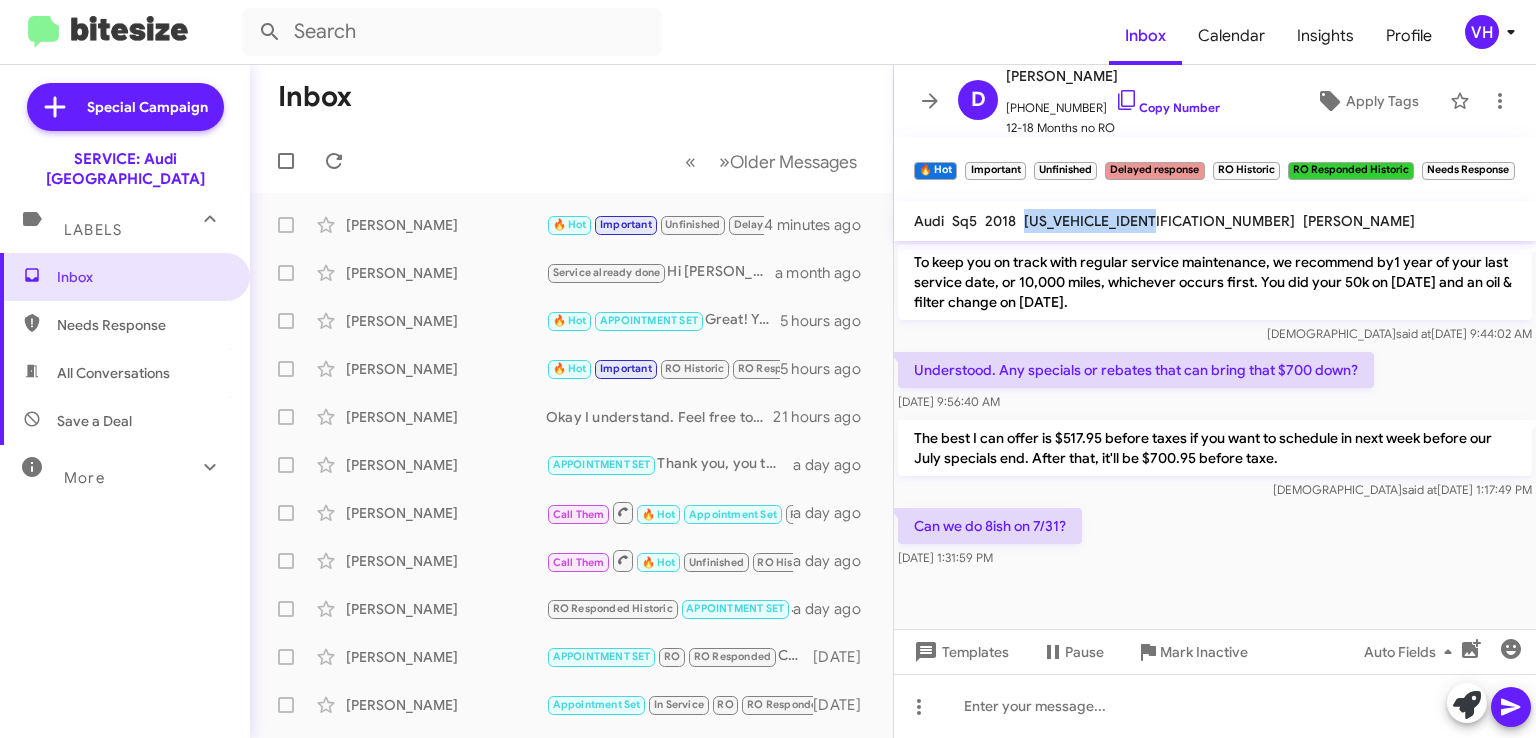 click on "WA1C4BFY9J2139750" 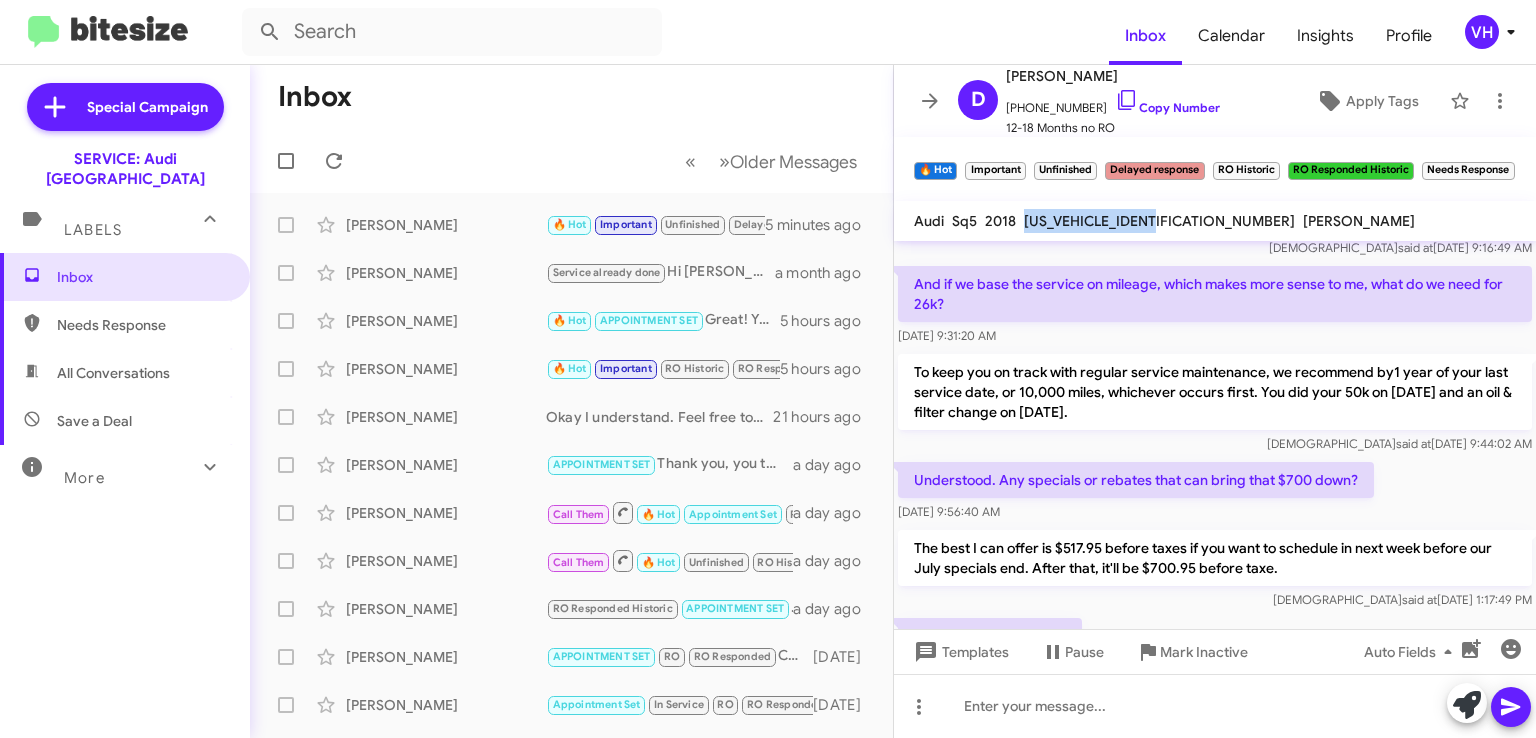 scroll, scrollTop: 1311, scrollLeft: 0, axis: vertical 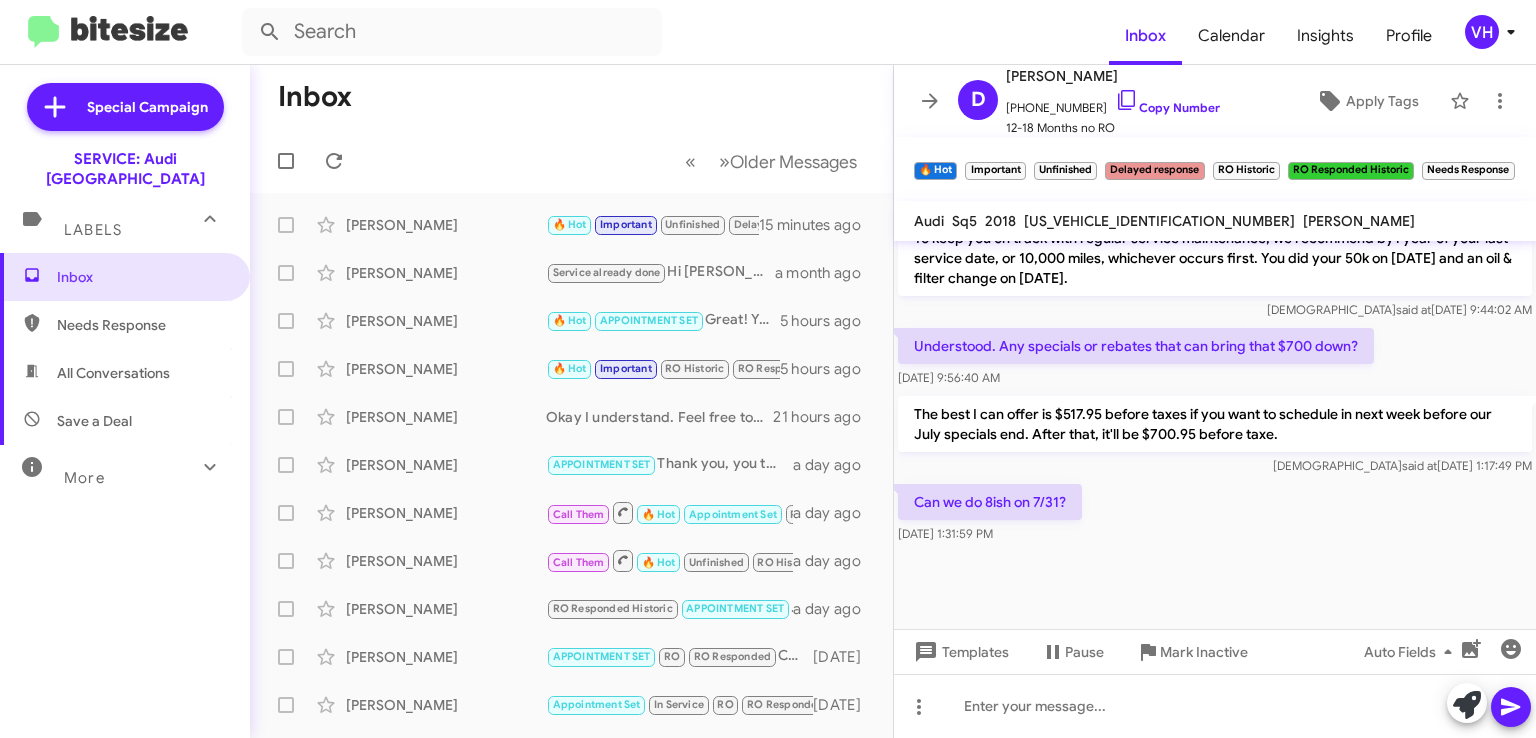 click on "Can we do 8ish on 7/31?    Jul 23, 2025, 1:31:59 PM" 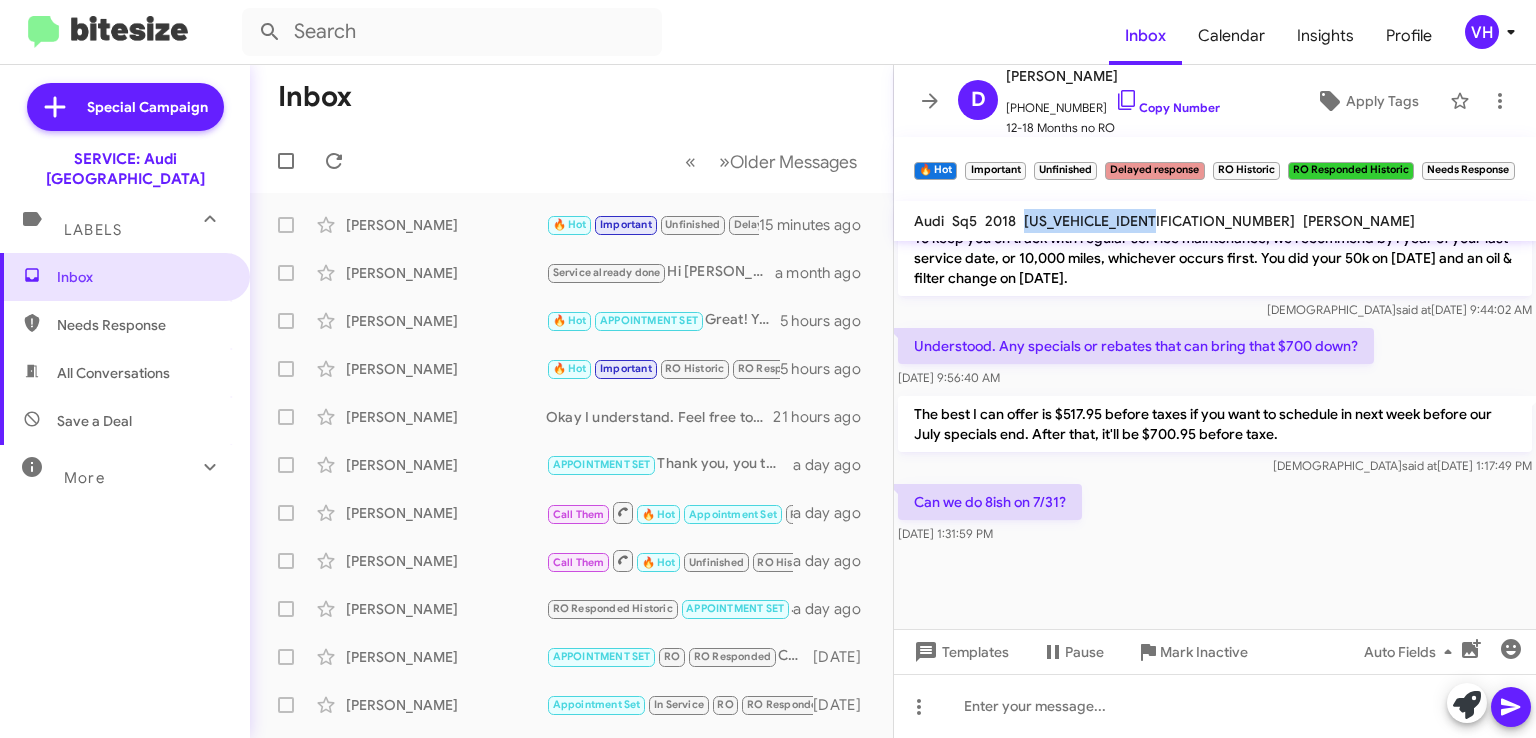 click on "WA1C4BFY9J2139750" 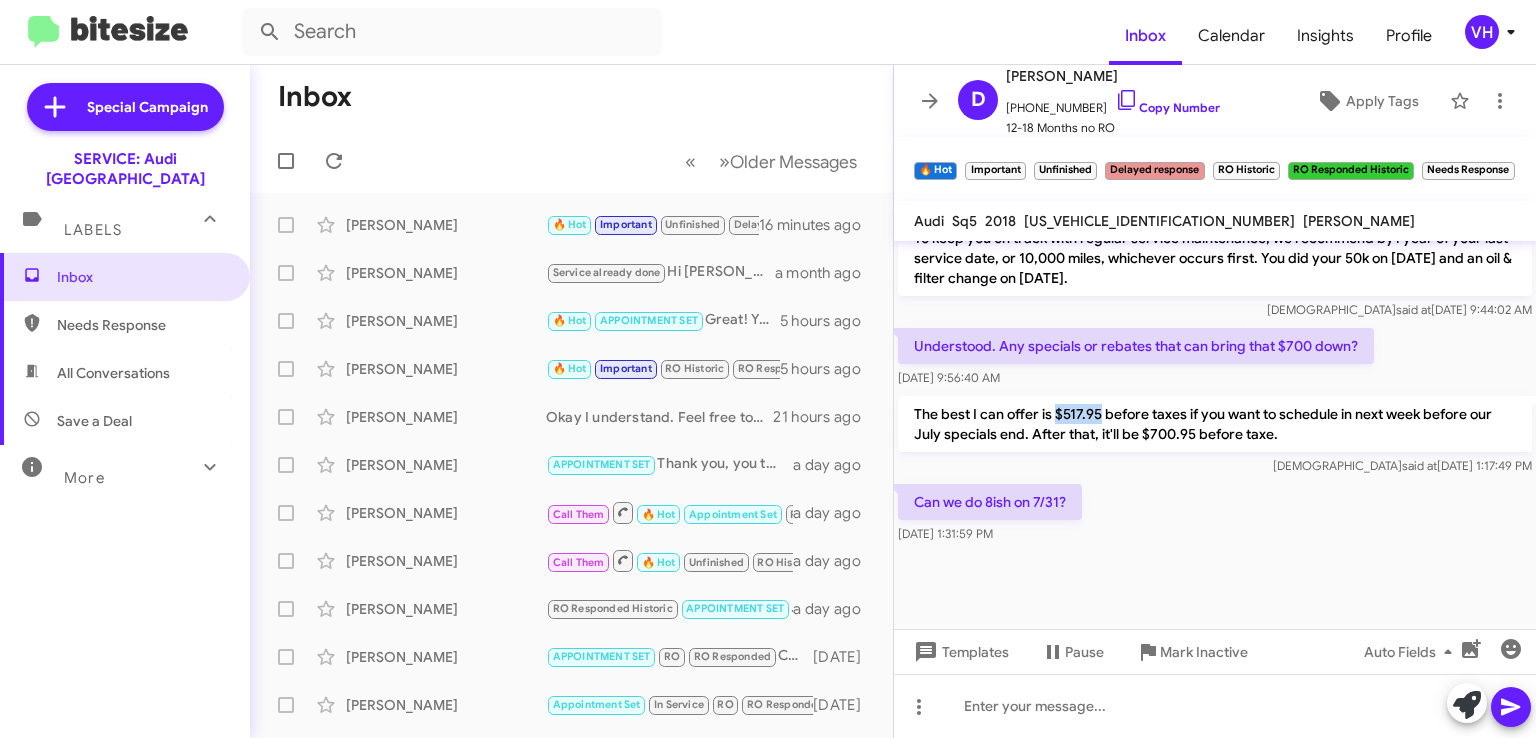 drag, startPoint x: 1100, startPoint y: 391, endPoint x: 1054, endPoint y: 385, distance: 46.389652 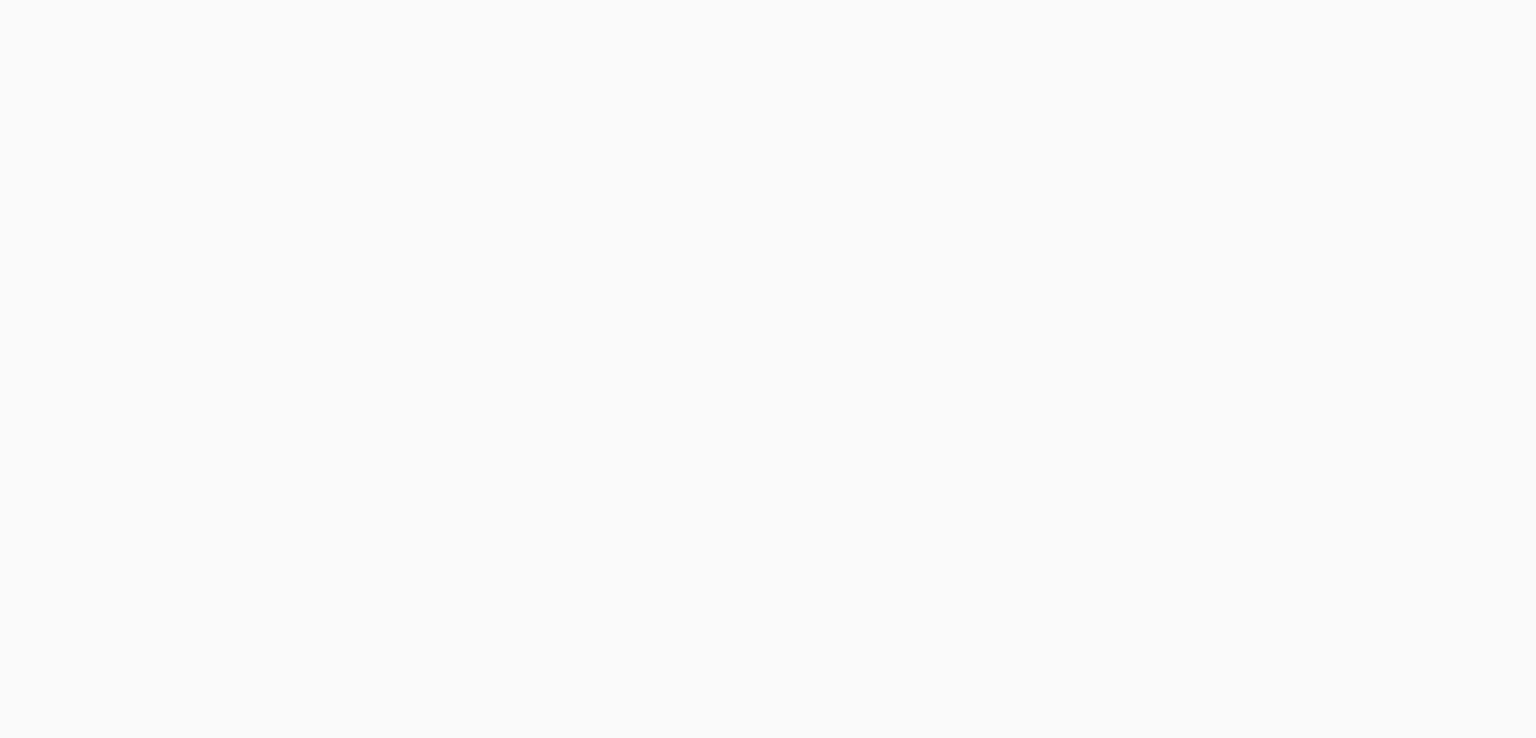 scroll, scrollTop: 0, scrollLeft: 0, axis: both 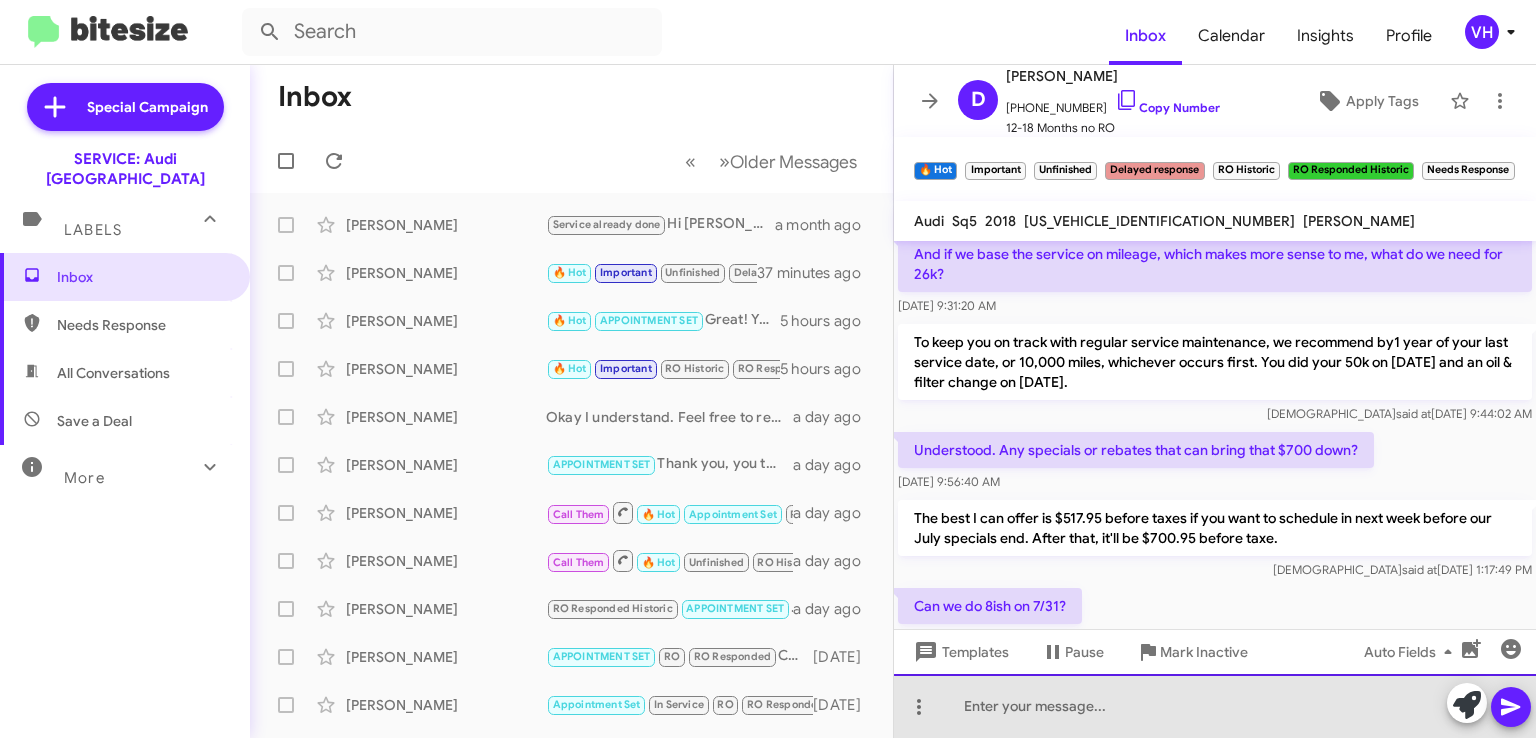 click 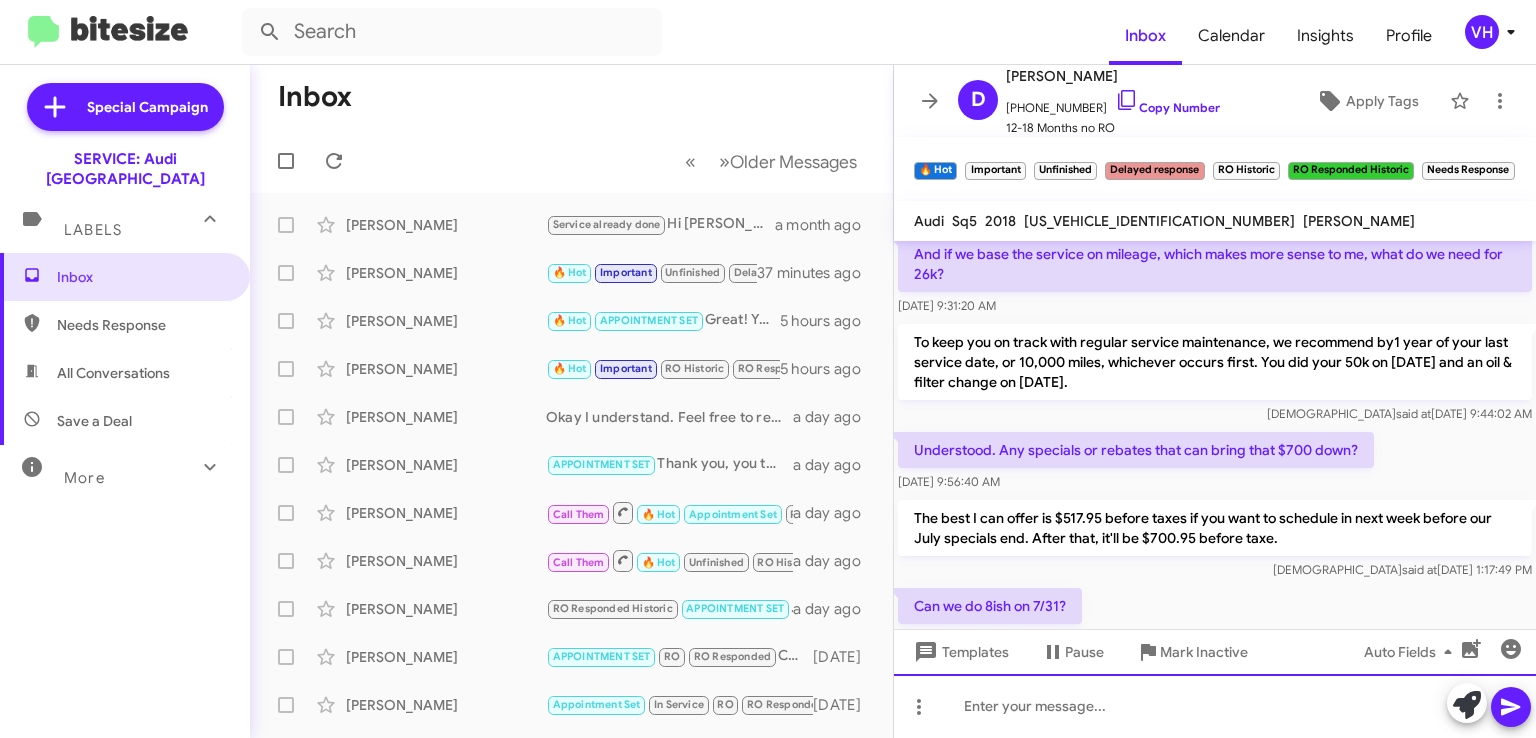 type 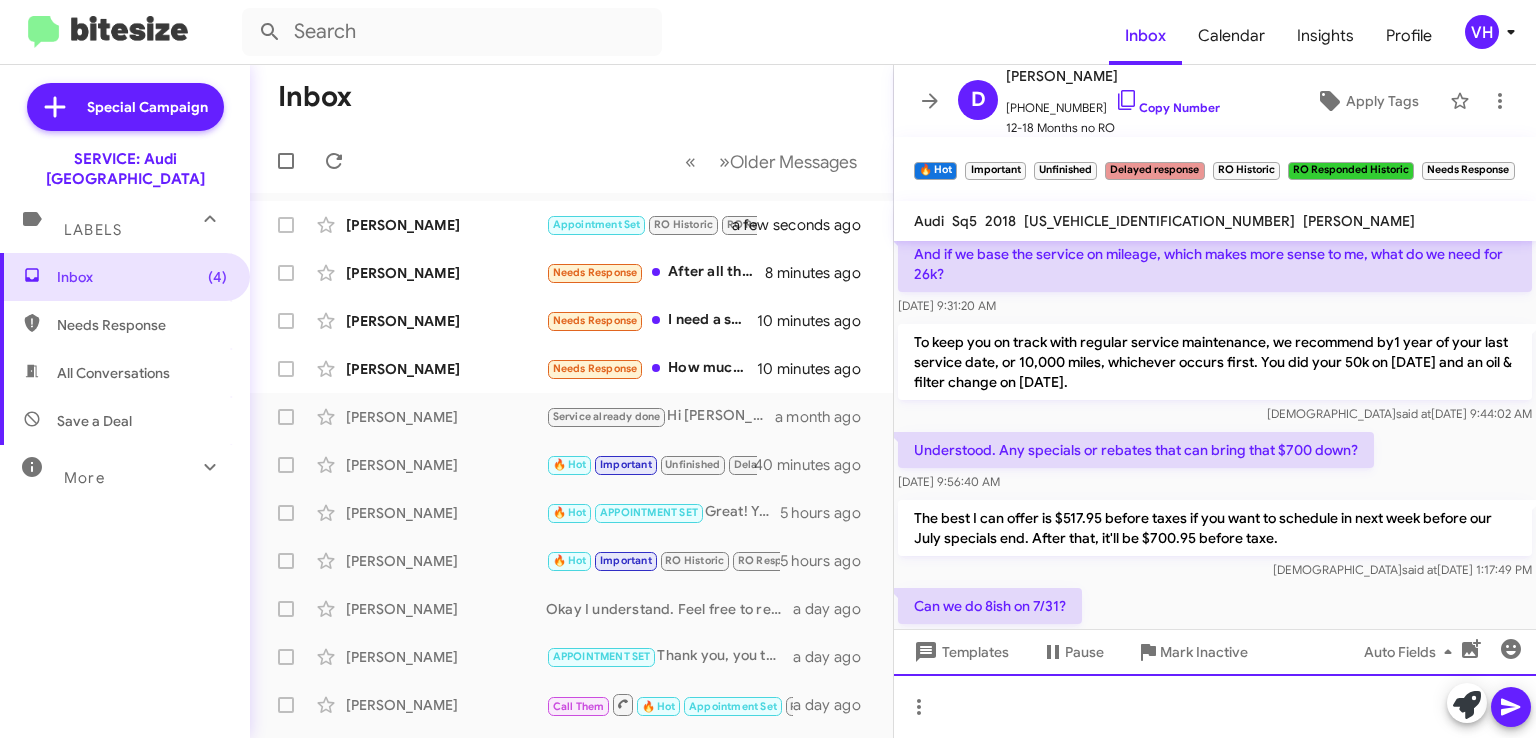click 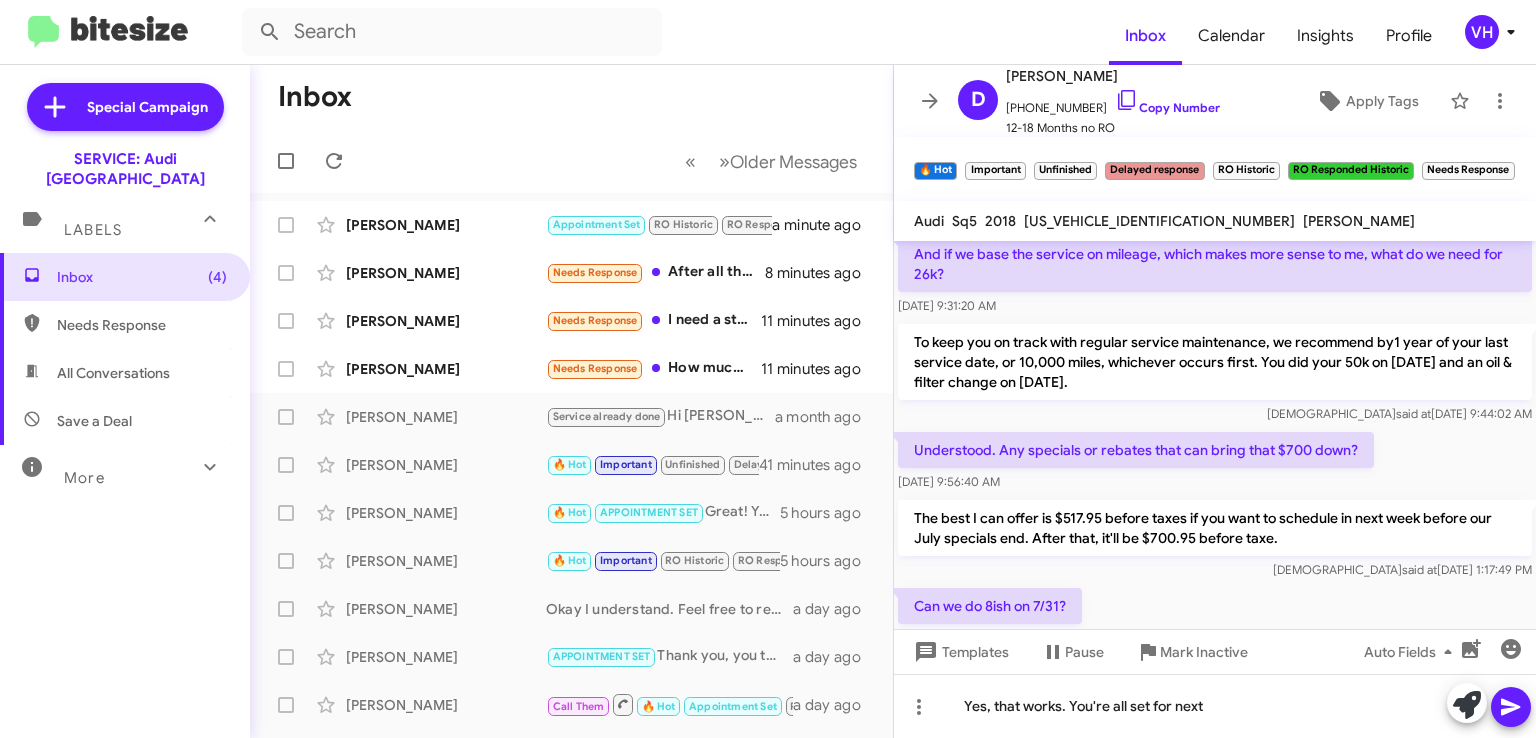 click on "Can we do 8ish on 7/31?    [DATE] 1:31:59 PM" 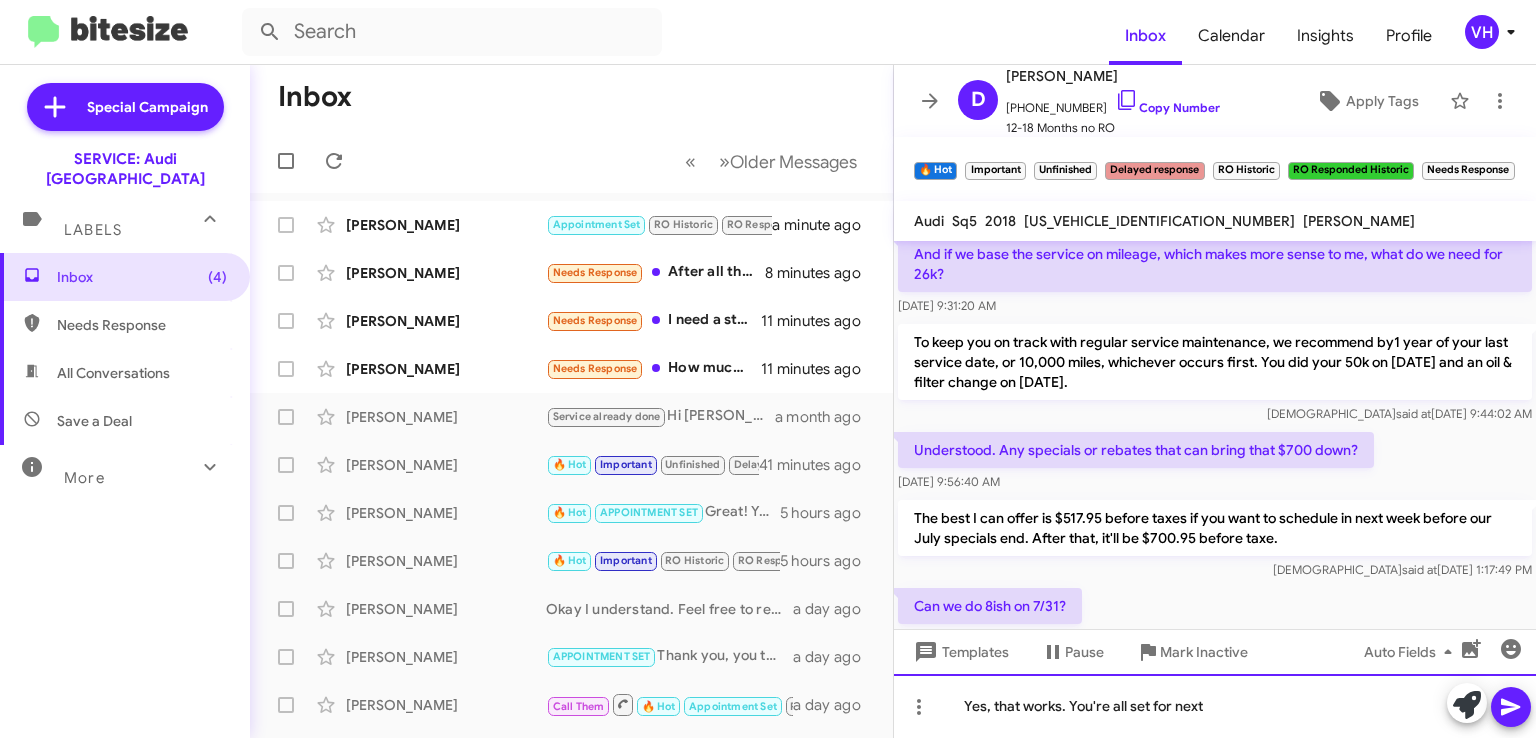 click on "Yes, that works. You're all set for next" 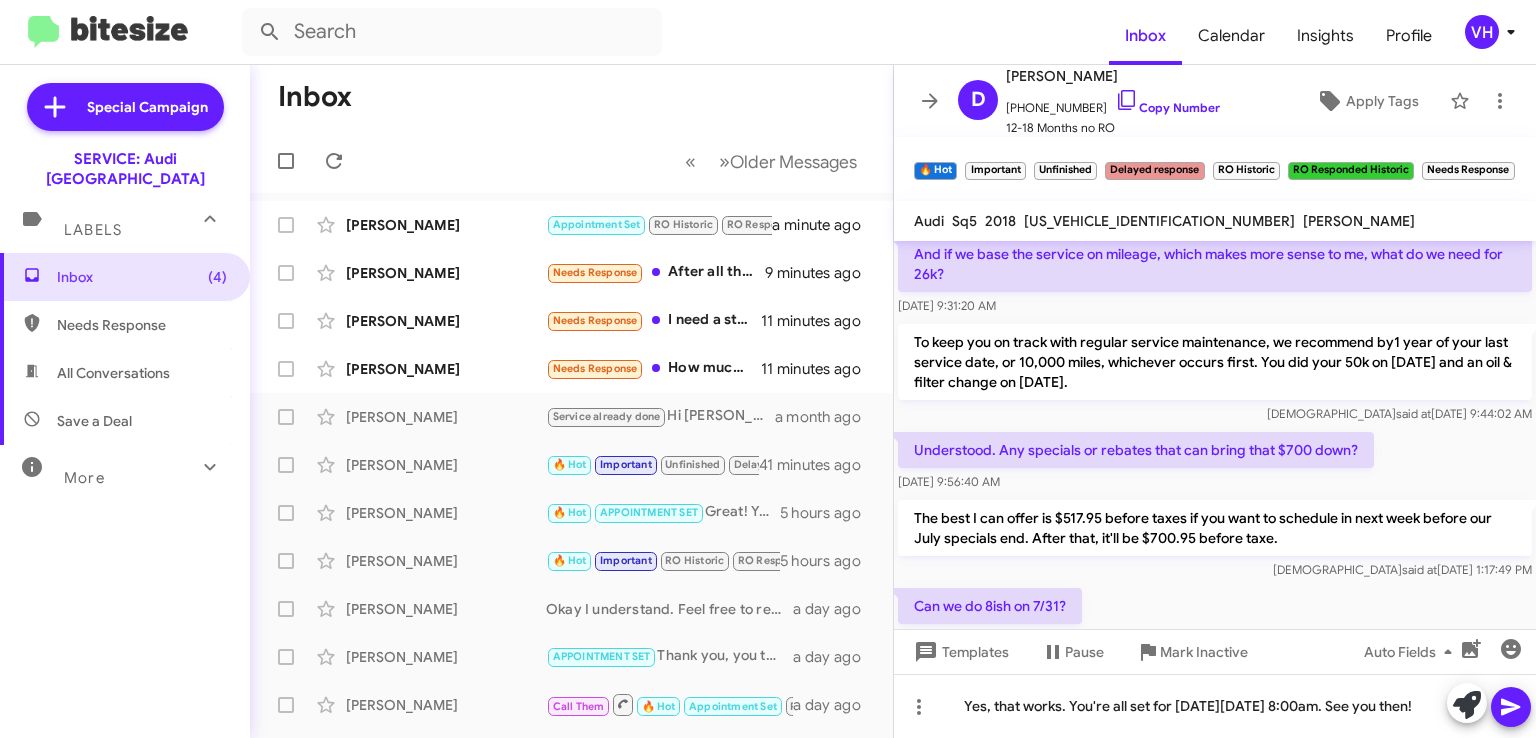 click 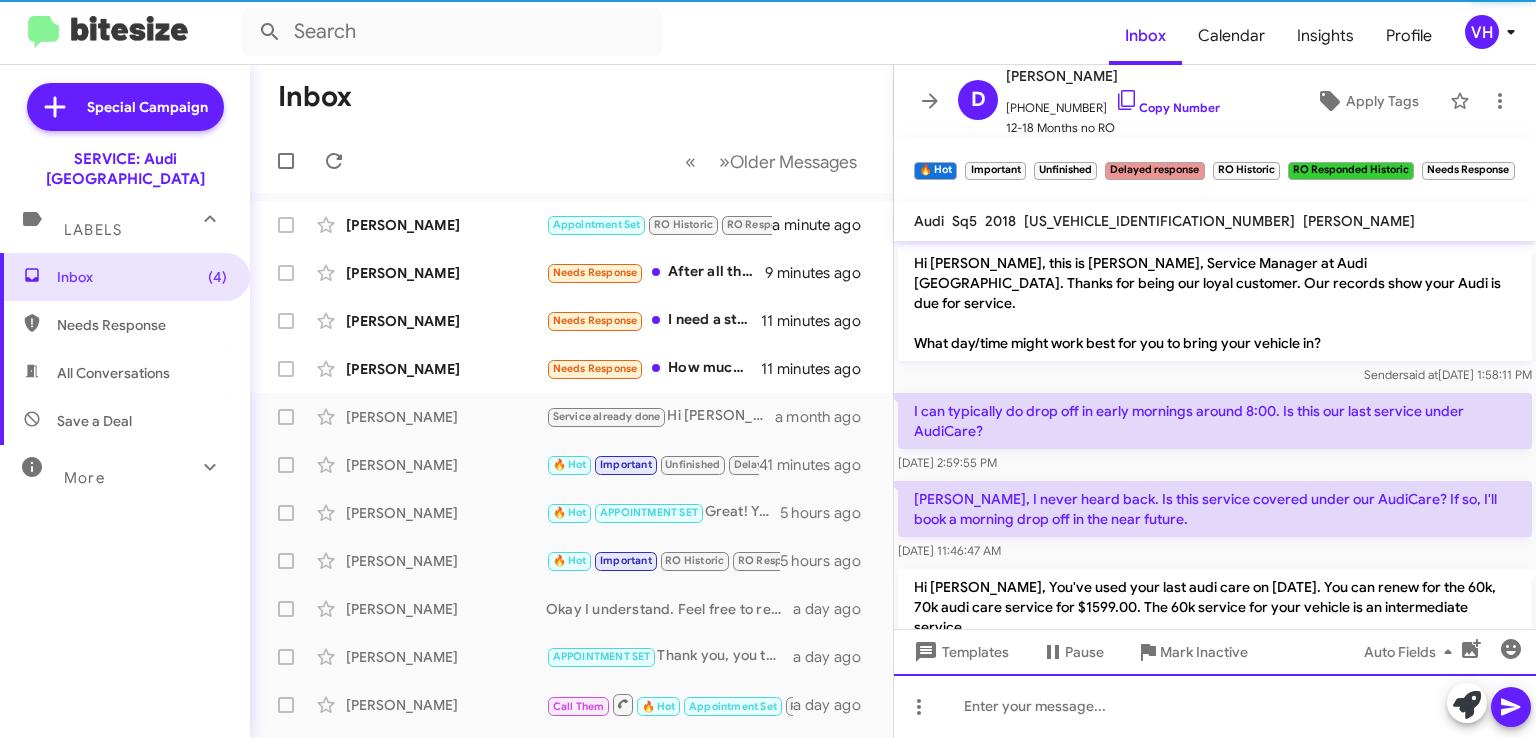 scroll, scrollTop: 100, scrollLeft: 0, axis: vertical 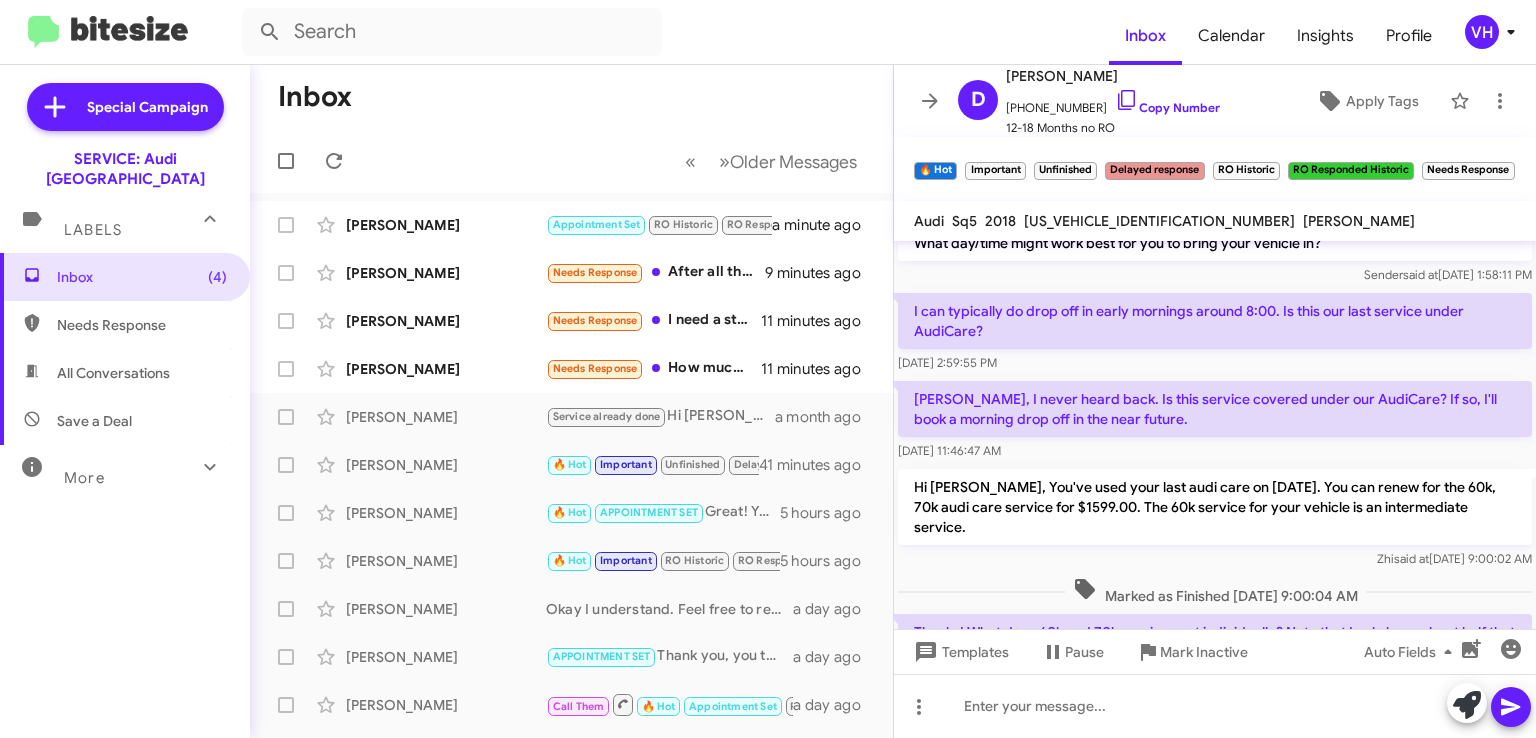 click on "[PERSON_NAME]" 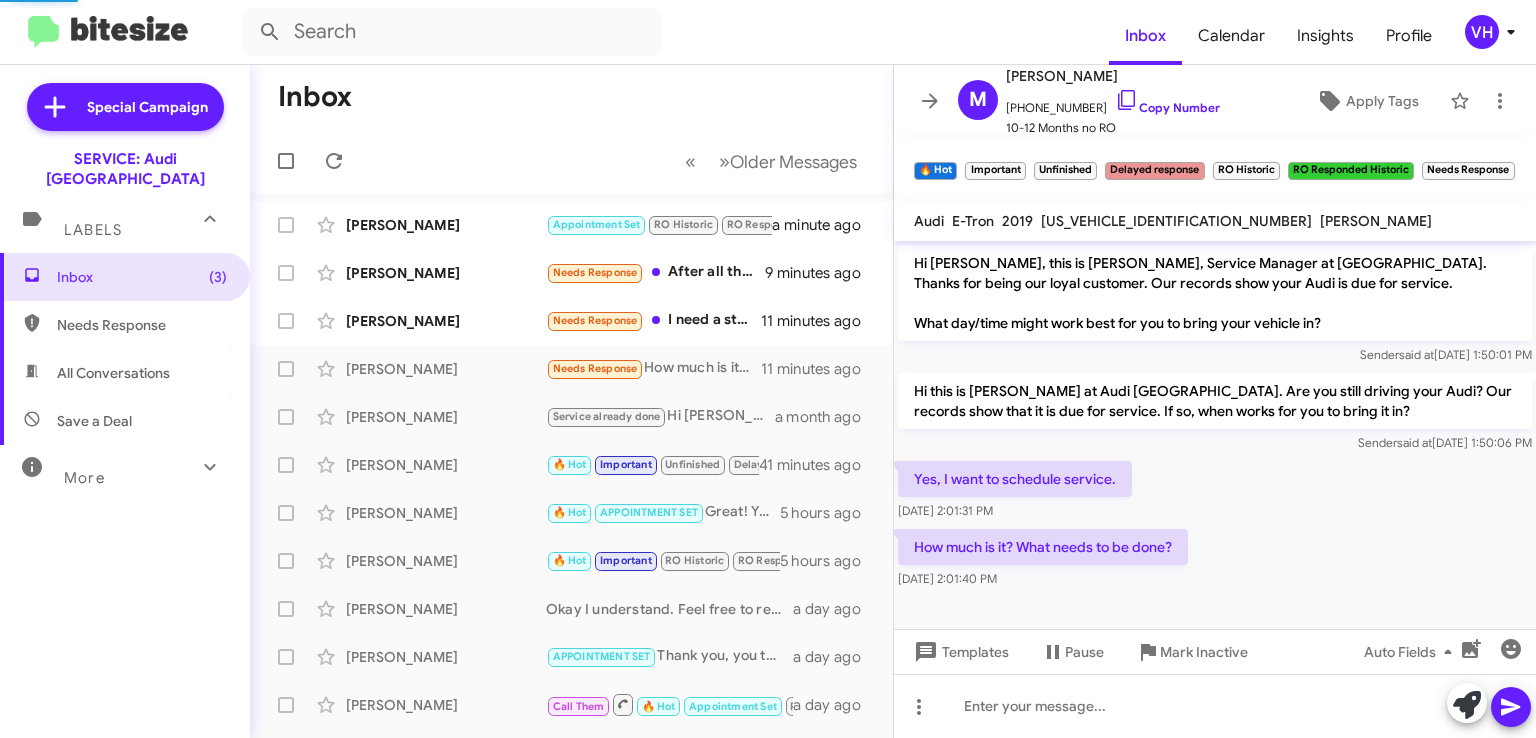 scroll, scrollTop: 0, scrollLeft: 0, axis: both 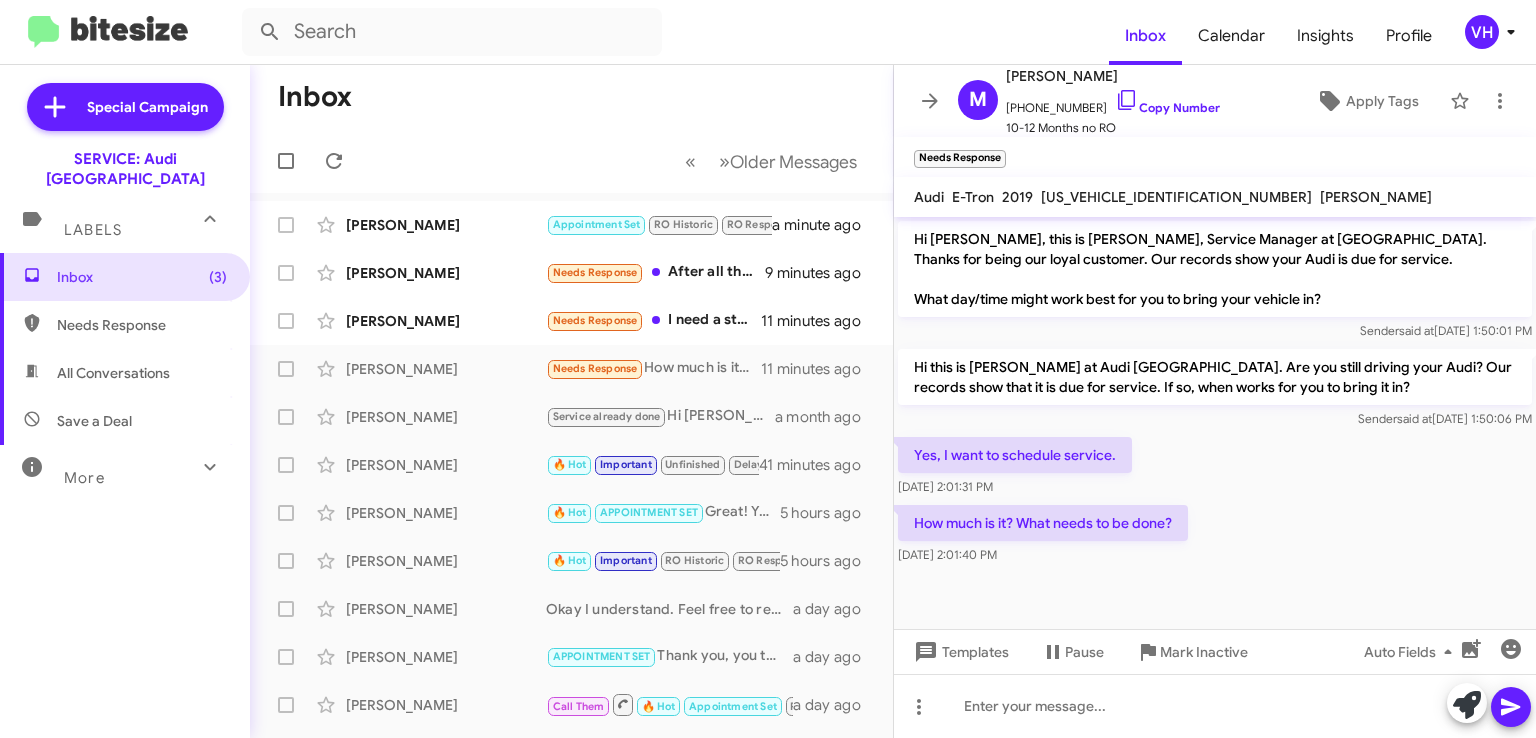 click on "[PERSON_NAME]" 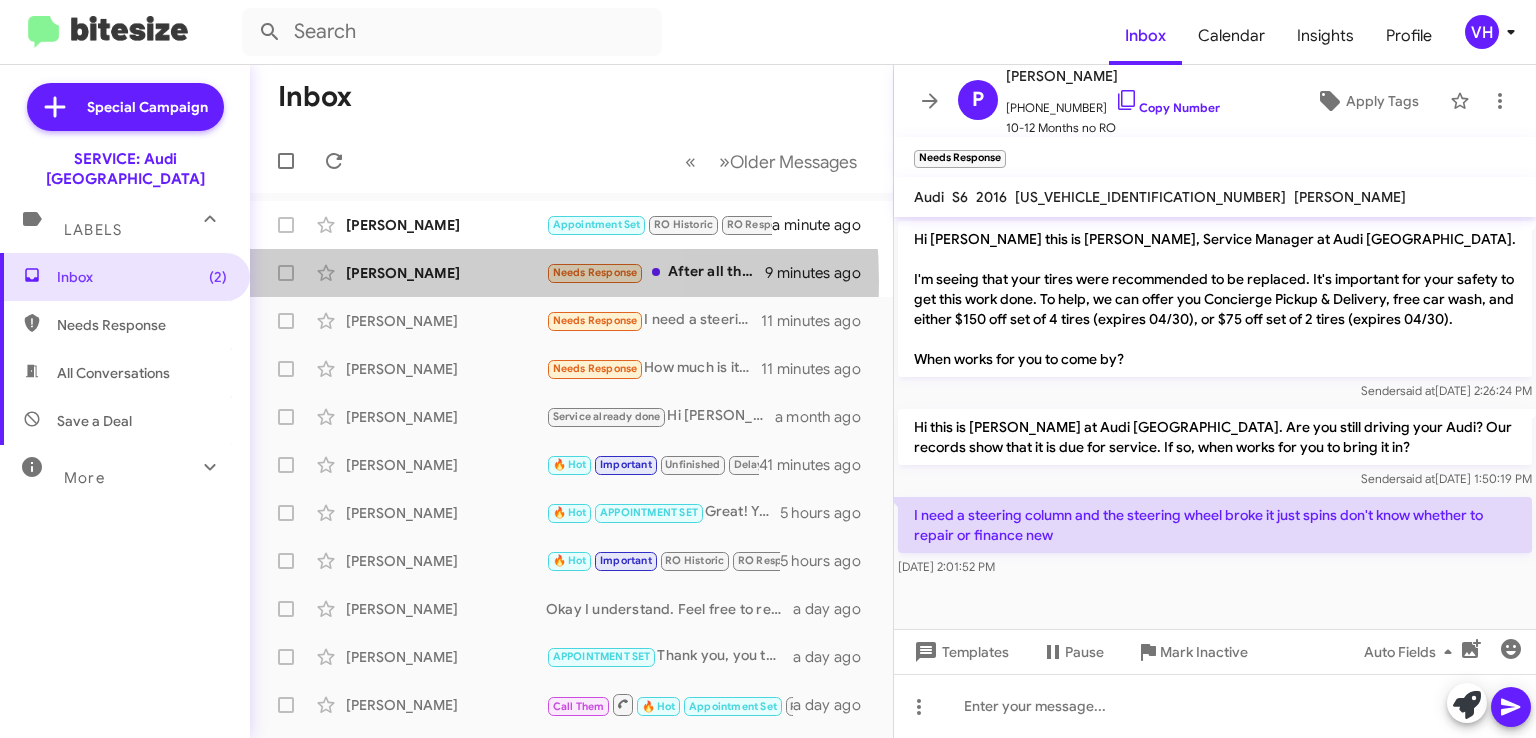 click on "[PERSON_NAME]" 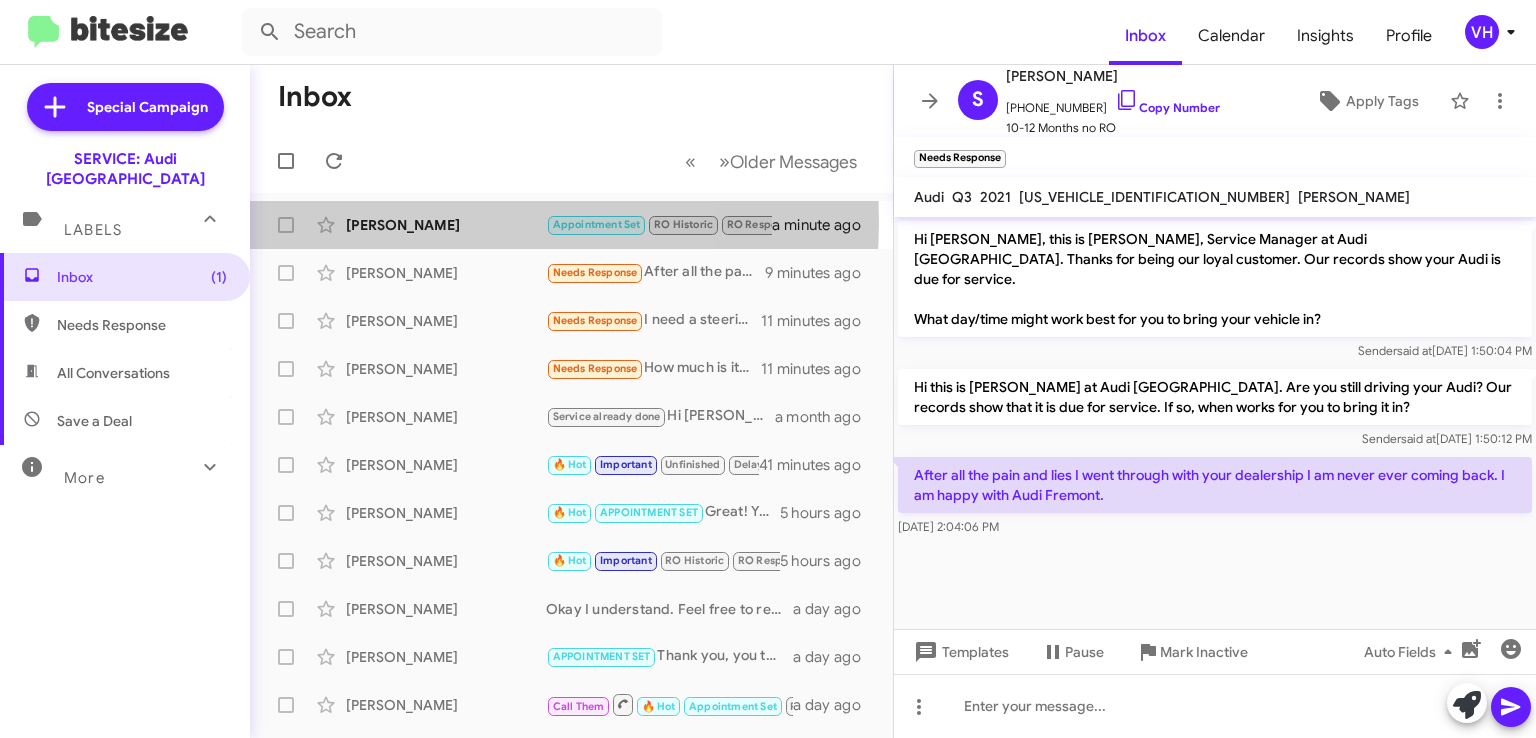 click on "[PERSON_NAME]" 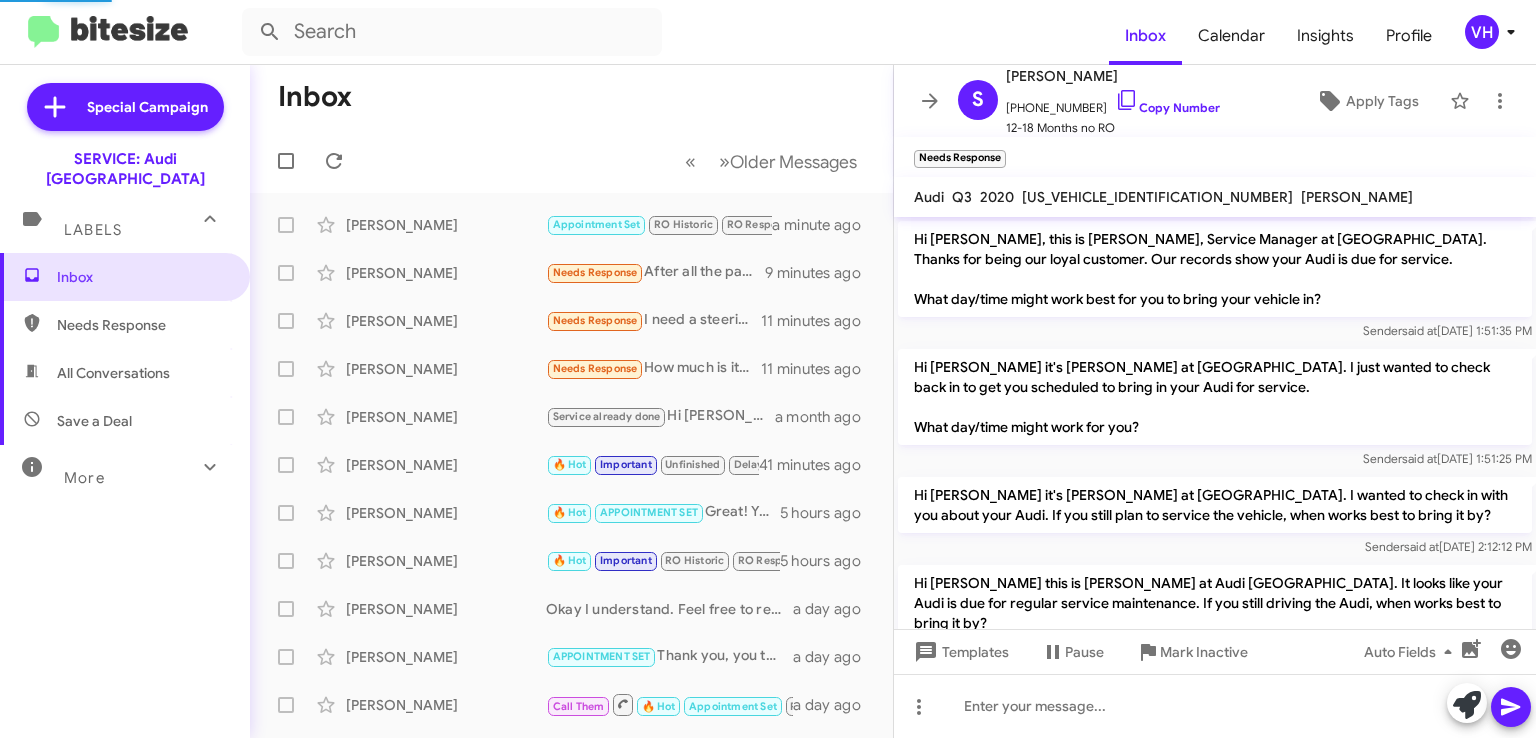 scroll, scrollTop: 480, scrollLeft: 0, axis: vertical 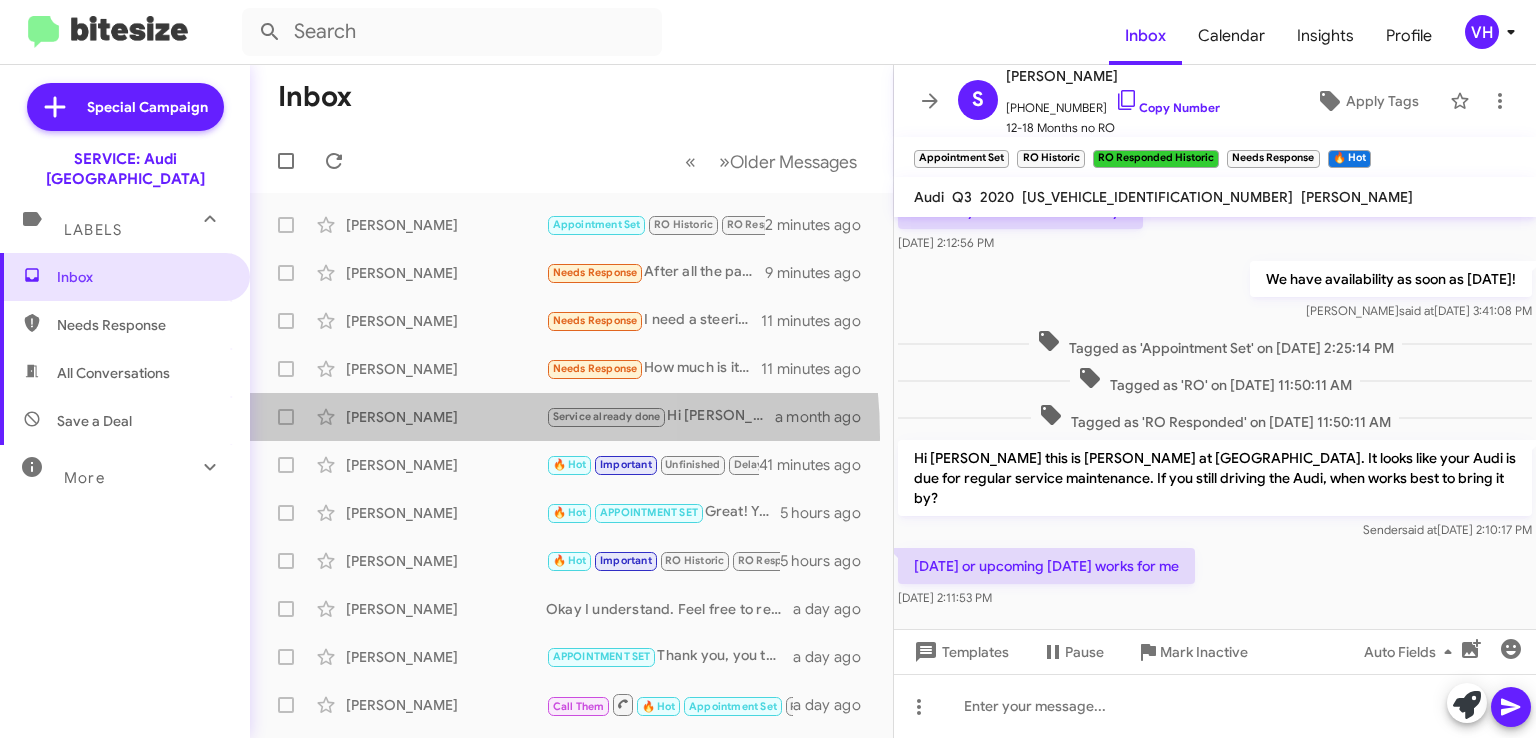 click on "Shaun Ghafouri  Service already done   Hi Shaun this is Josh Spier at Audi Oakland. I wanted to check in with you about your Audi. We show it as due for service. Do you have any questions that I can answer for you?   a month ago" 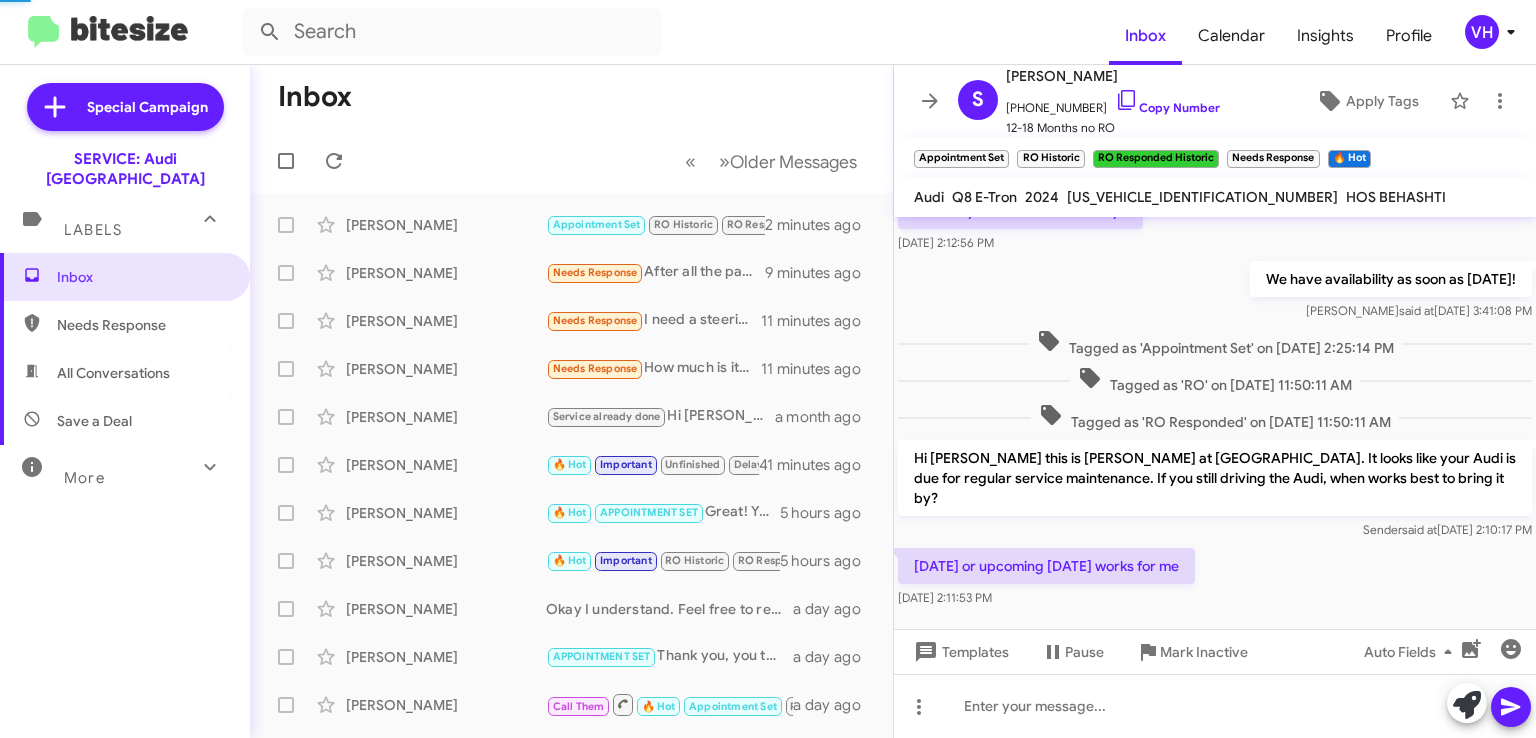 scroll, scrollTop: 0, scrollLeft: 0, axis: both 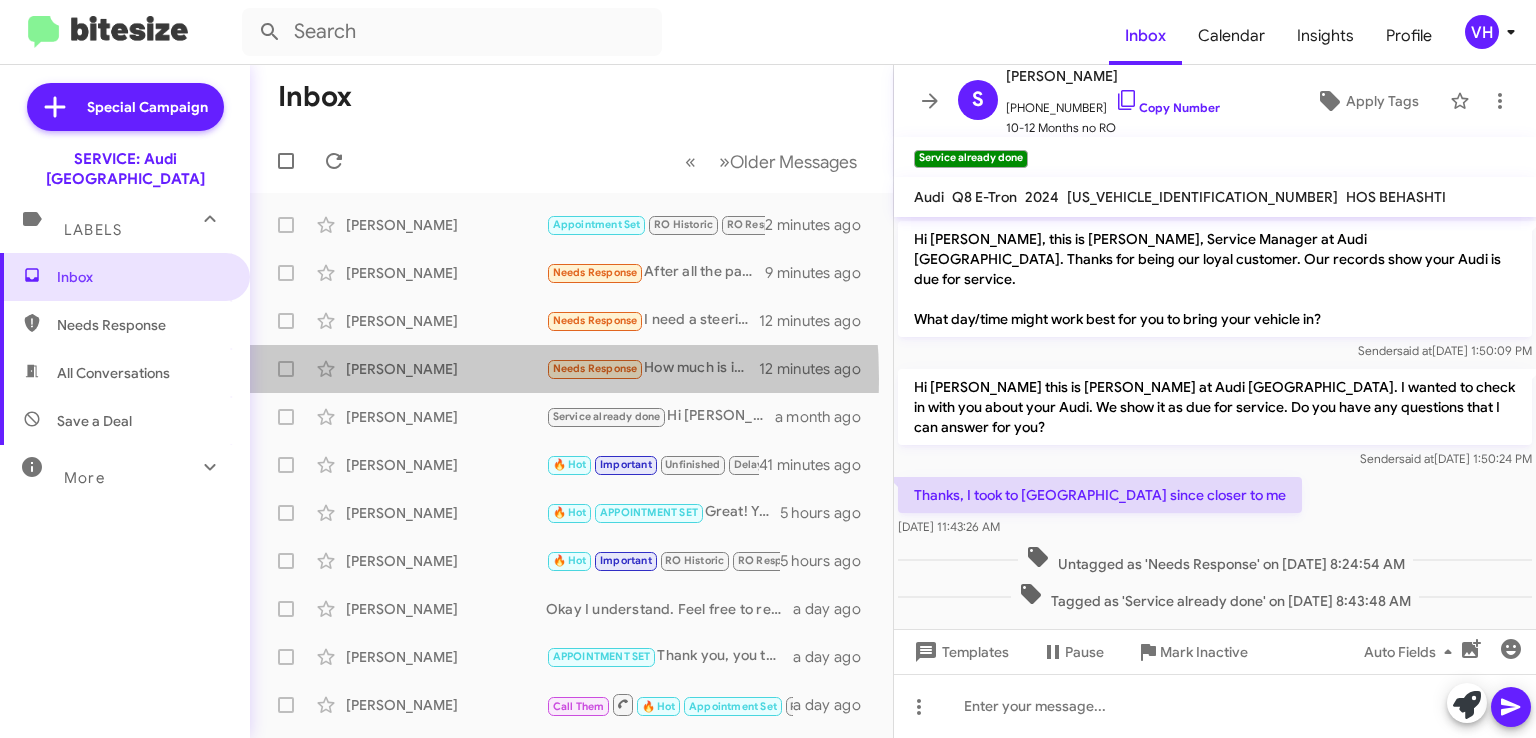 click on "[PERSON_NAME]" 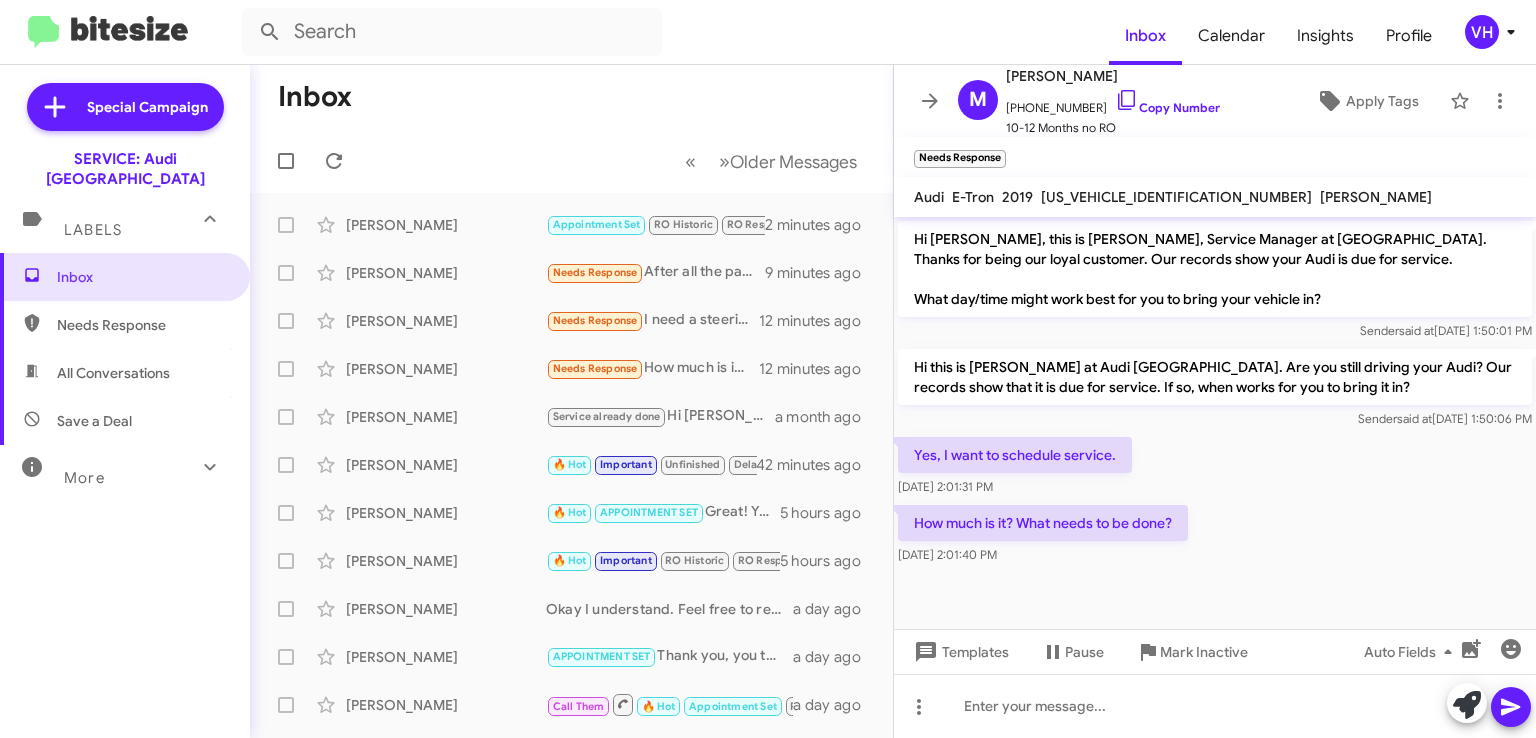 click on "Shaun Ghafouri  Service already done   Hi Shaun this is Josh Spier at Audi Oakland. I wanted to check in with you about your Audi. We show it as due for service. Do you have any questions that I can answer for you?   a month ago" 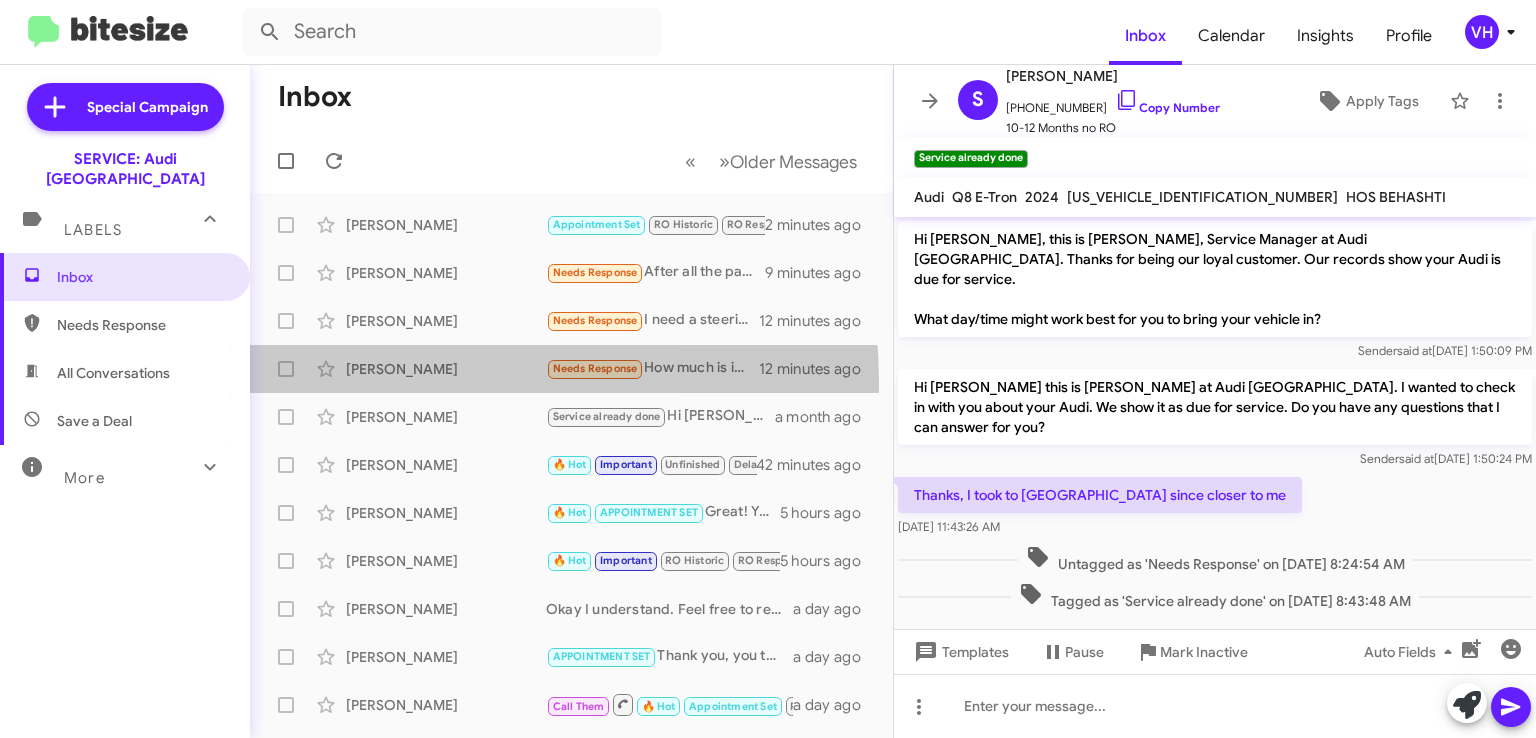 click on "Michelle Weiss  Needs Response   How much is it? What needs to be done?   12 minutes ago" 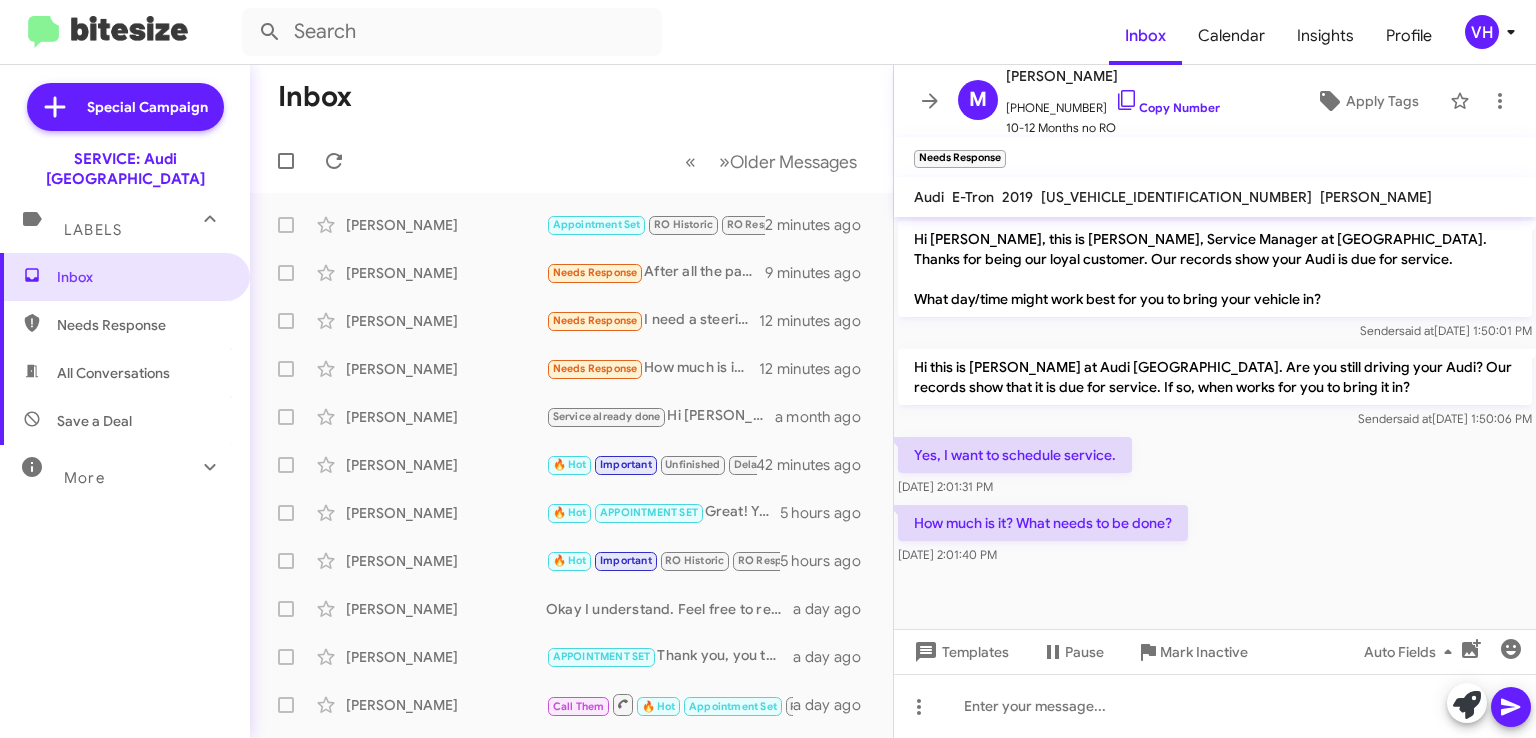 click on "Paul Walker  Needs Response   I need a steering column and the steering wheel broke it just spins don't know whether to repair or finance new   12 minutes ago" 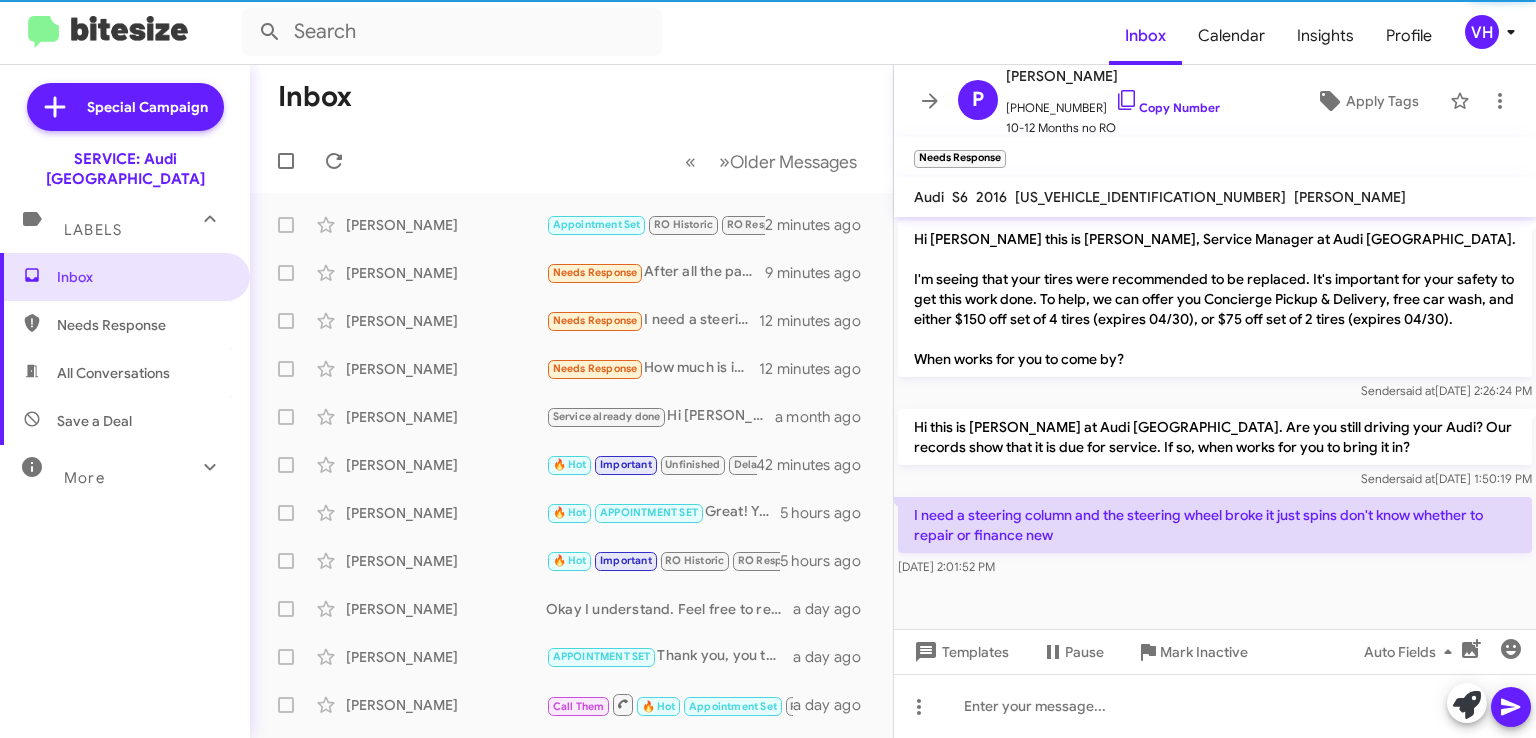 click on "Sudeep Badjatia  Needs Response   After all the pain and lies I went through with your dealership I am never ever coming back. I am happy with Audi Fremont.   9 minutes ago" 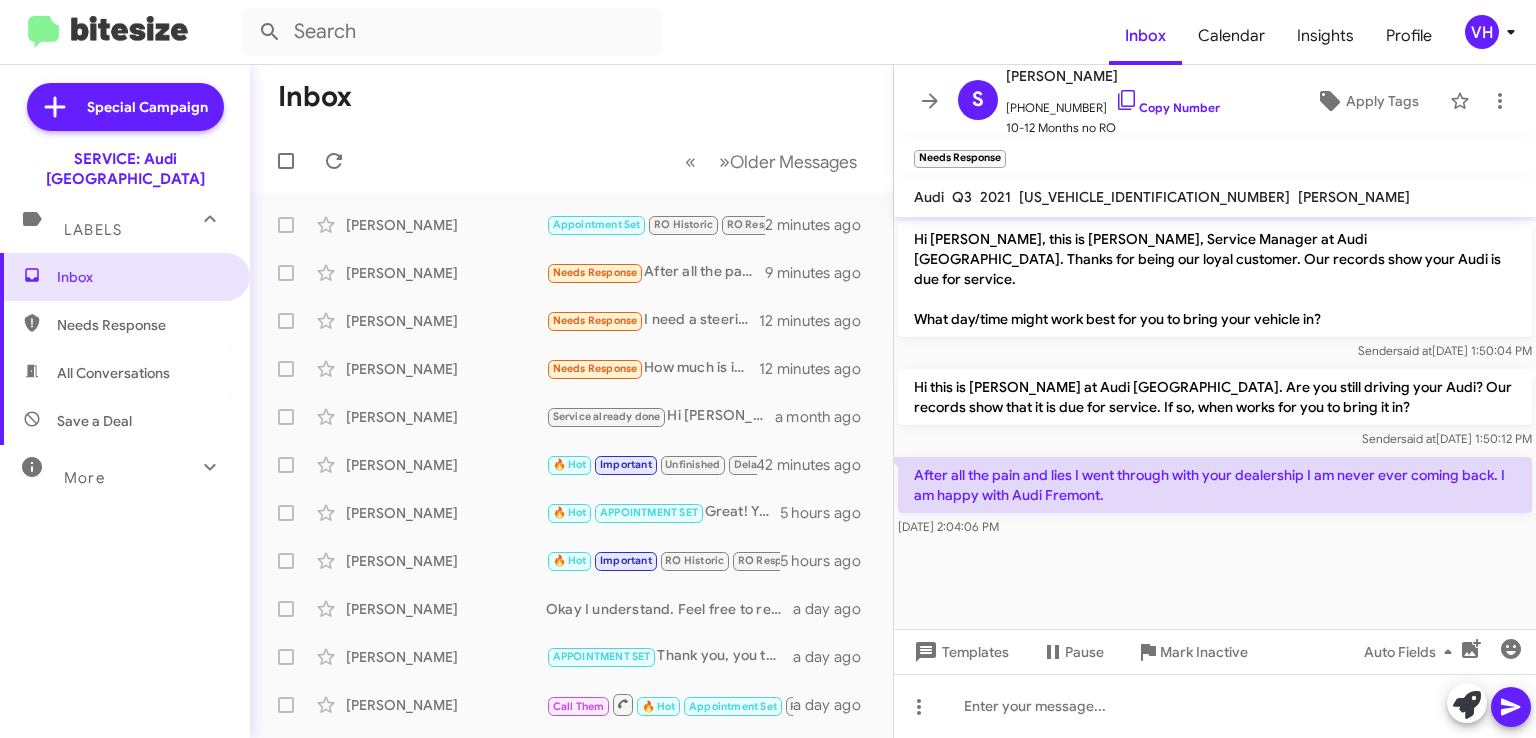 click on "WA1AUCF36M1095606" 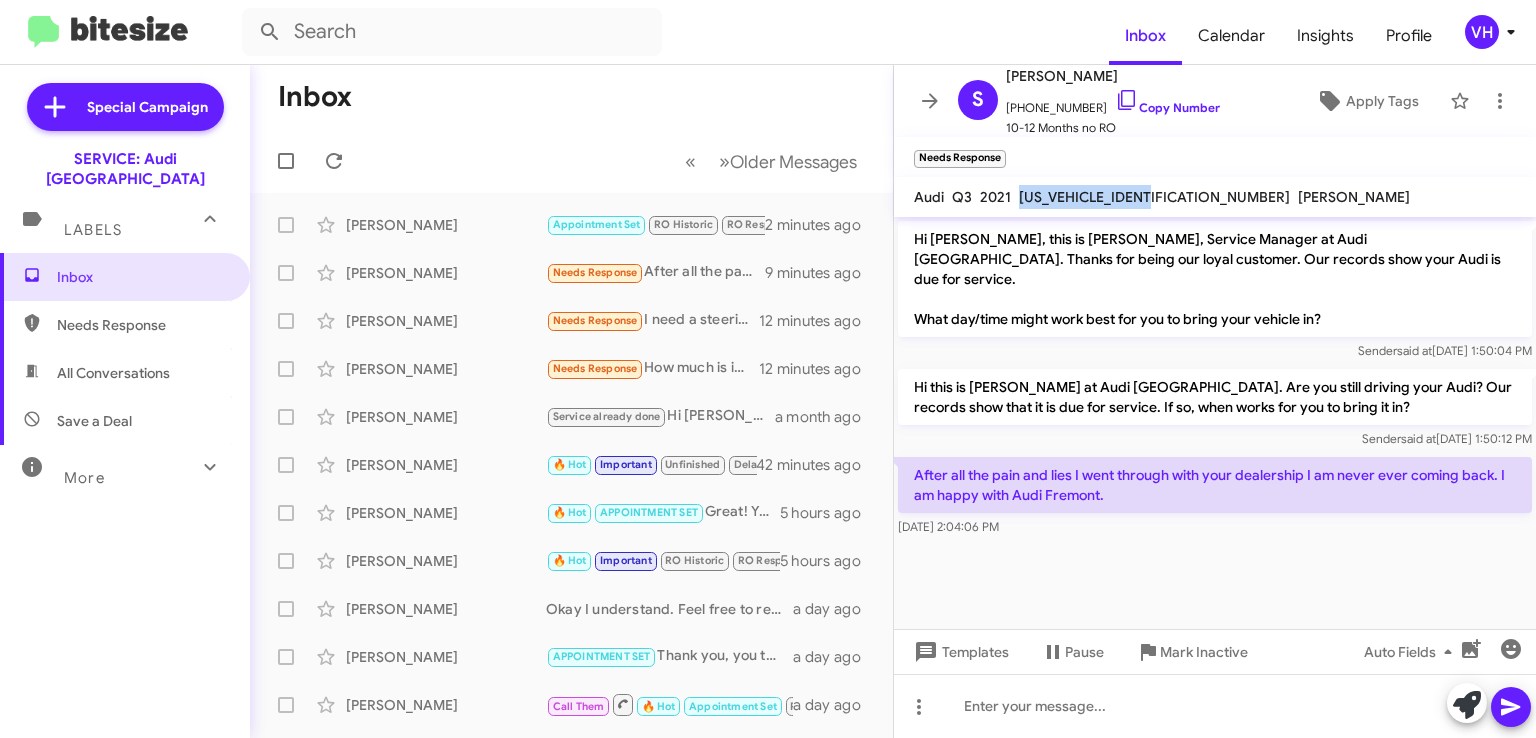 click on "WA1AUCF36M1095606" 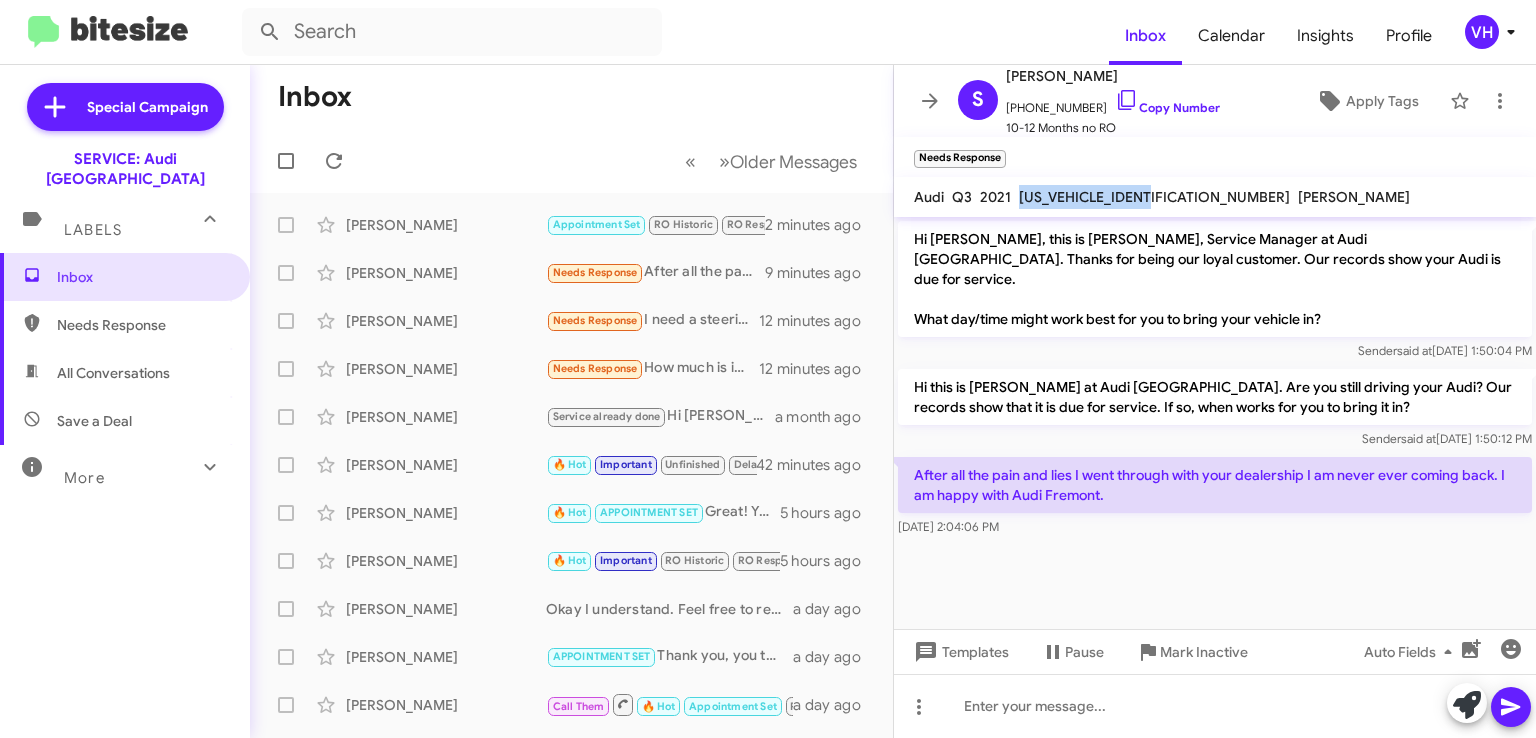 copy on "WA1AUCF36M1095606" 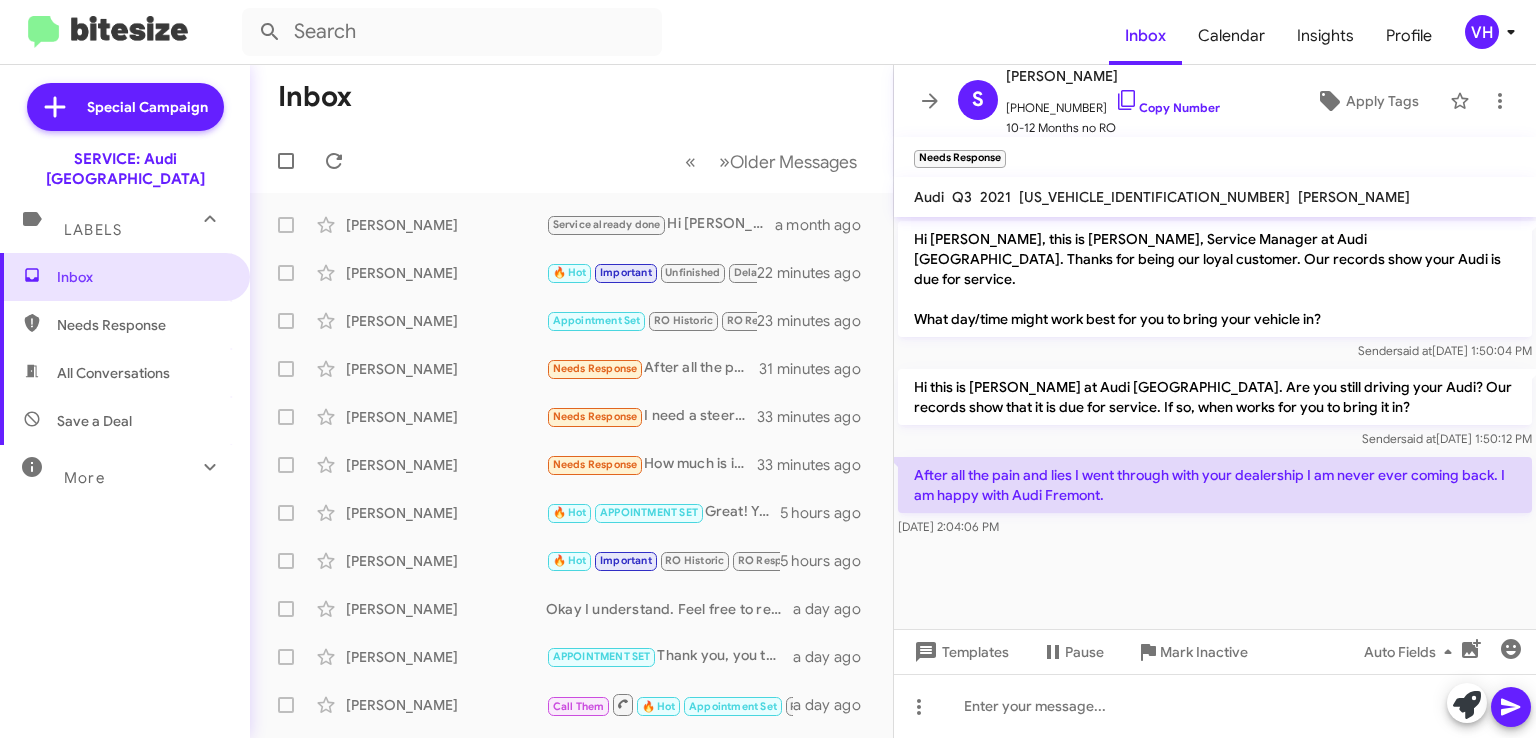 click on "Hi Sudeep, this is Steven Bainbridge, Service Manager at Audi Oakland. Thanks for being our loyal customer. Our records show your Audi is due for service.
What day/time might work best for you to bring your vehicle in?" 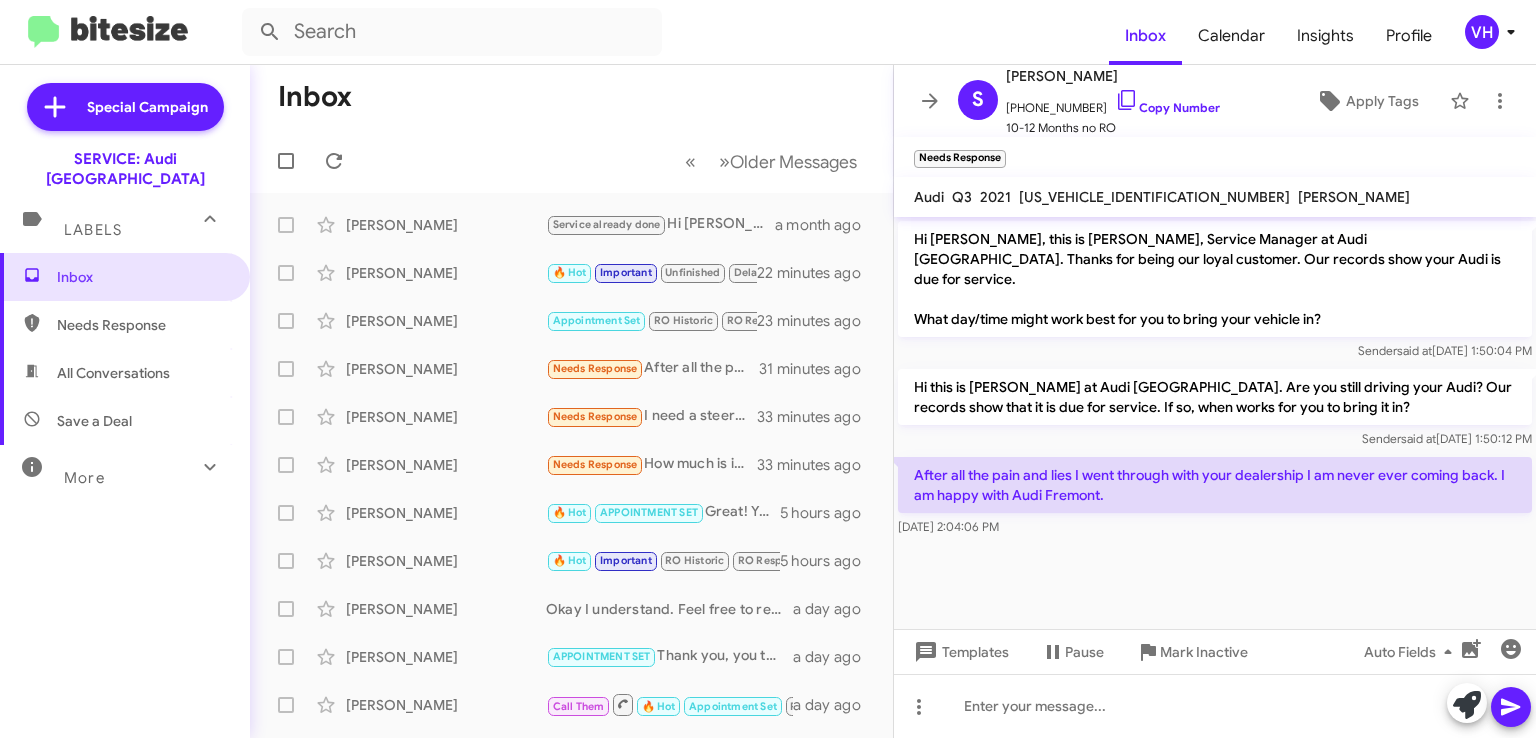 click on "WA1AUCF36M1095606" 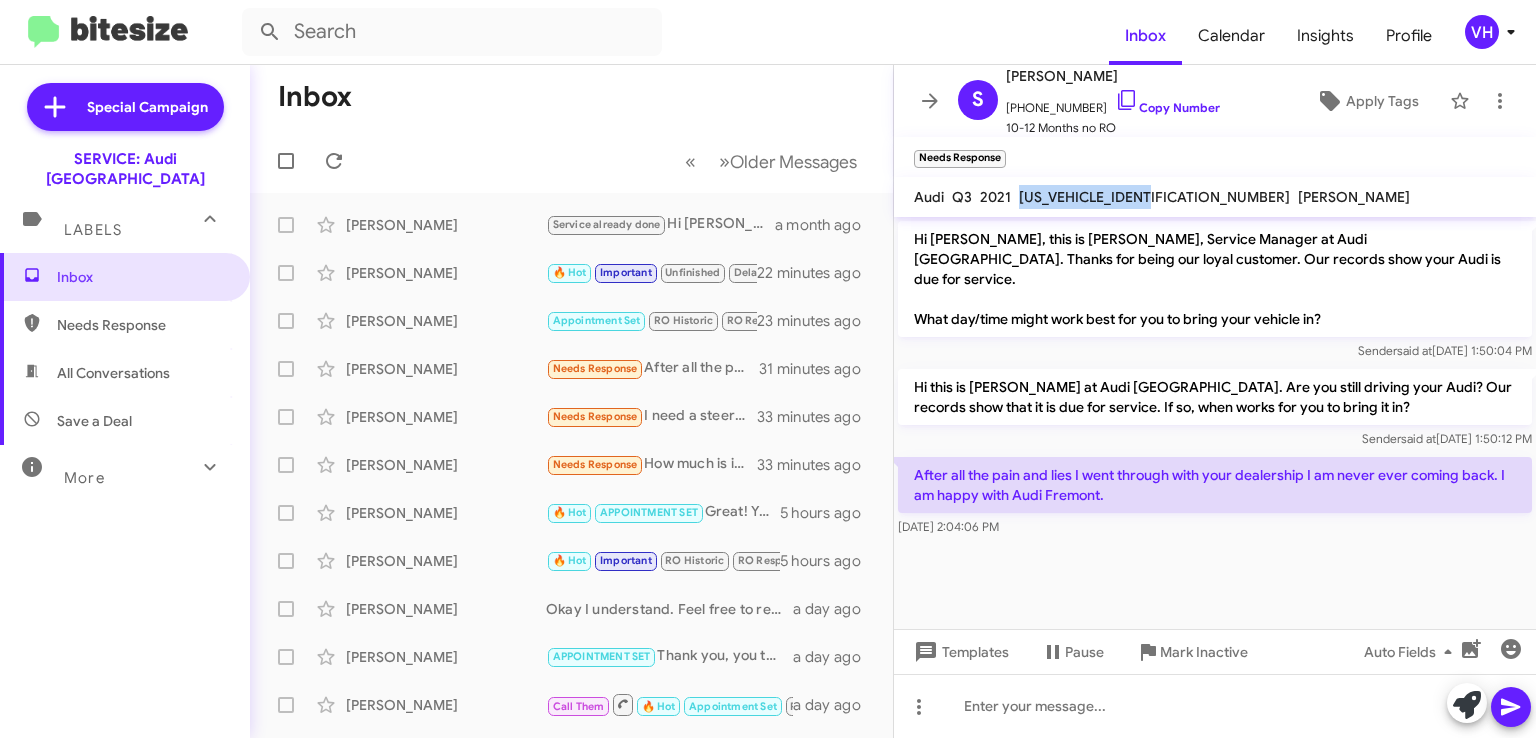 click on "WA1AUCF36M1095606" 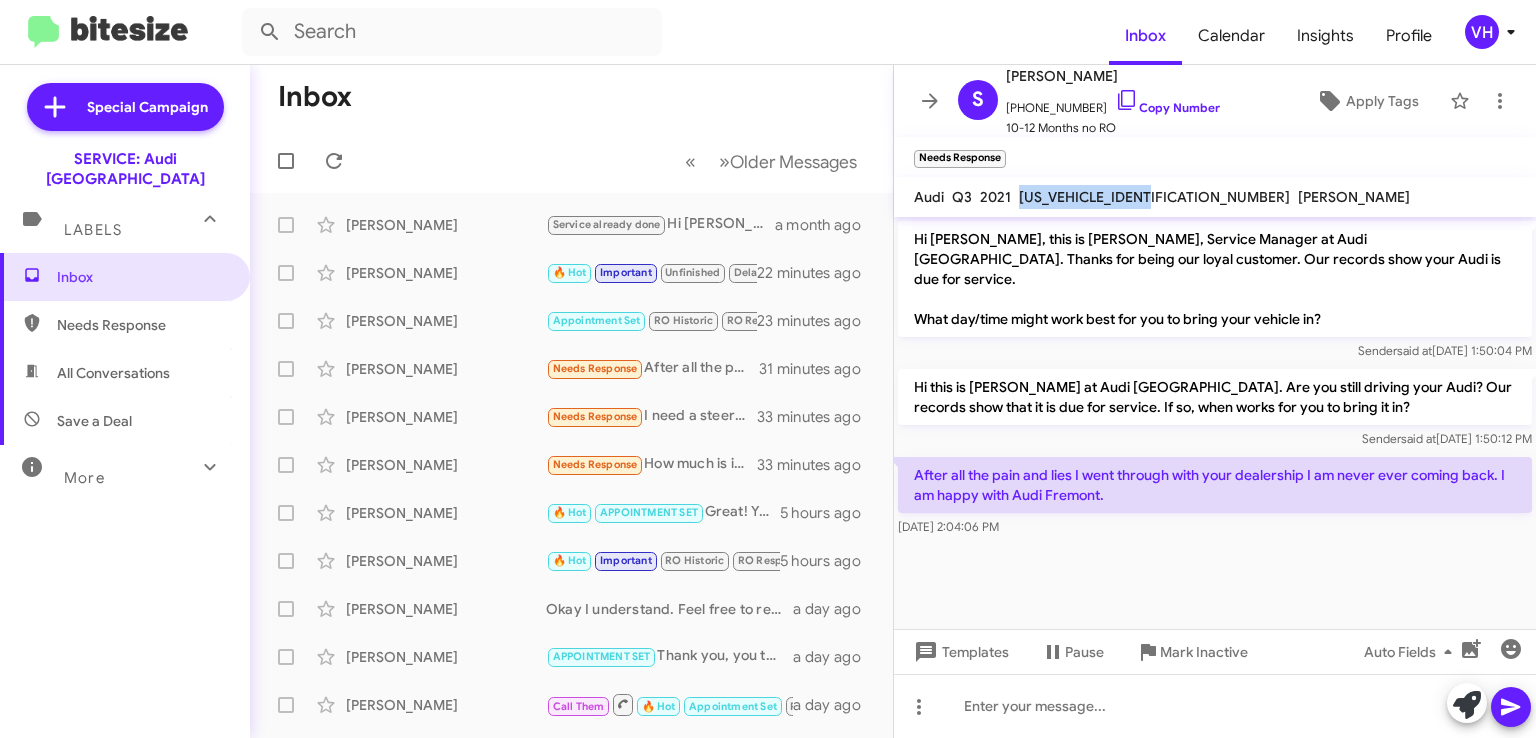 copy on "WA1AUCF36M1095606" 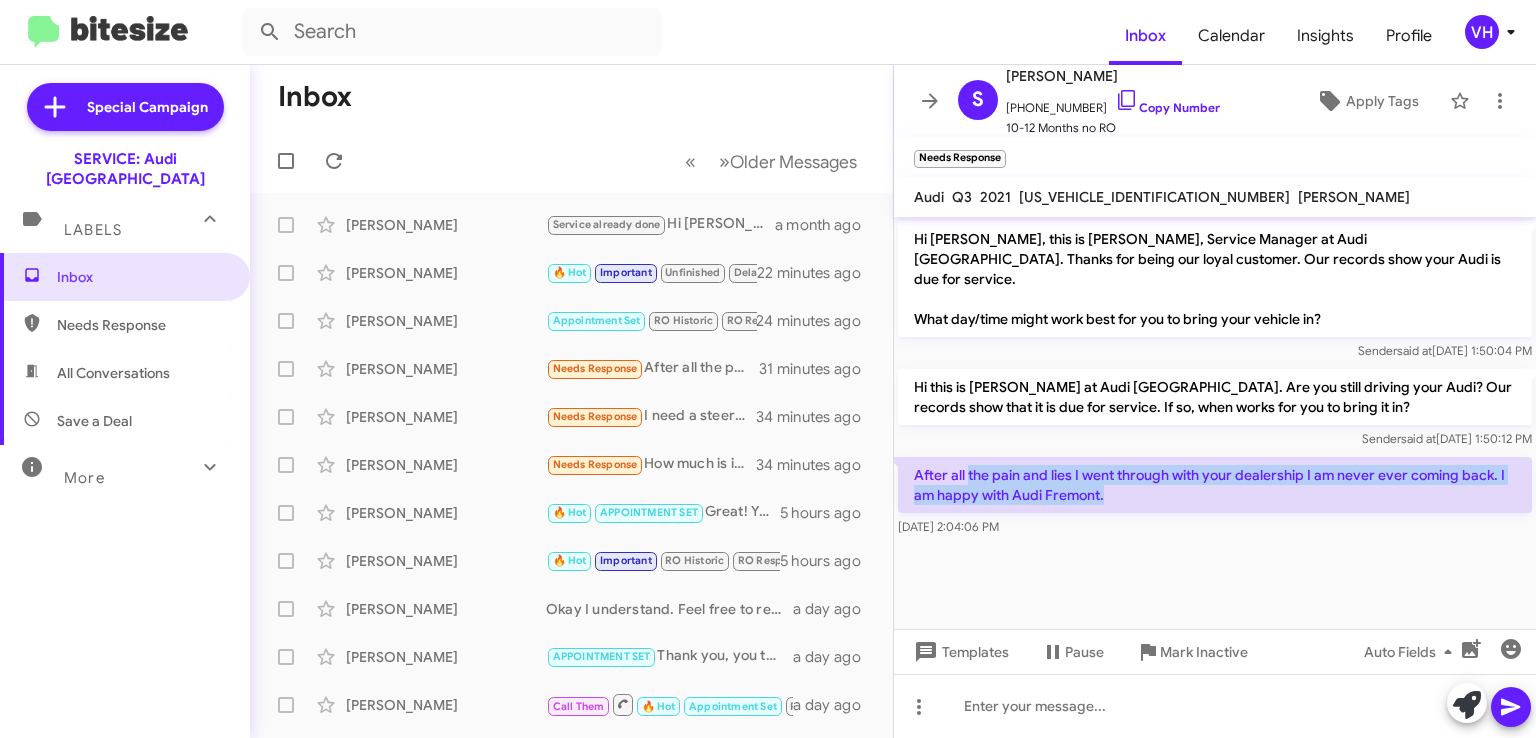 drag, startPoint x: 1120, startPoint y: 479, endPoint x: 966, endPoint y: 435, distance: 160.16241 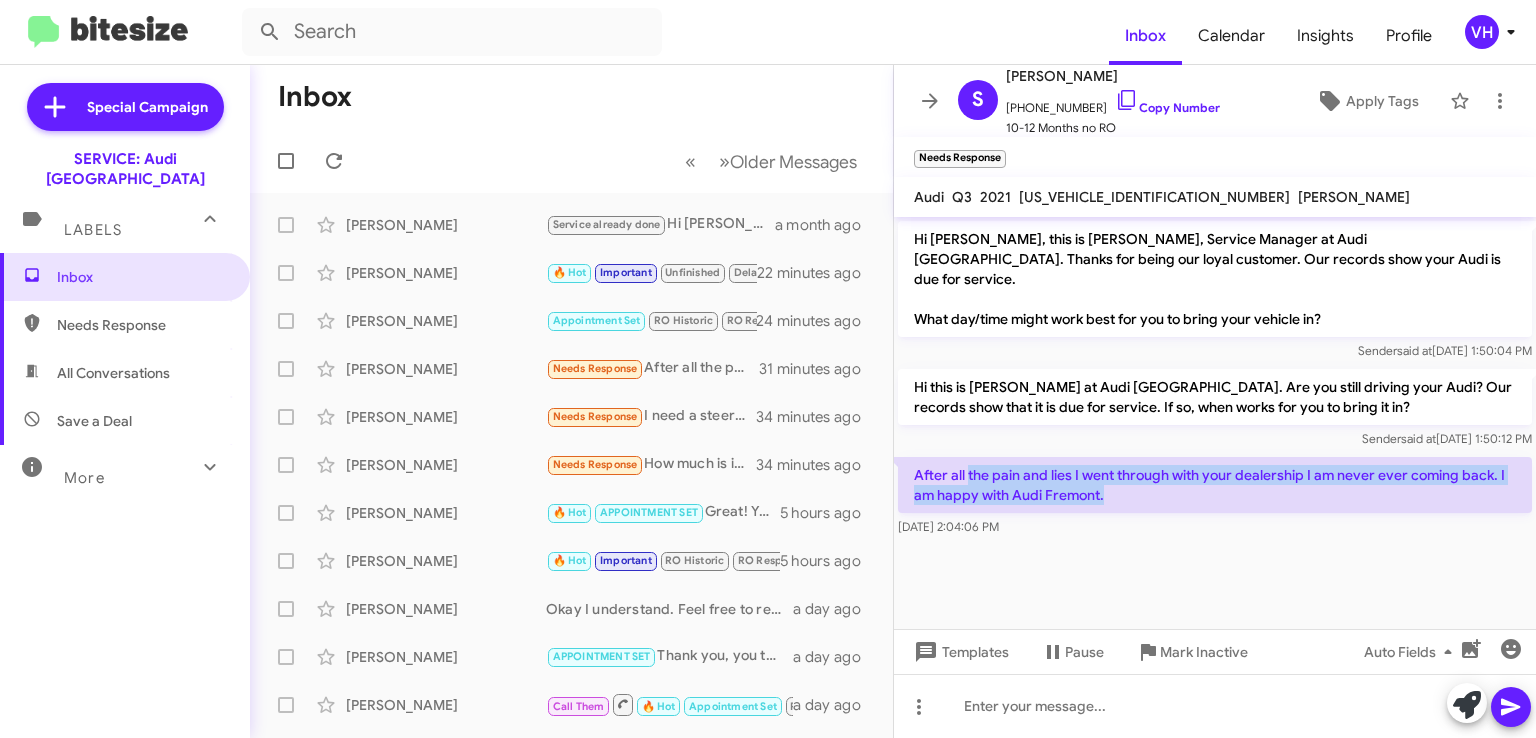 click on "After all the pain and lies I went through with your dealership I am never ever coming back. I am happy with Audi Fremont.    Jul 23, 2025, 2:04:06 PM" 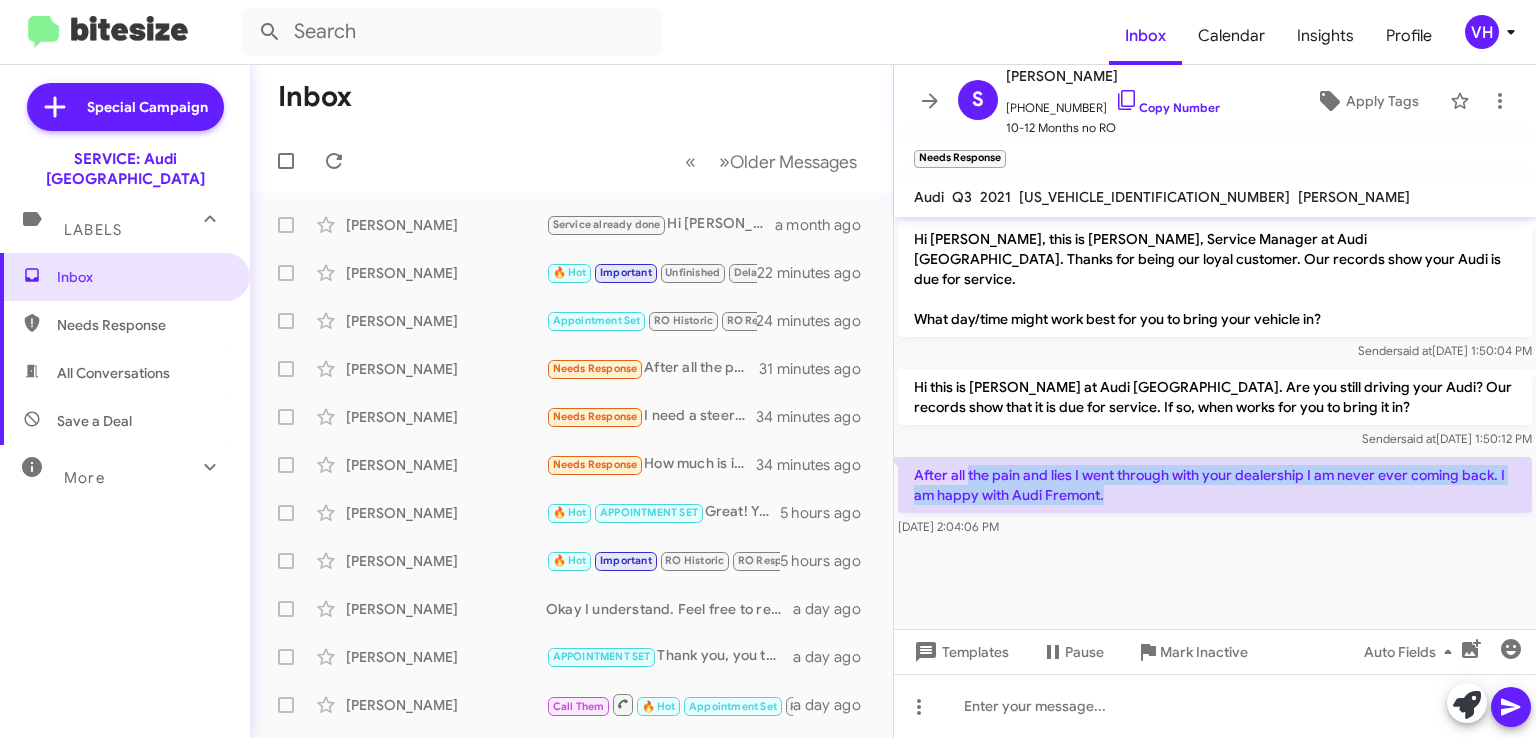 click on "After all the pain and lies I went through with your dealership I am never ever coming back. I am happy with Audi Fremont.    Jul 23, 2025, 2:04:06 PM" 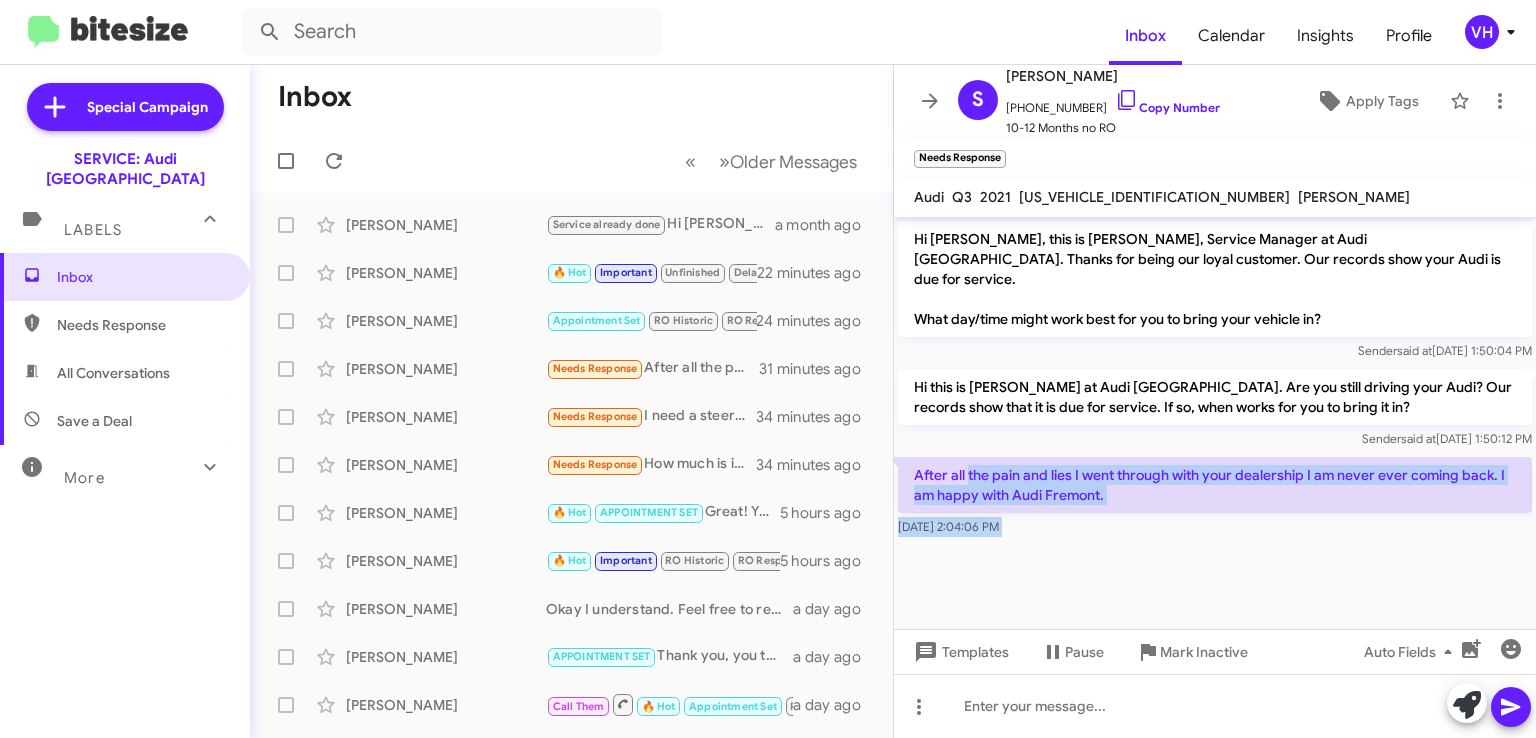 drag, startPoint x: 966, startPoint y: 435, endPoint x: 1110, endPoint y: 570, distance: 197.3854 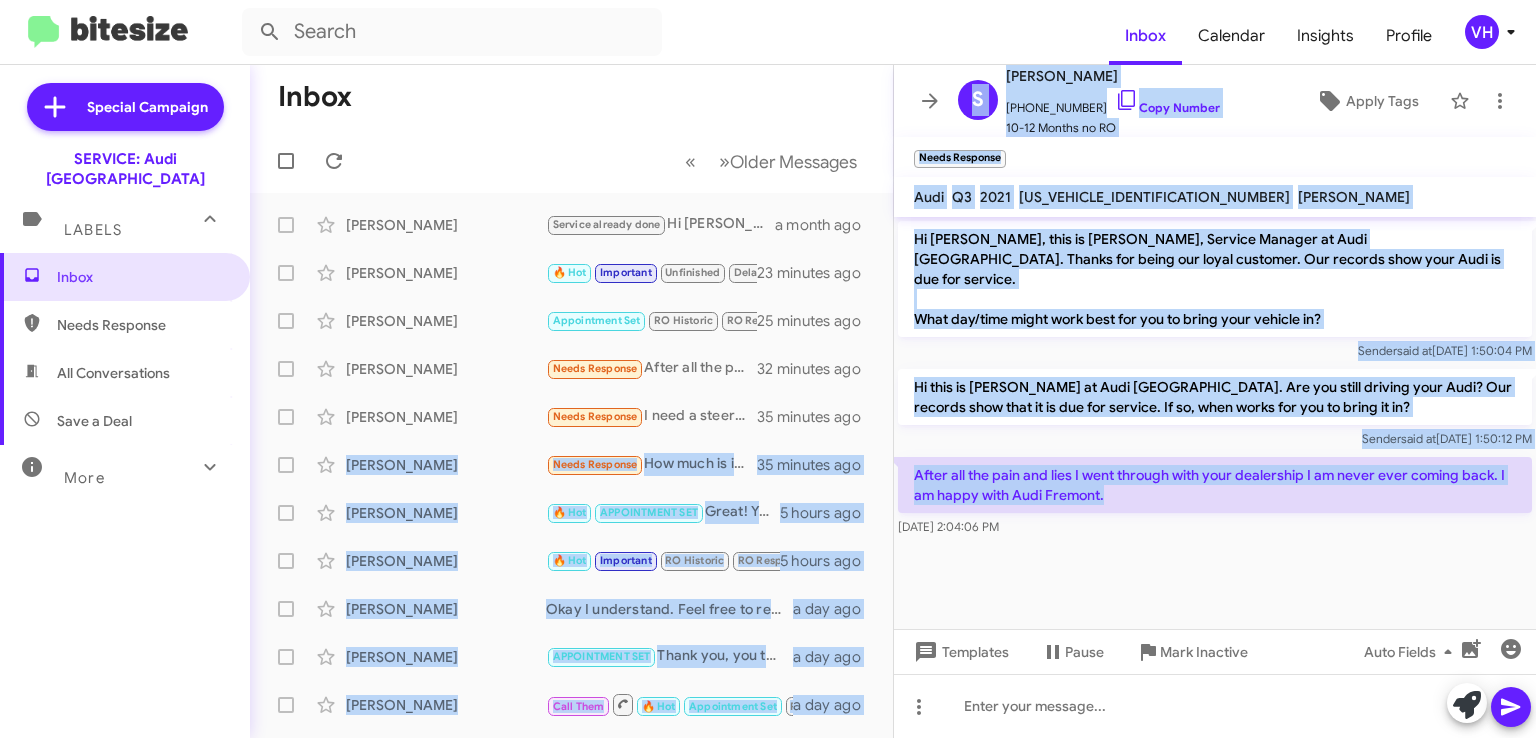 drag, startPoint x: 996, startPoint y: 451, endPoint x: 840, endPoint y: 421, distance: 158.85843 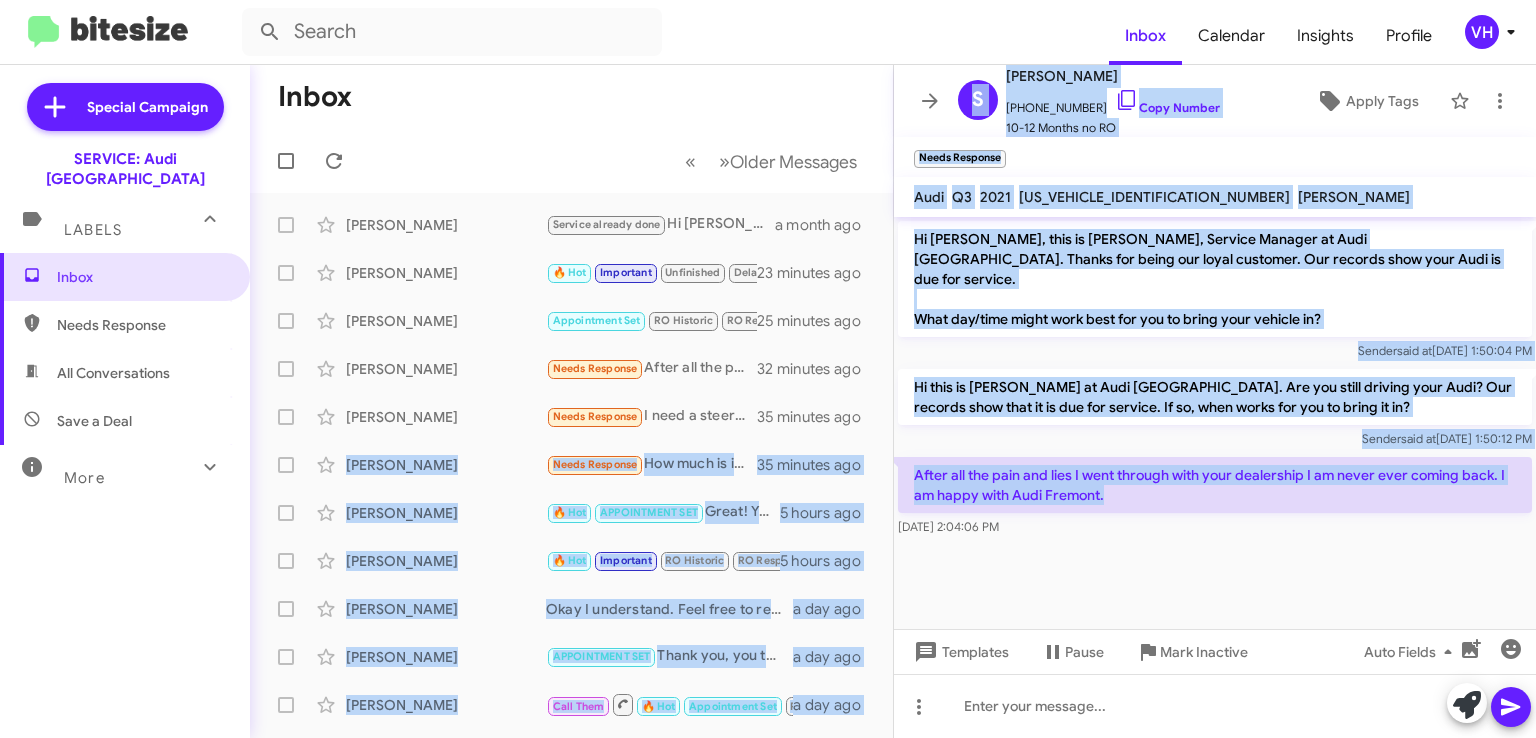 click on "Inbox   « Previous » Next   Older Messages   Shaun Ghafouri  Service already done   Hi Shaun this is Josh Spier at Audi Oakland. I wanted to check in with you about your Audi. We show it as due for service. Do you have any questions that I can answer for you?   a month ago    Derek Abbott  🔥 Hot   Important   Unfinished   Delayed response   RO Historic   RO Responded Historic   Yes, that works. You're all set for next Thursday 7/31 at 8:00am. See you then!   23 minutes ago    Scherell Hicks  Appointment Set   RO Historic   RO Responded Historic   Needs Response   🔥 Hot   This Sunday or upcoming Monday works for me   25 minutes ago    Sudeep Badjatia  Needs Response   After all the pain and lies I went through with your dealership I am never ever coming back. I am happy with Audi Fremont.   32 minutes ago    Paul Walker  Needs Response   I need a steering column and the steering wheel broke it just spins don't know whether to repair or finance new   35 minutes ago    Michelle Weiss" 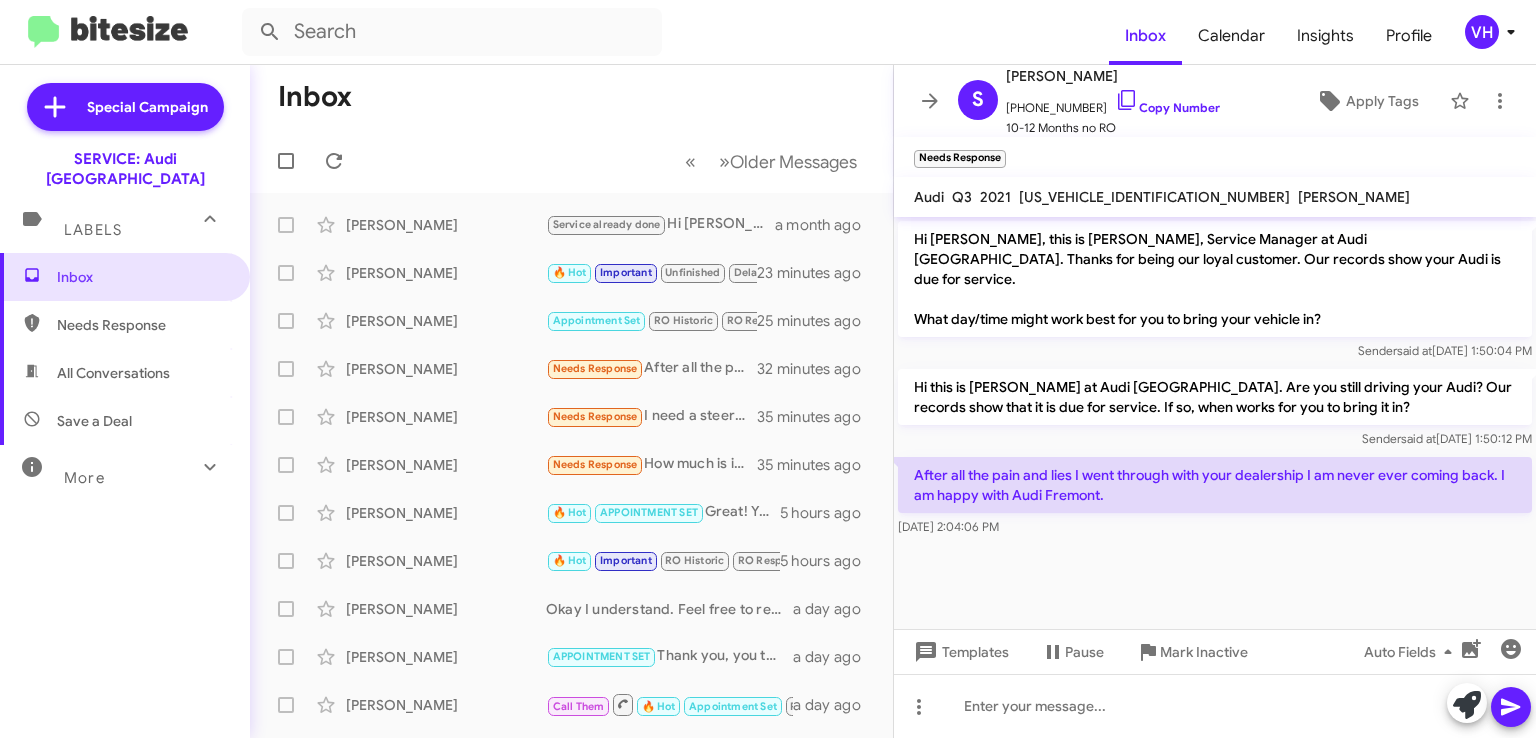 click on "[PERSON_NAME]" 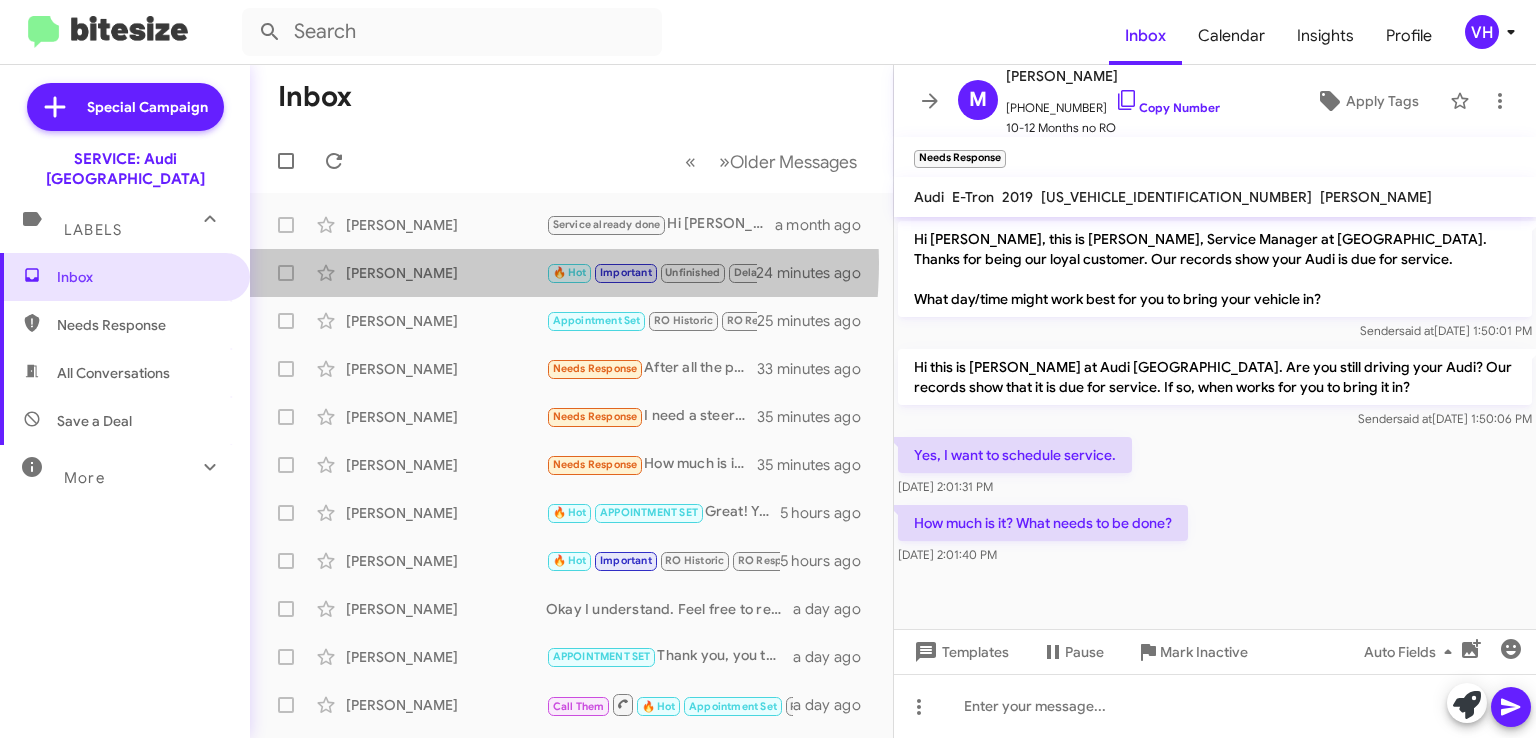 click on "[PERSON_NAME]" 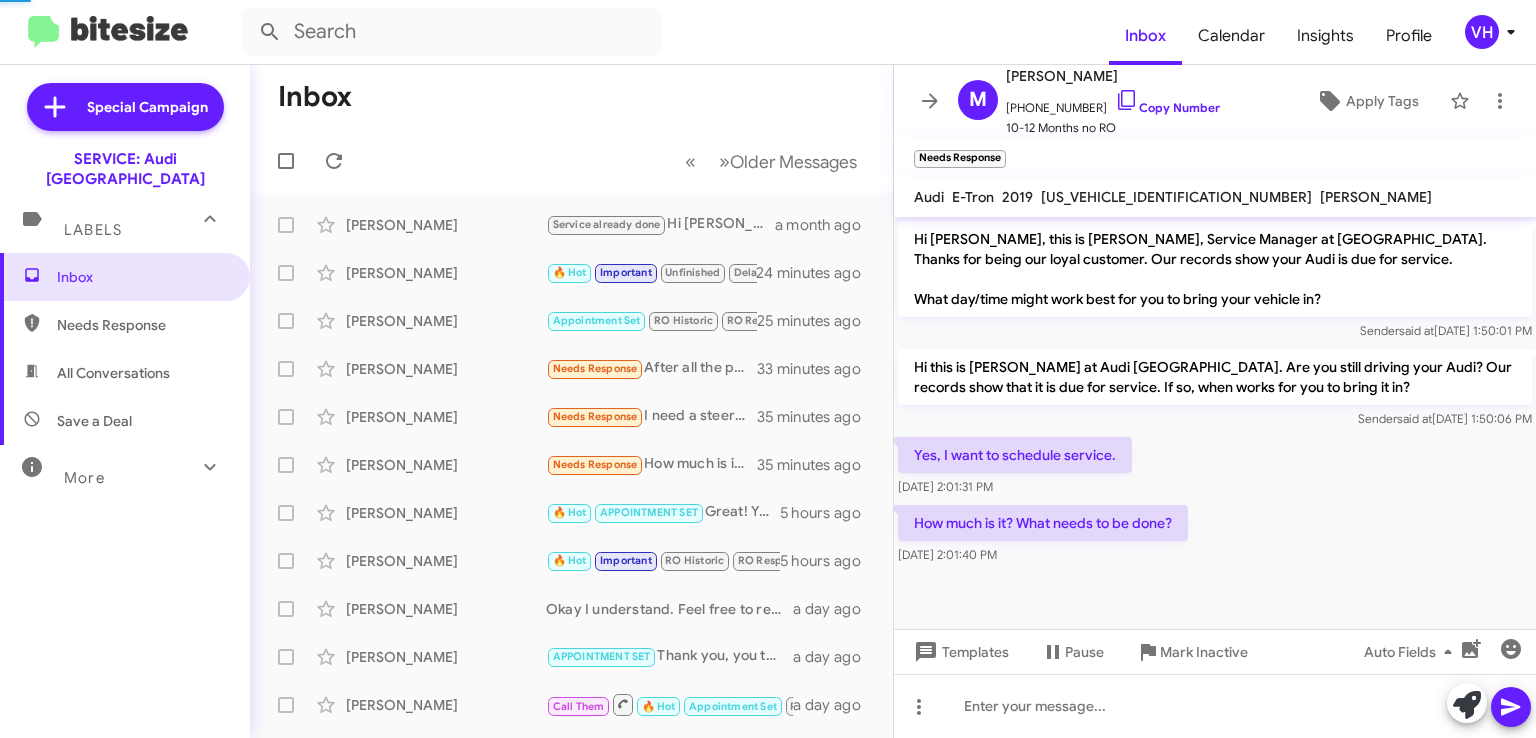 scroll, scrollTop: 1267, scrollLeft: 0, axis: vertical 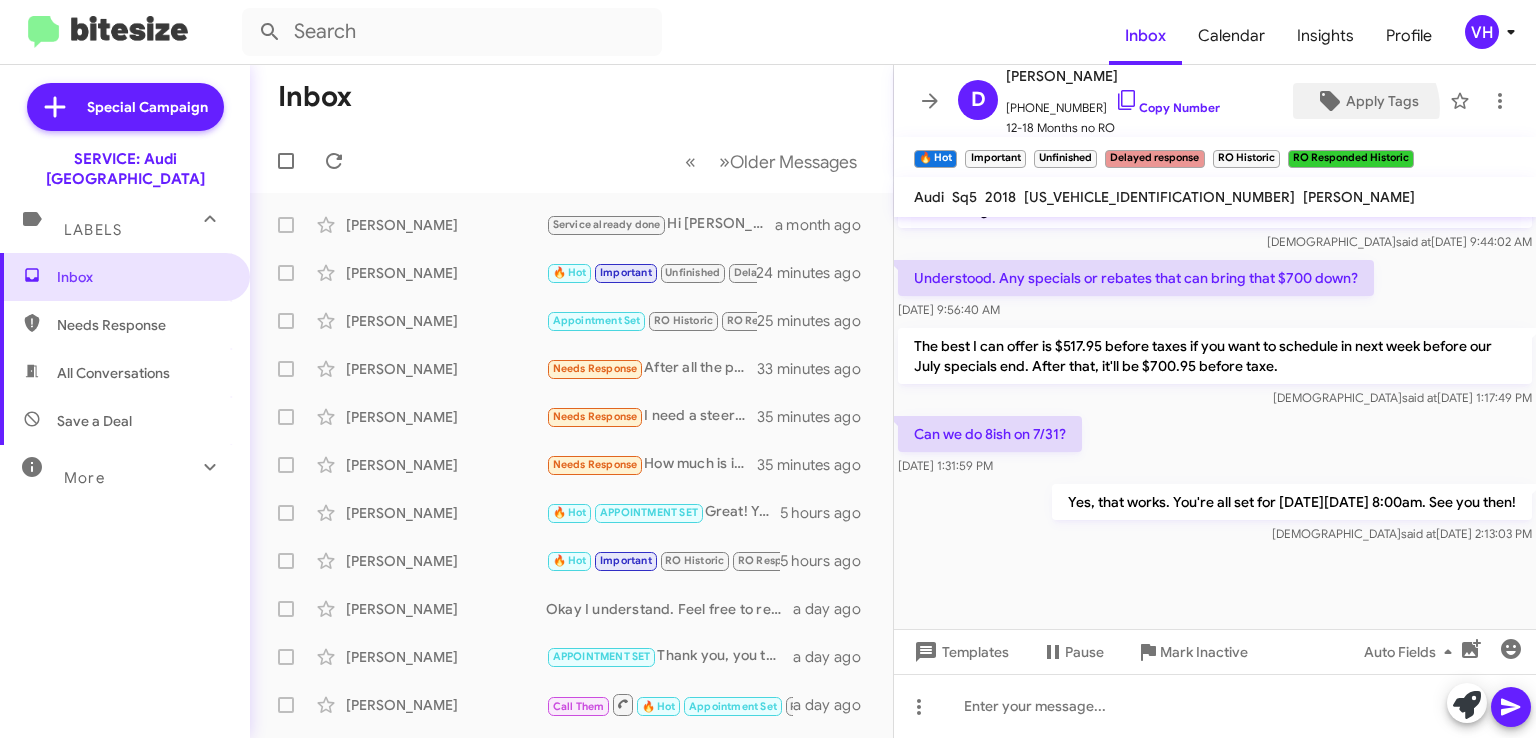 click on "Apply Tags" 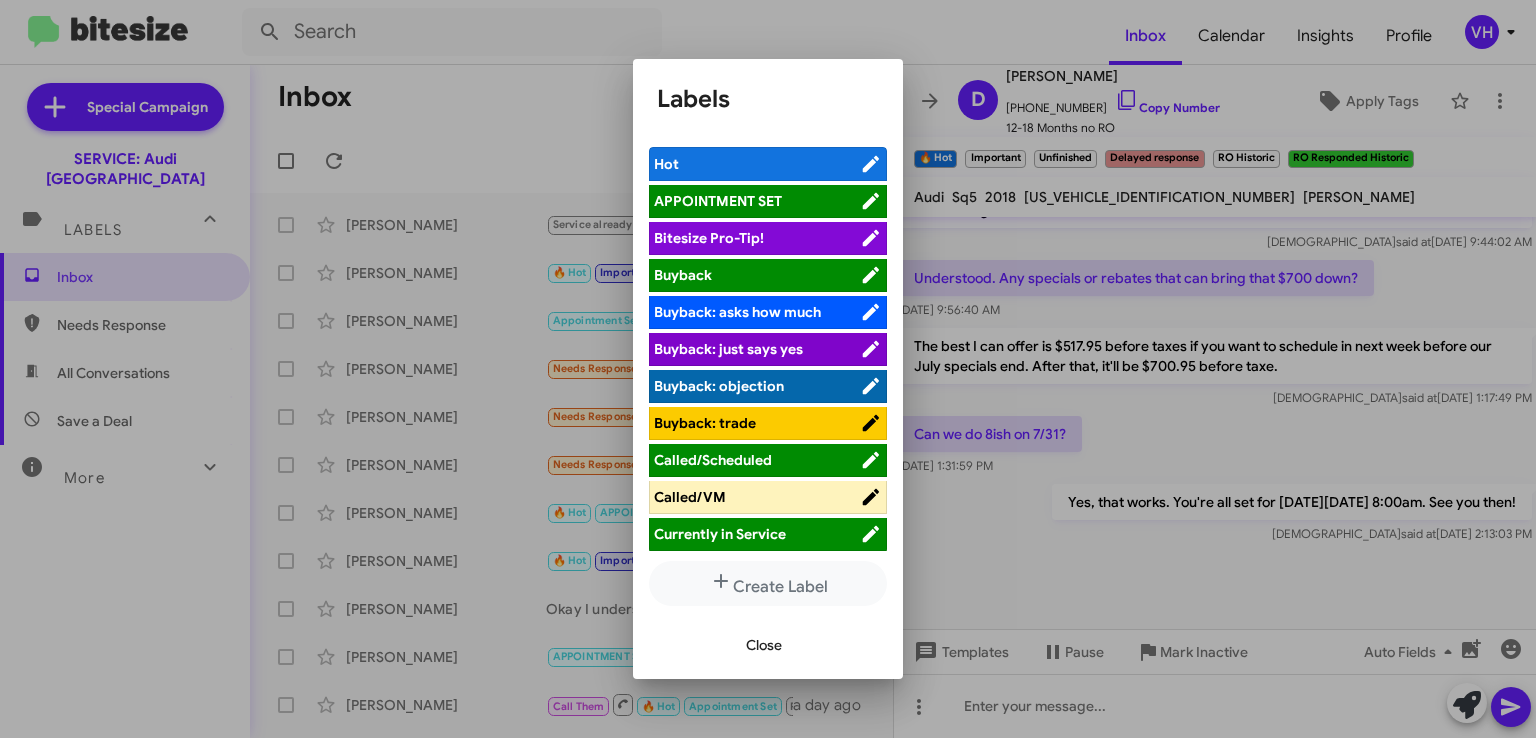 click on "APPOINTMENT SET" at bounding box center (718, 201) 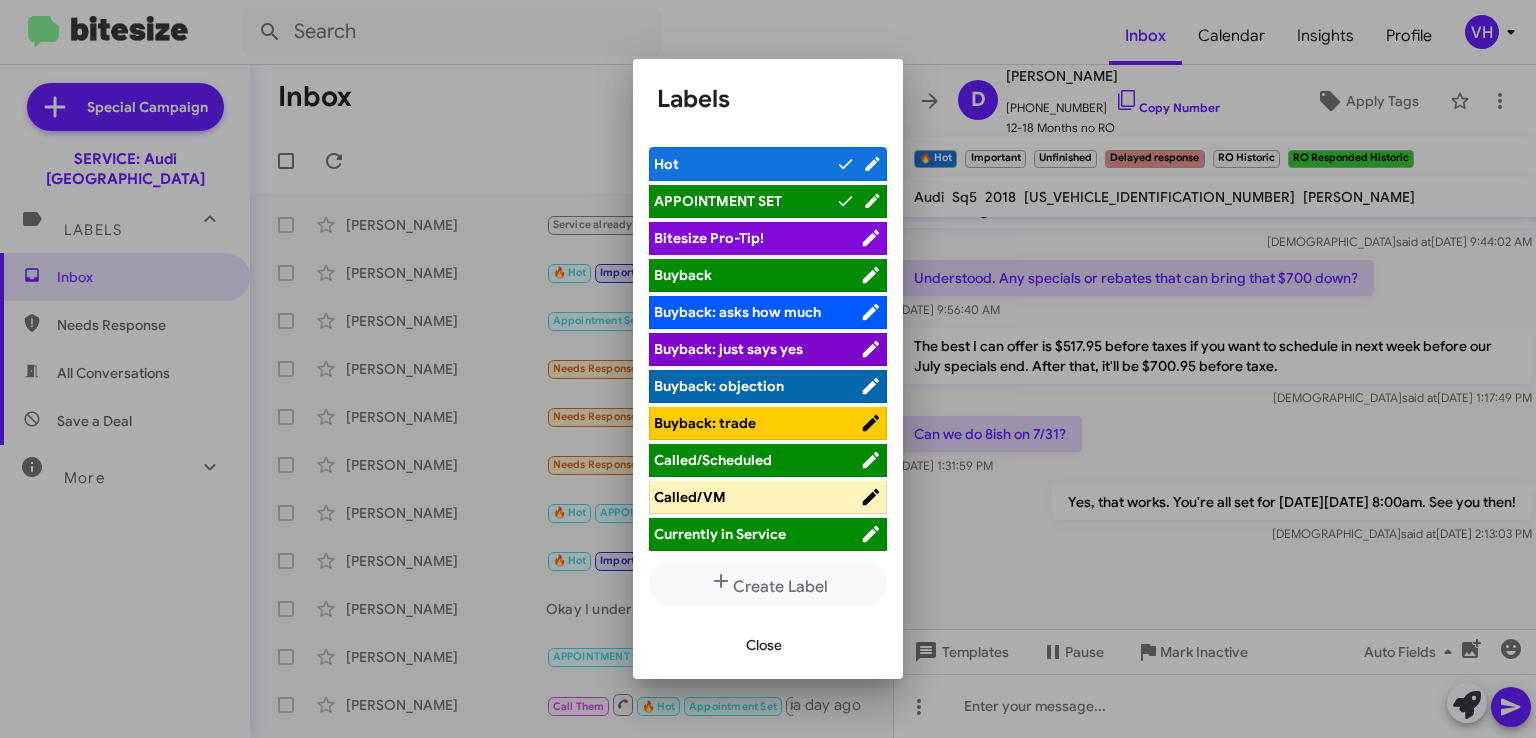 click on "Close" at bounding box center (764, 645) 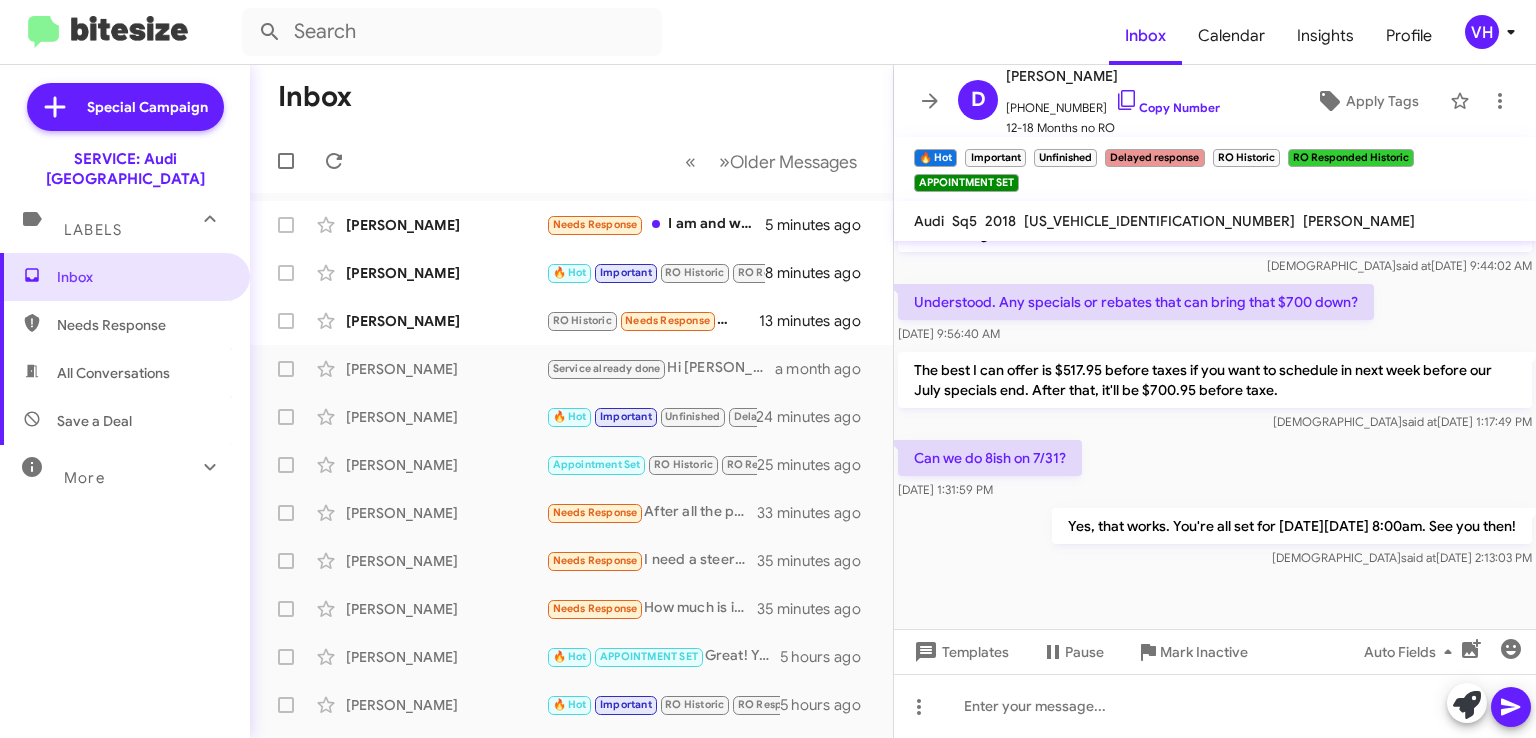 click on "×" 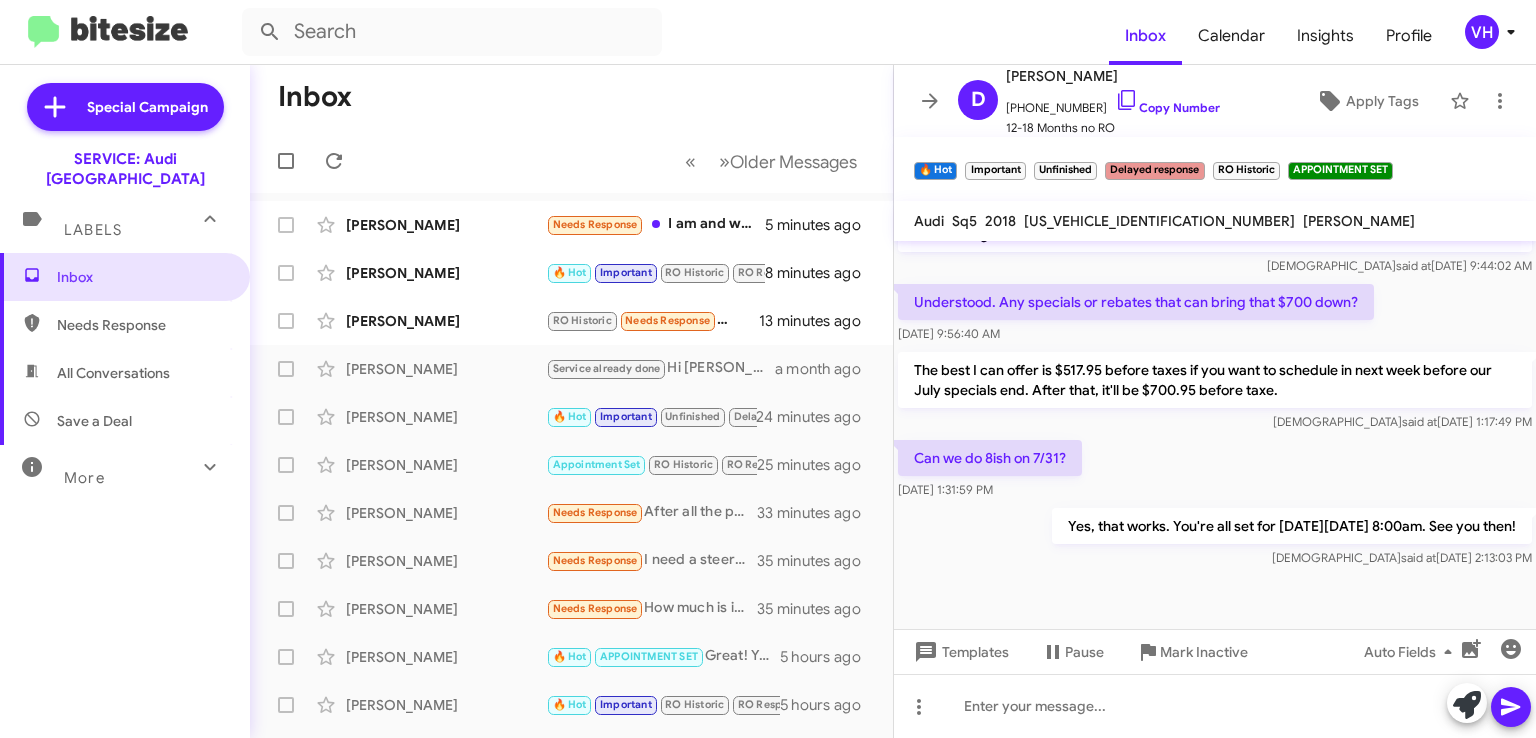 click on "×" 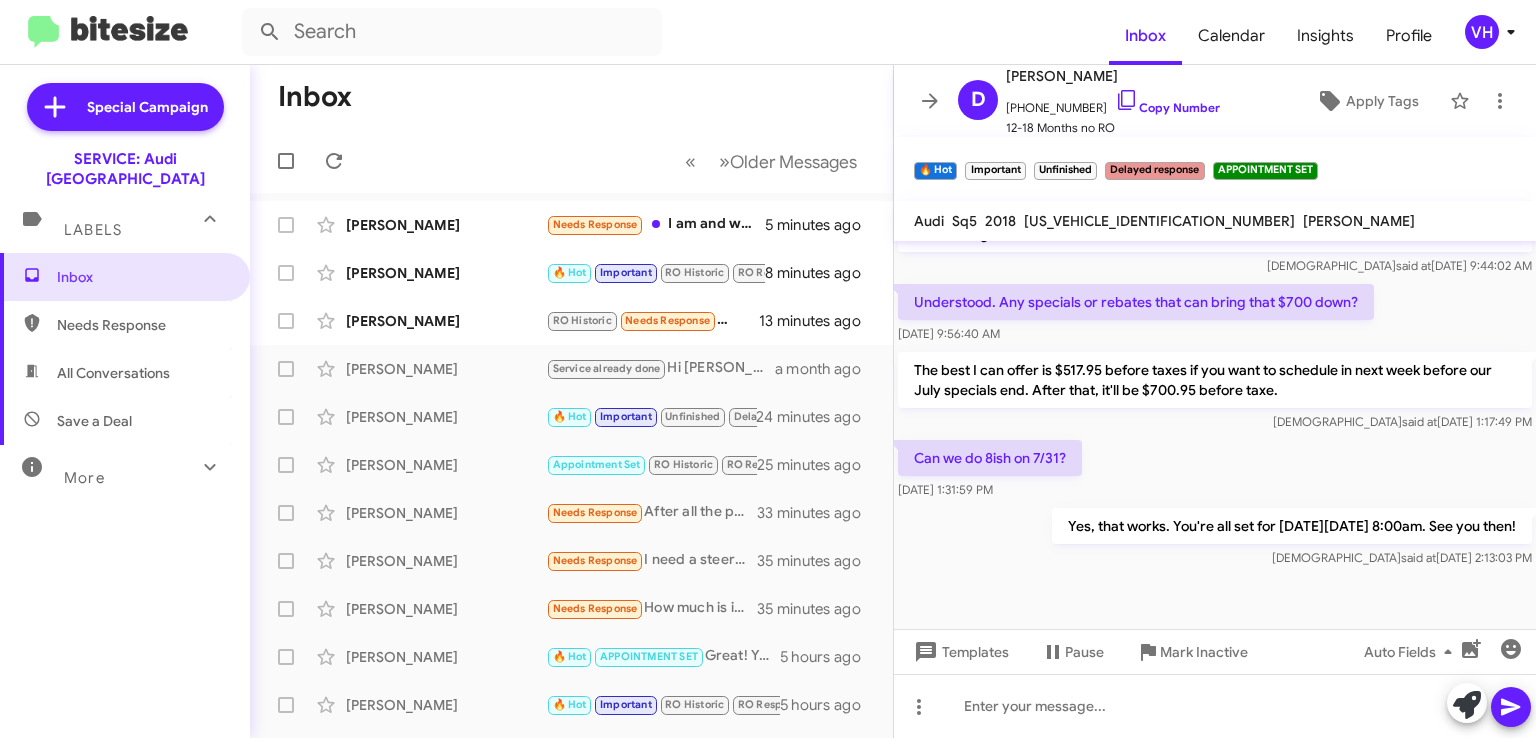 click on "×" 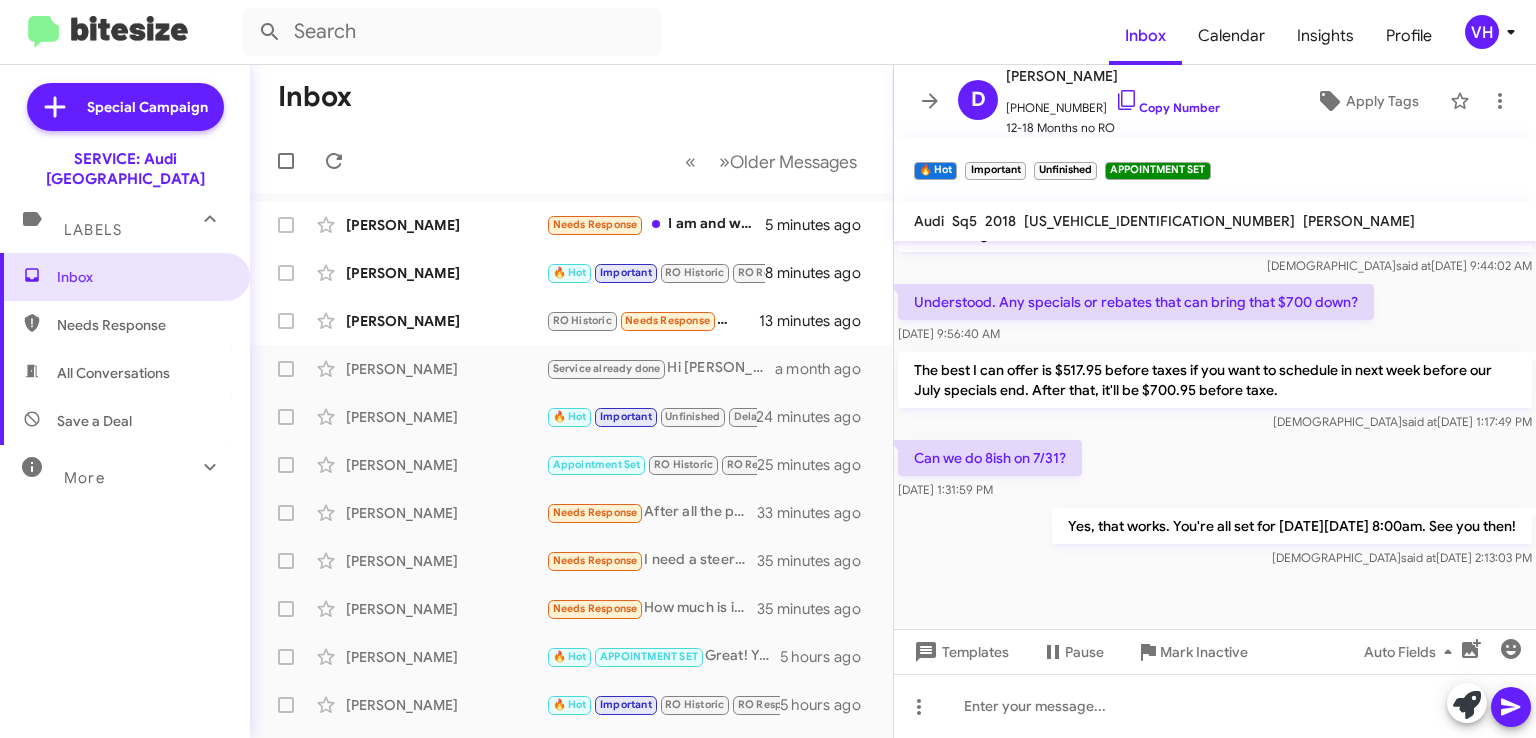 click on "×" 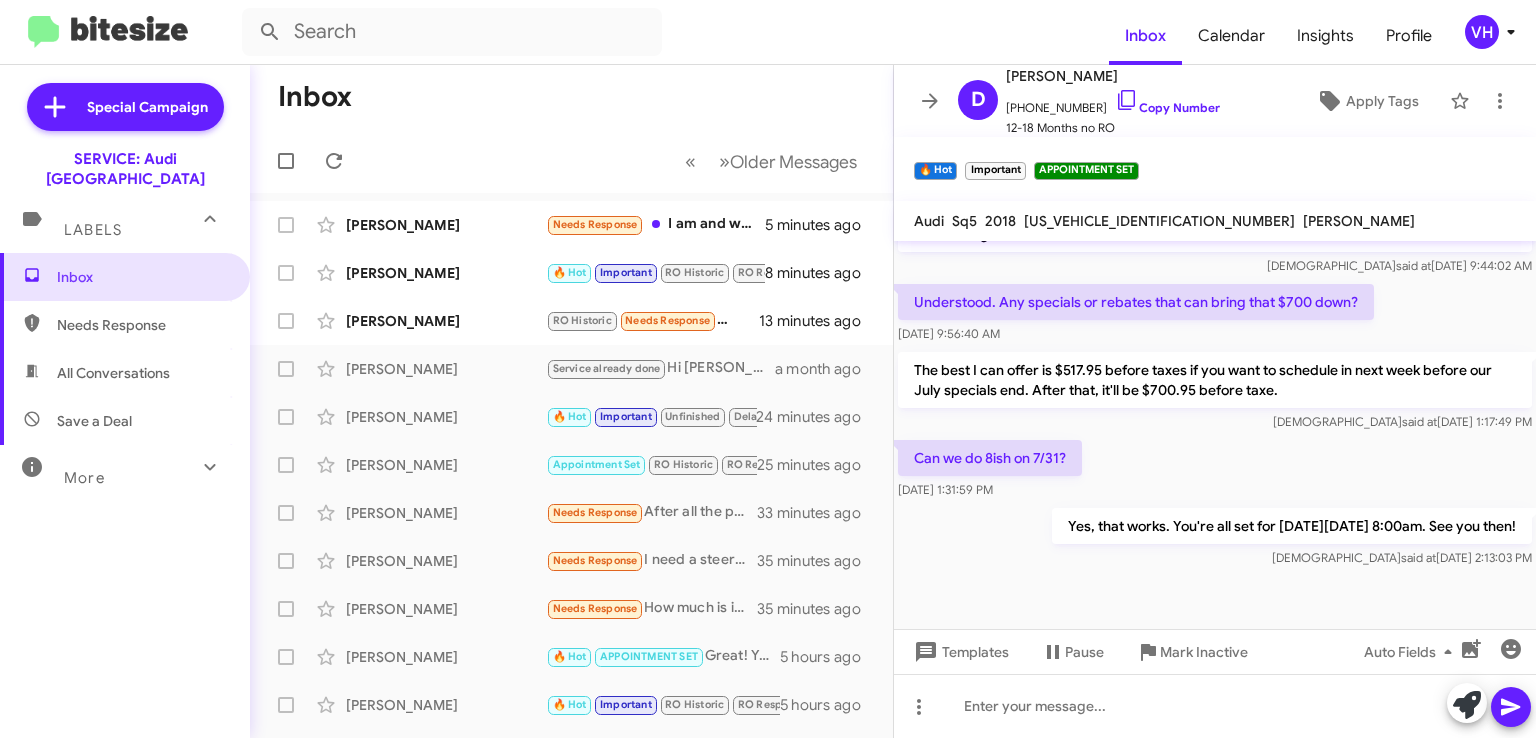 click on "×" 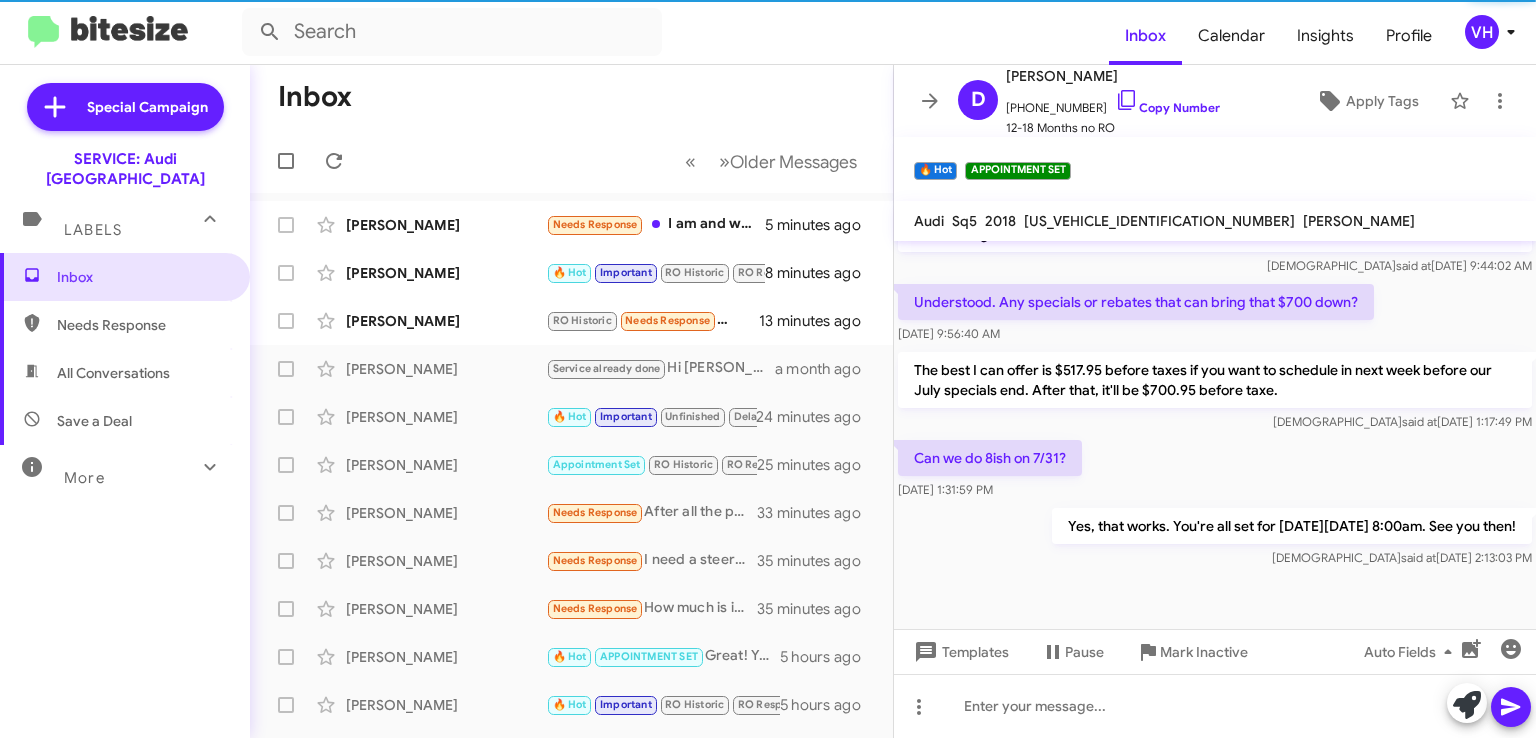 click on "×" 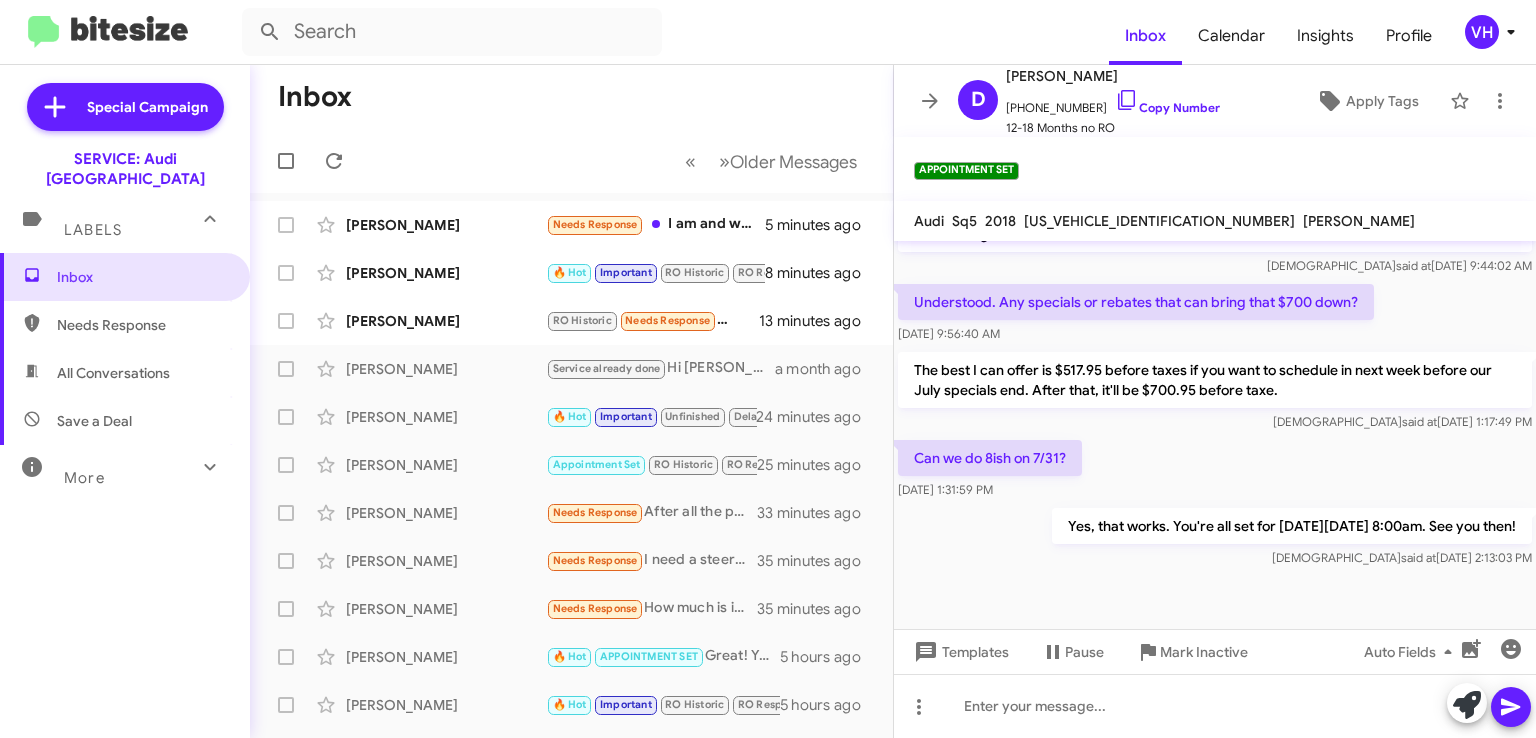 click on "[PERSON_NAME]" 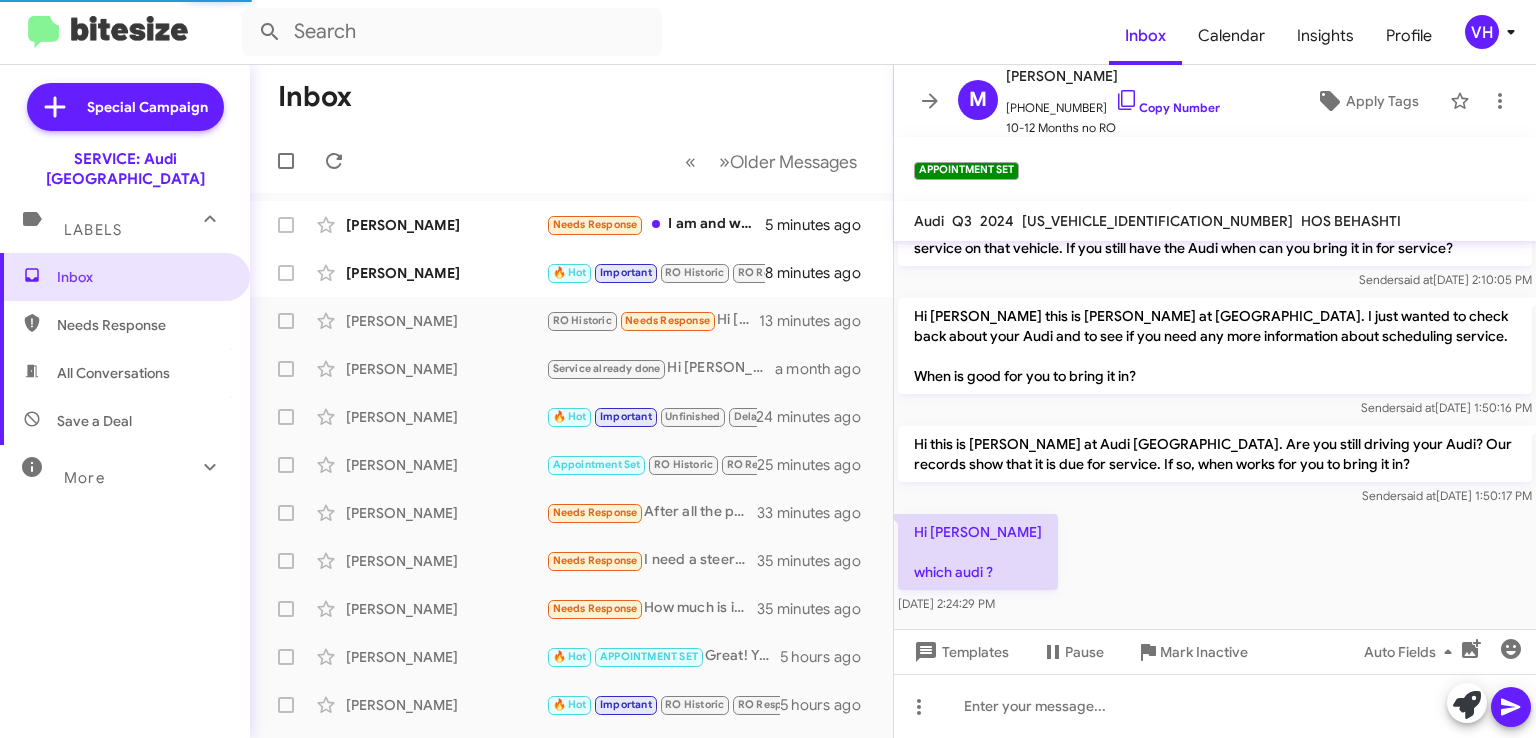scroll, scrollTop: 296, scrollLeft: 0, axis: vertical 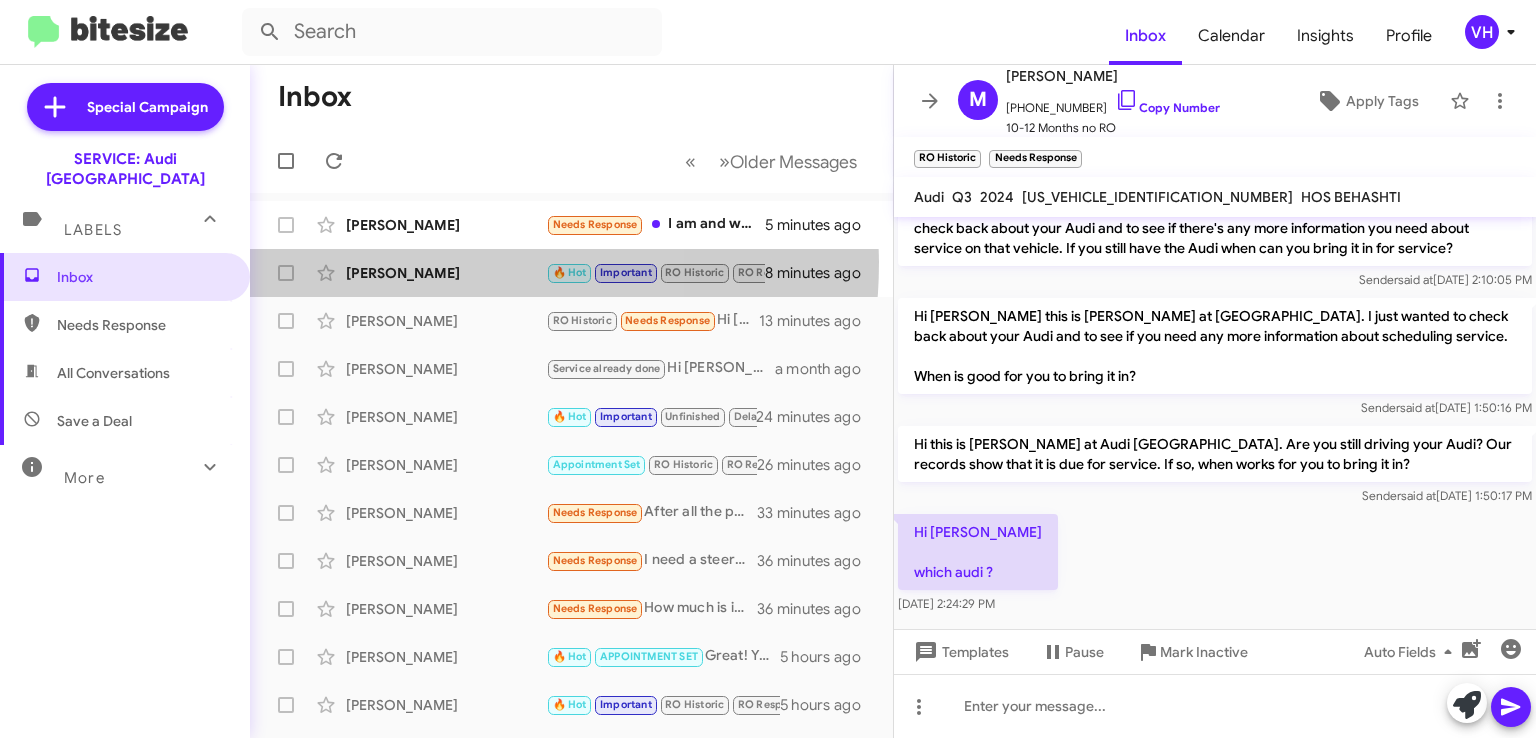click on "Chelsea Papanikolas  🔥 Hot   Important   RO Historic   RO Responded Historic   Needs Response   I took it to Marin Audi recently, everything is good. Thanks for checking in   8 minutes ago" 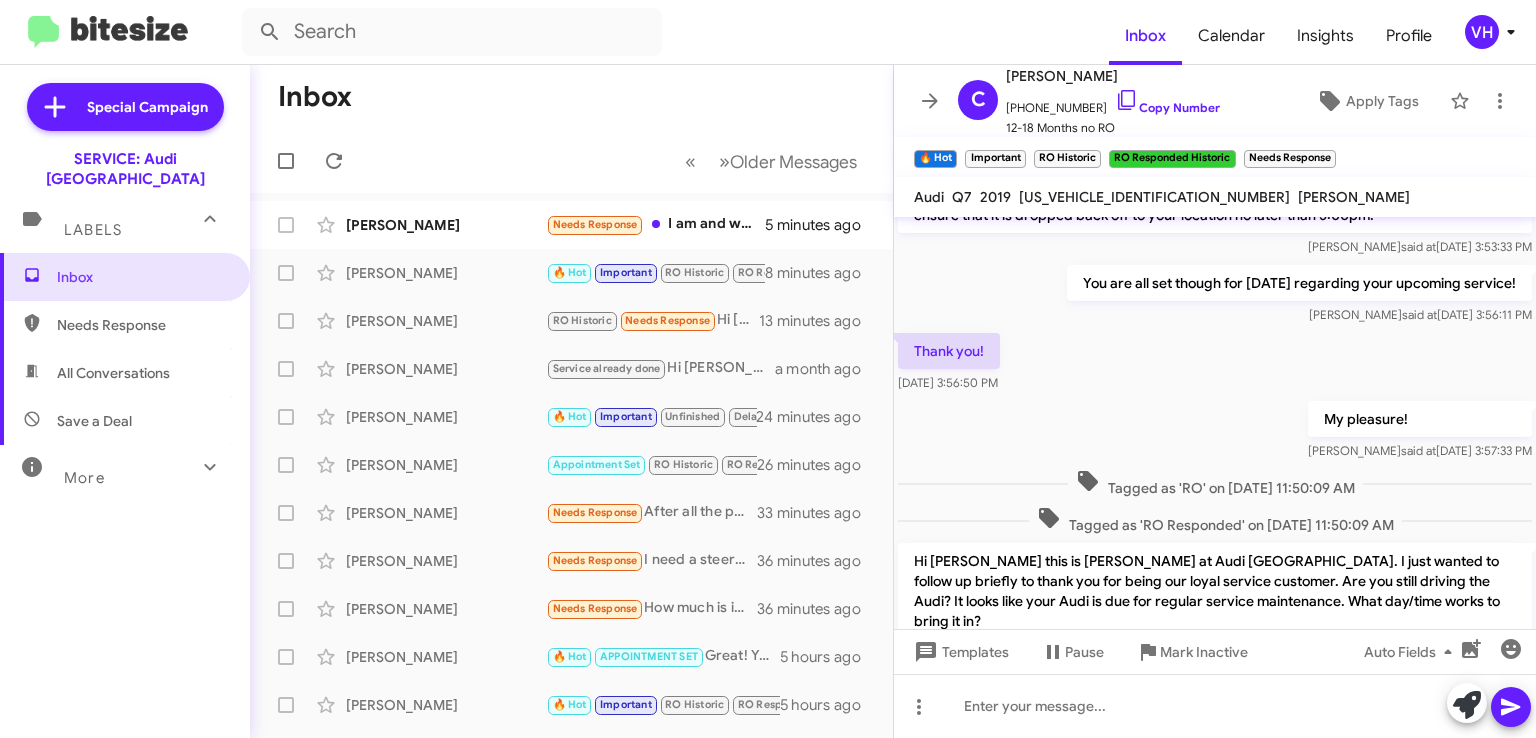 scroll, scrollTop: 988, scrollLeft: 0, axis: vertical 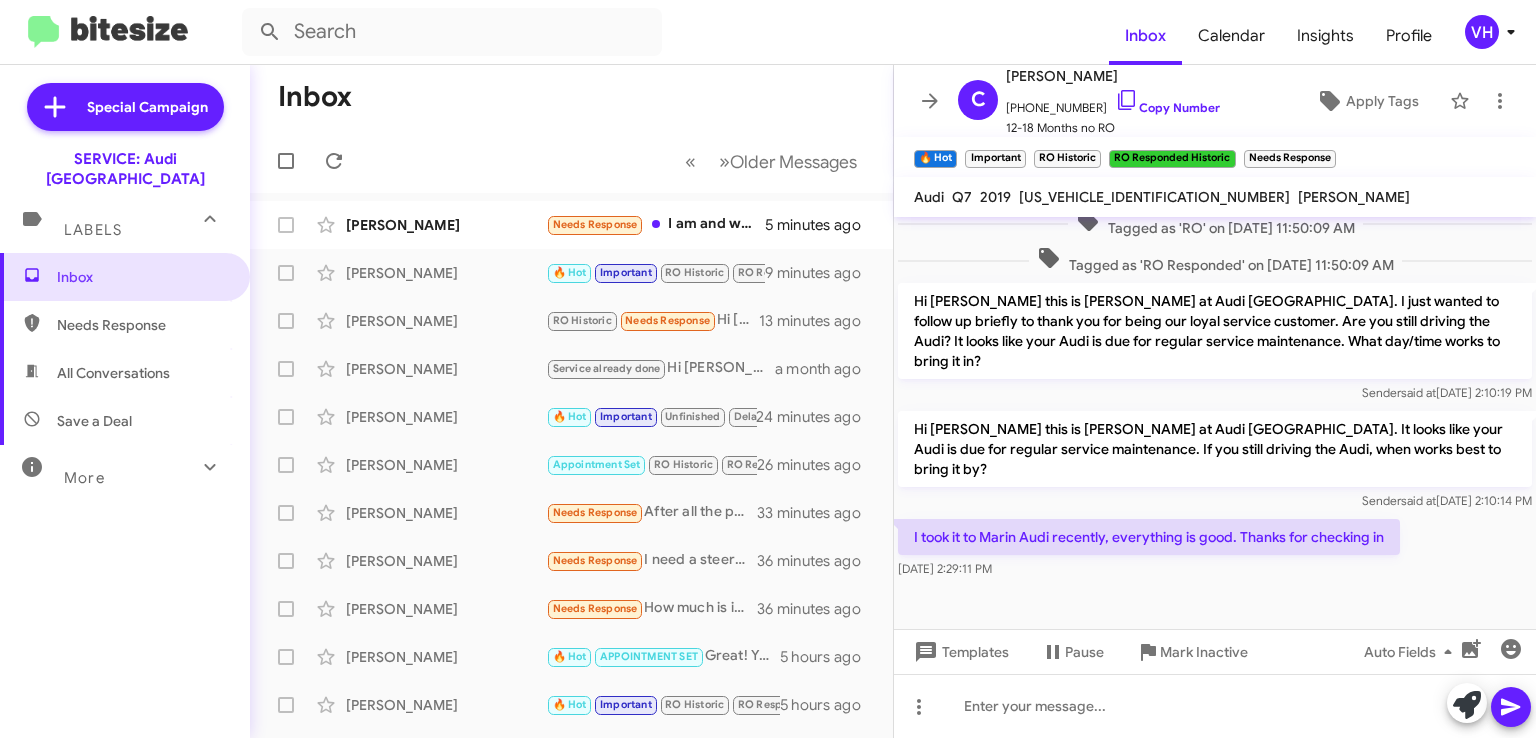 click on "Templates" 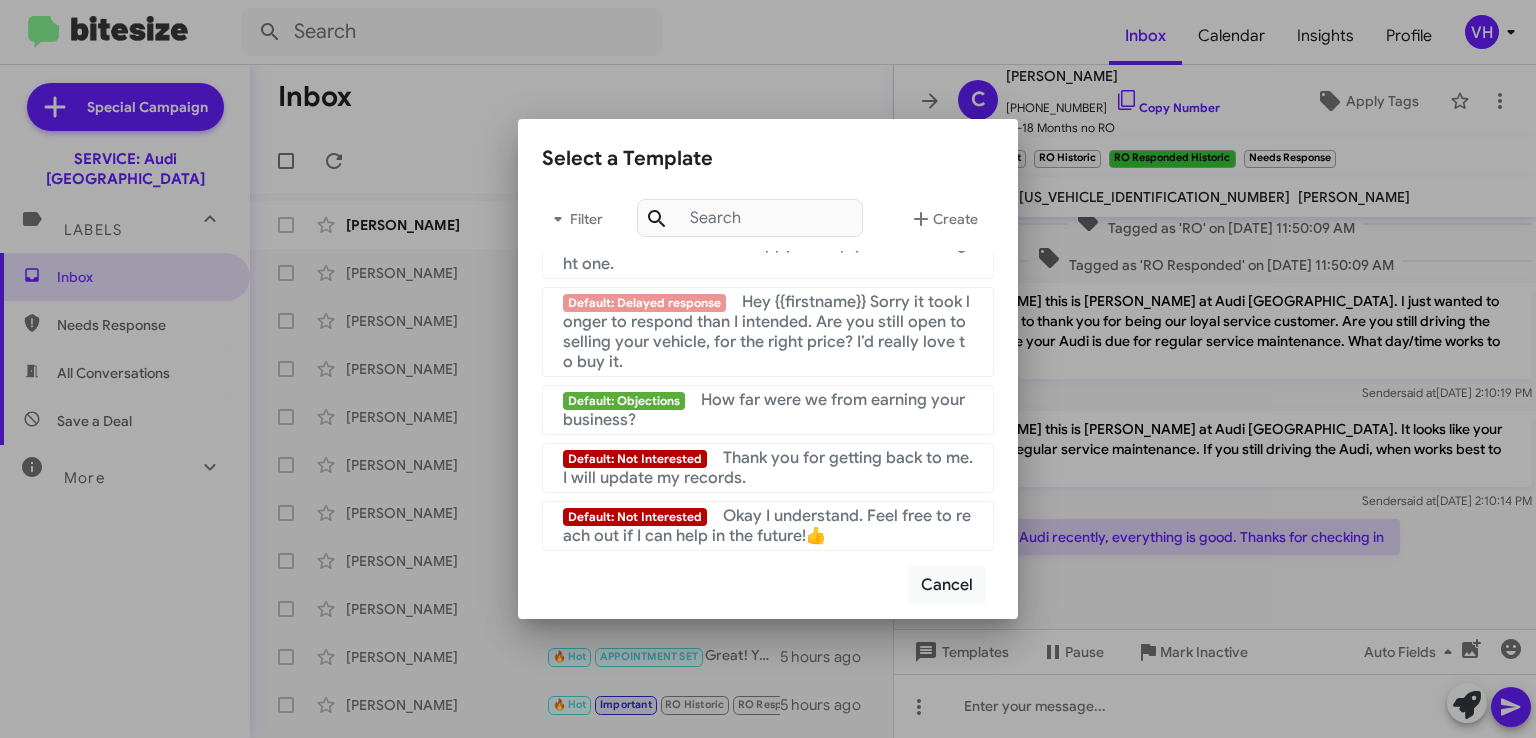scroll, scrollTop: 1444, scrollLeft: 0, axis: vertical 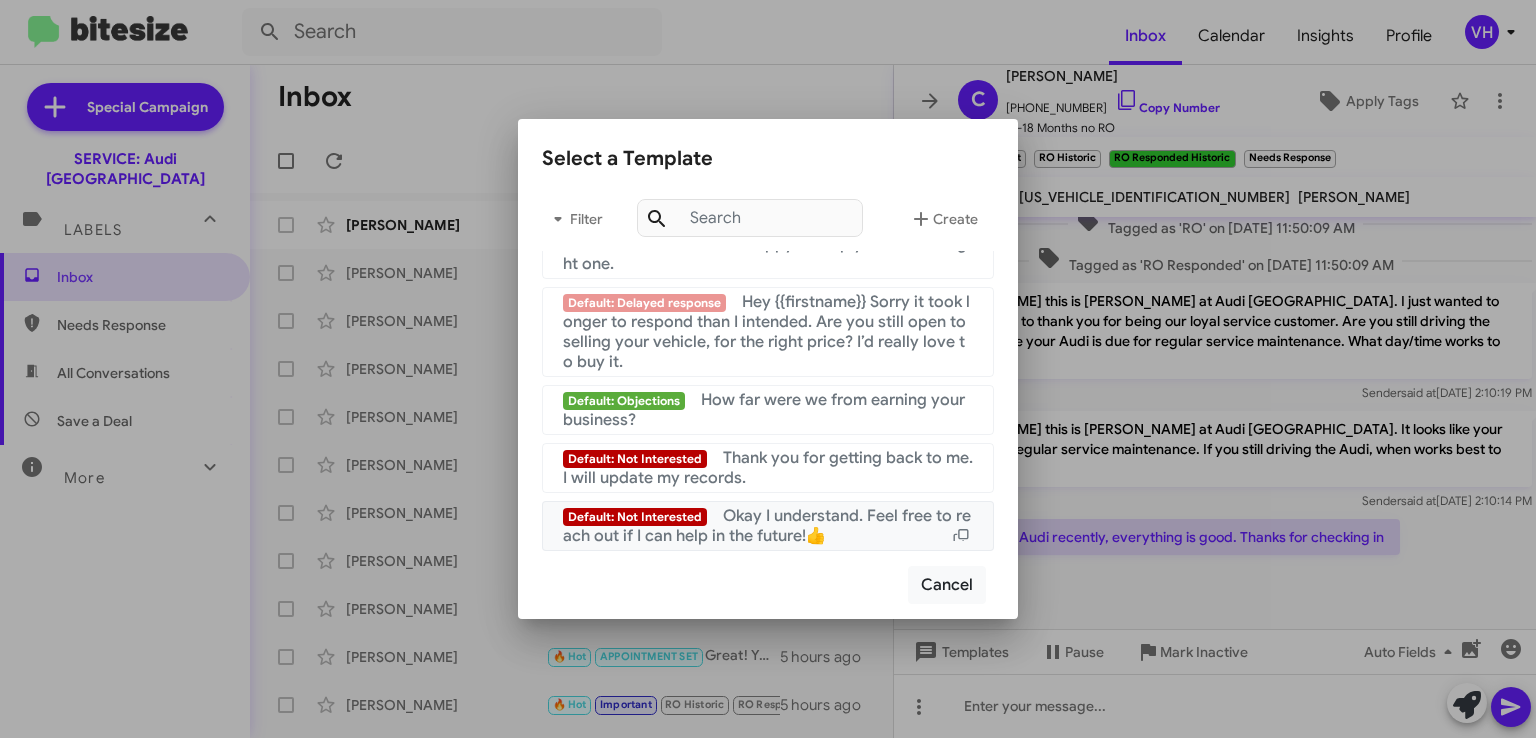 click on "Okay I understand. Feel free to reach out if I can help in the future!👍" at bounding box center (767, 526) 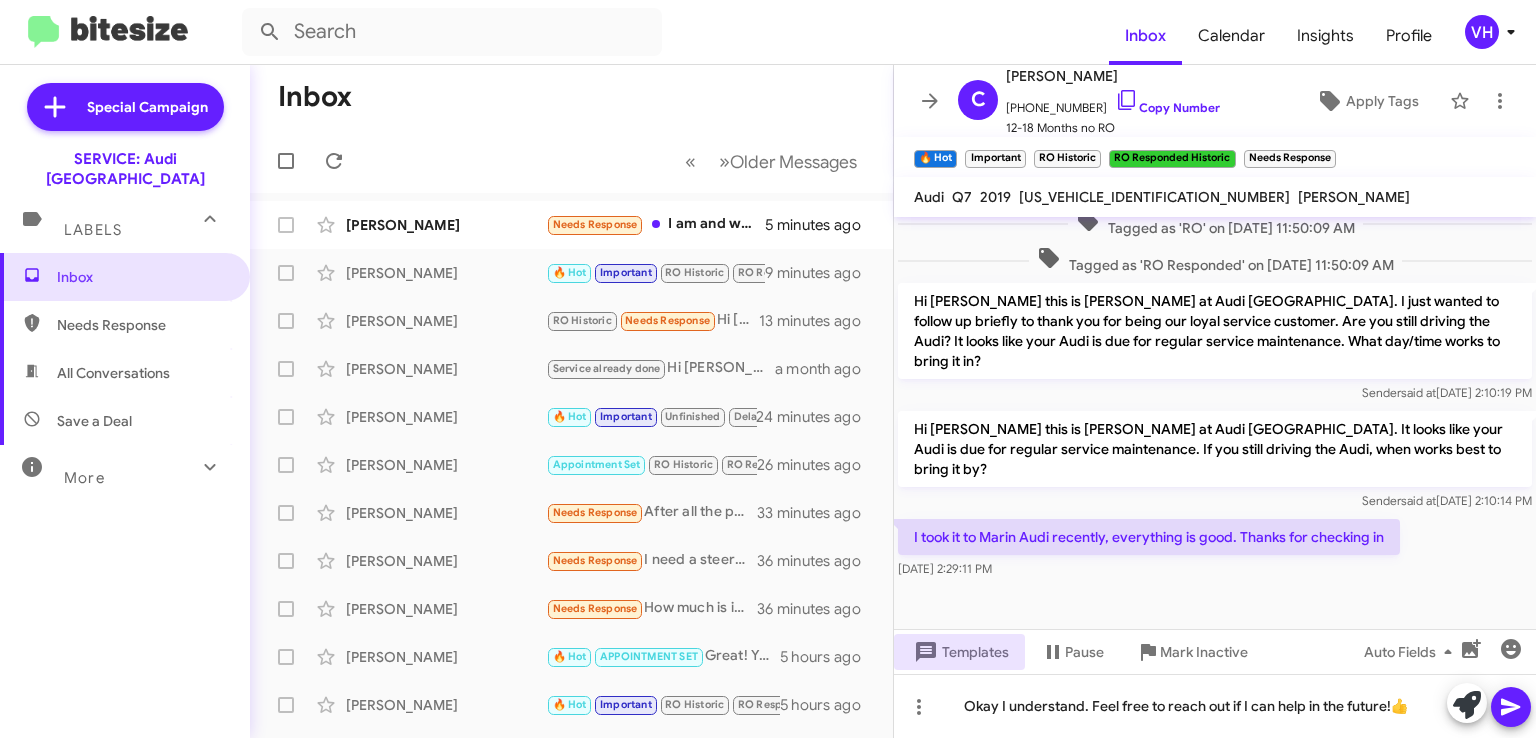 click 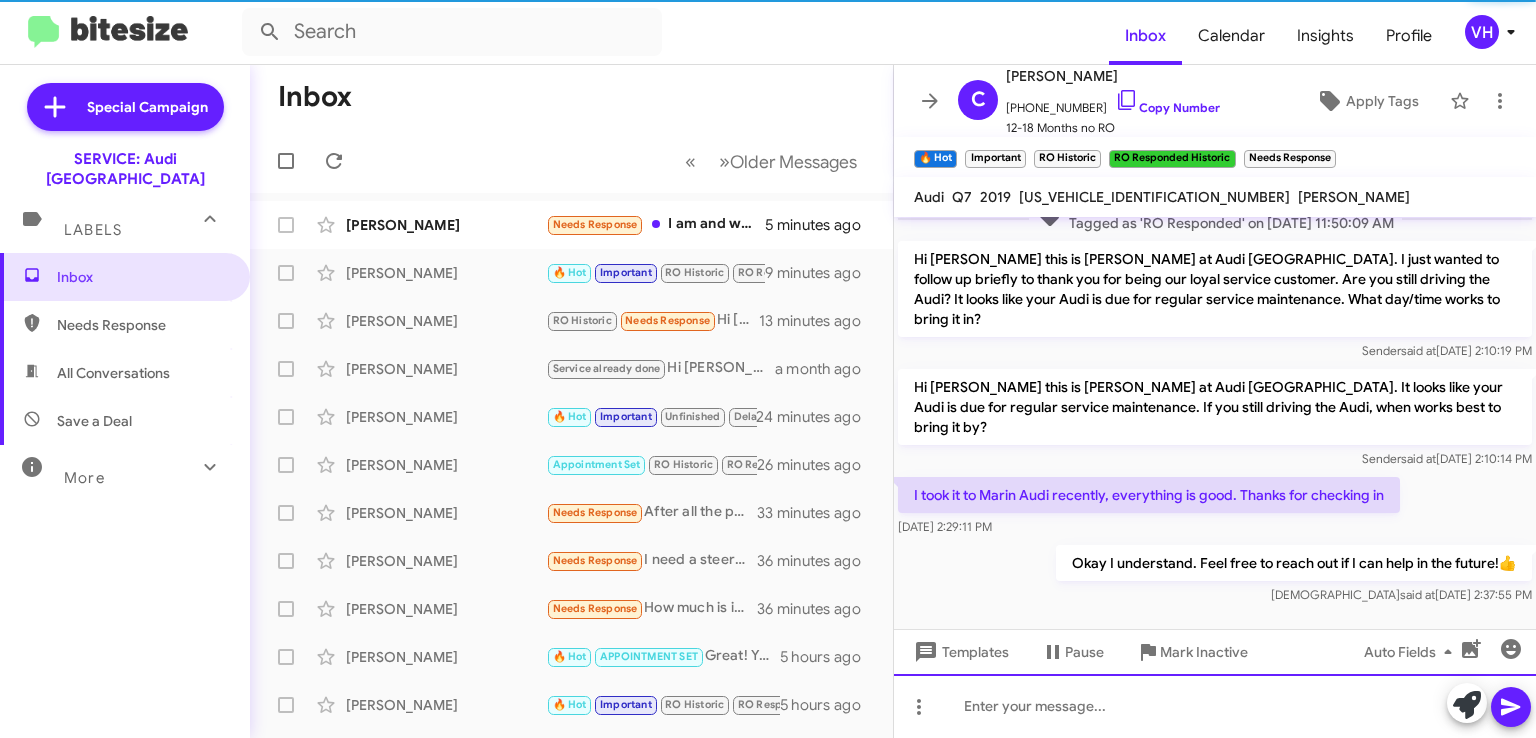 scroll, scrollTop: 1060, scrollLeft: 0, axis: vertical 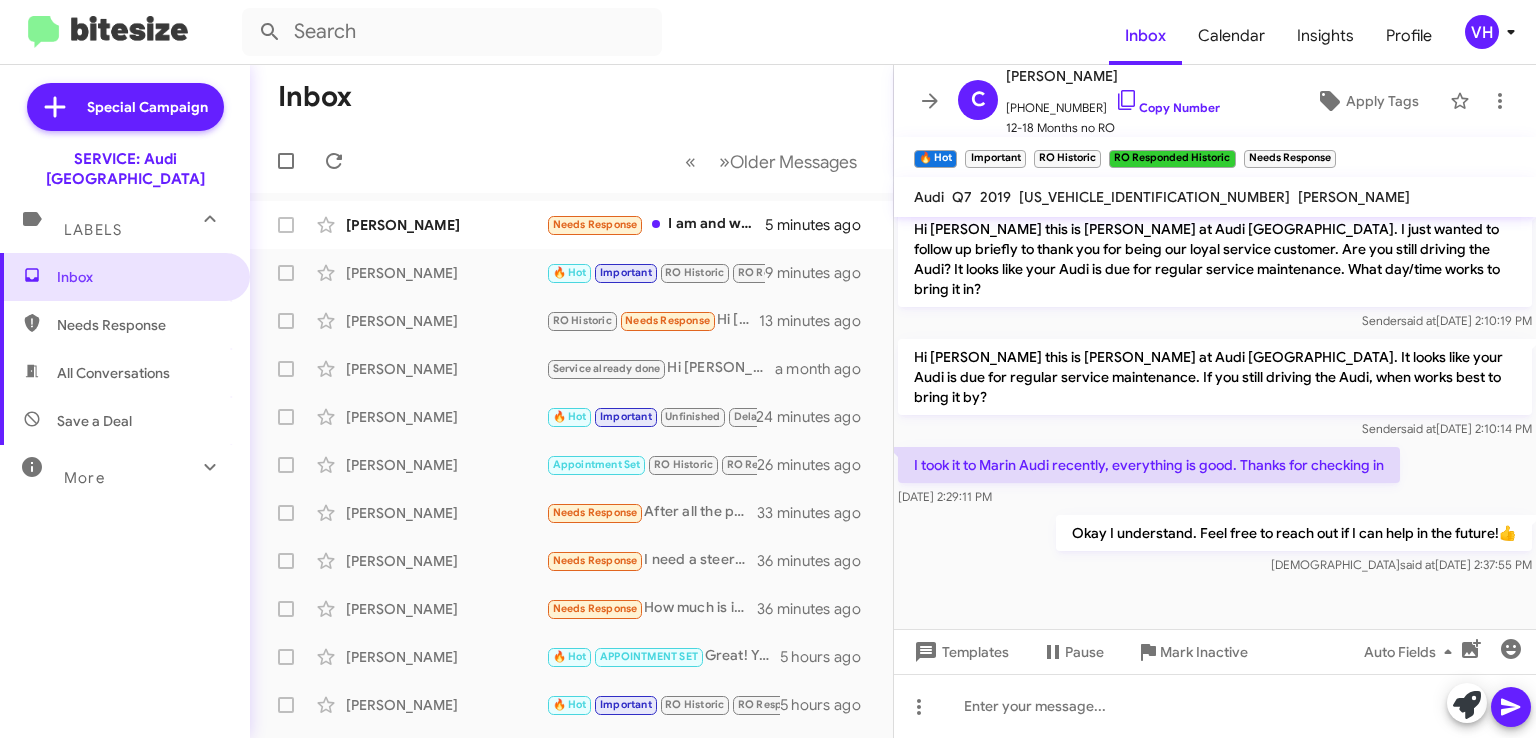 click on "×" 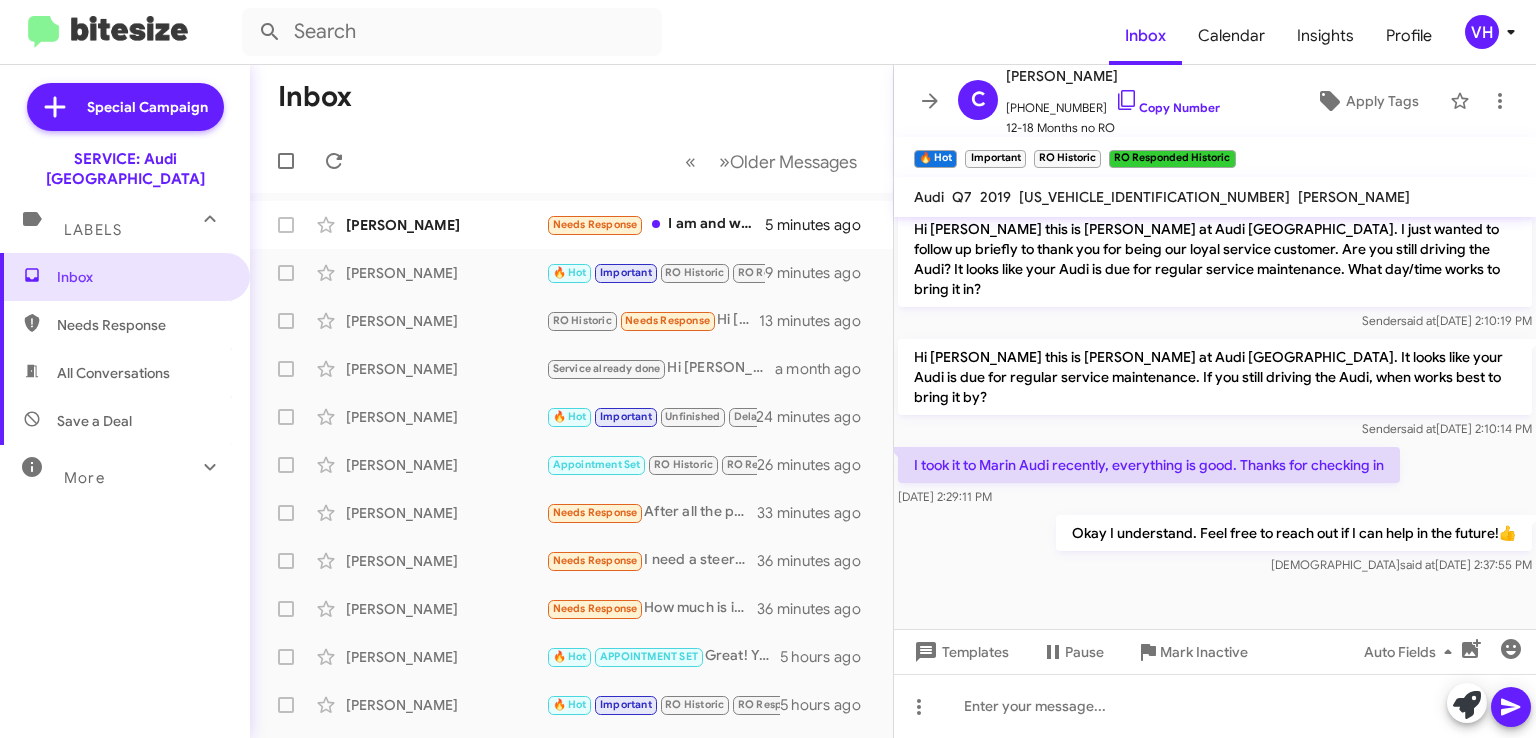 click on "×" 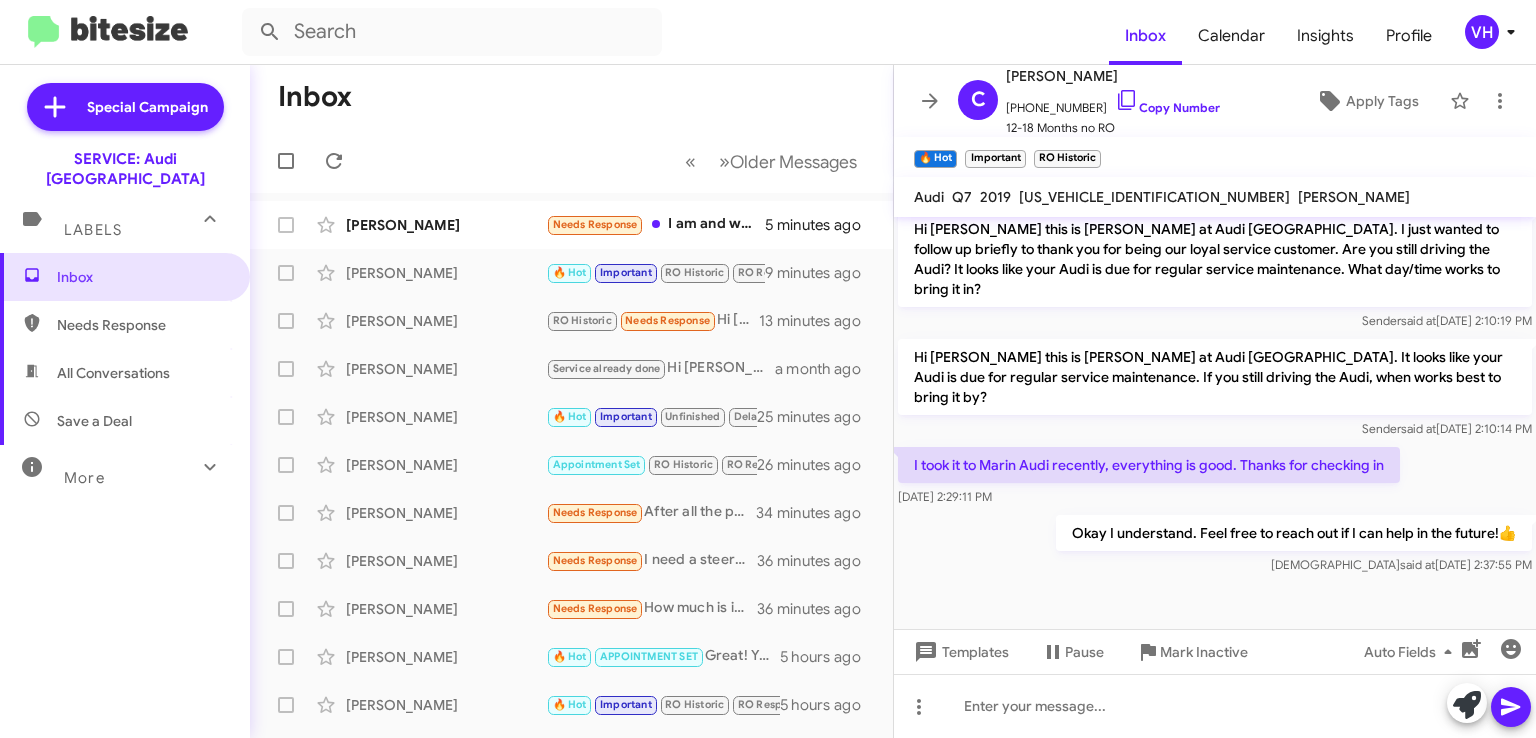 click on "×" 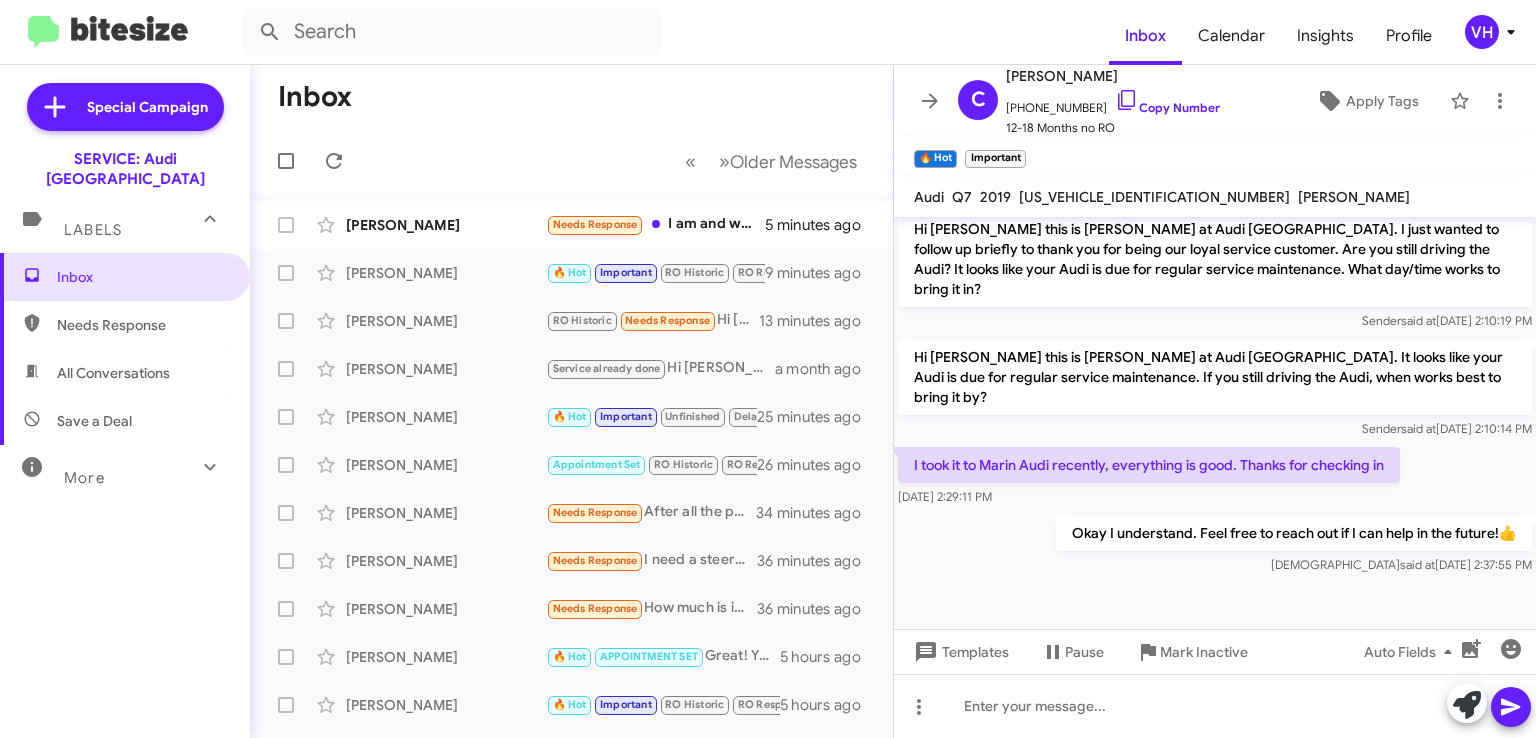 click on "×" 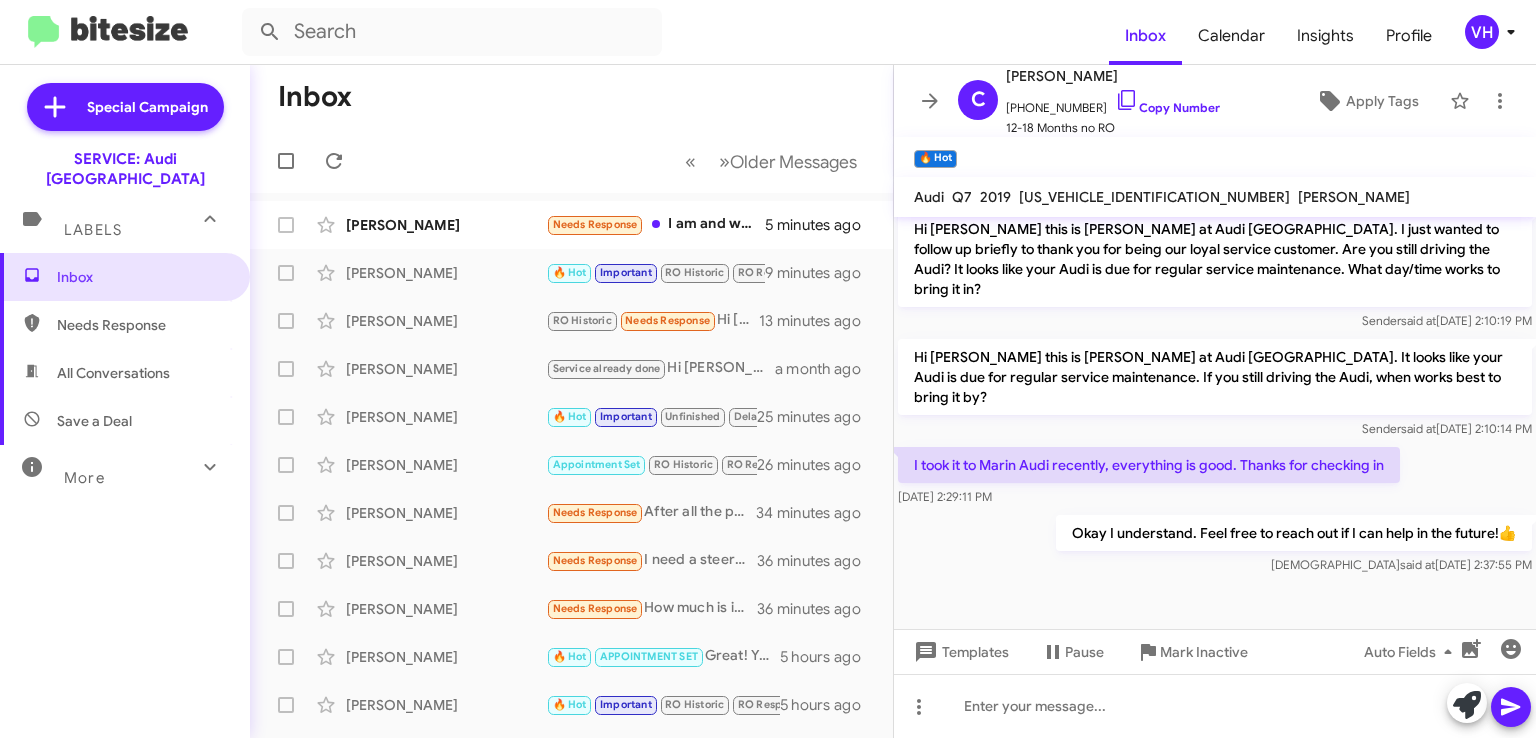 click on "×" 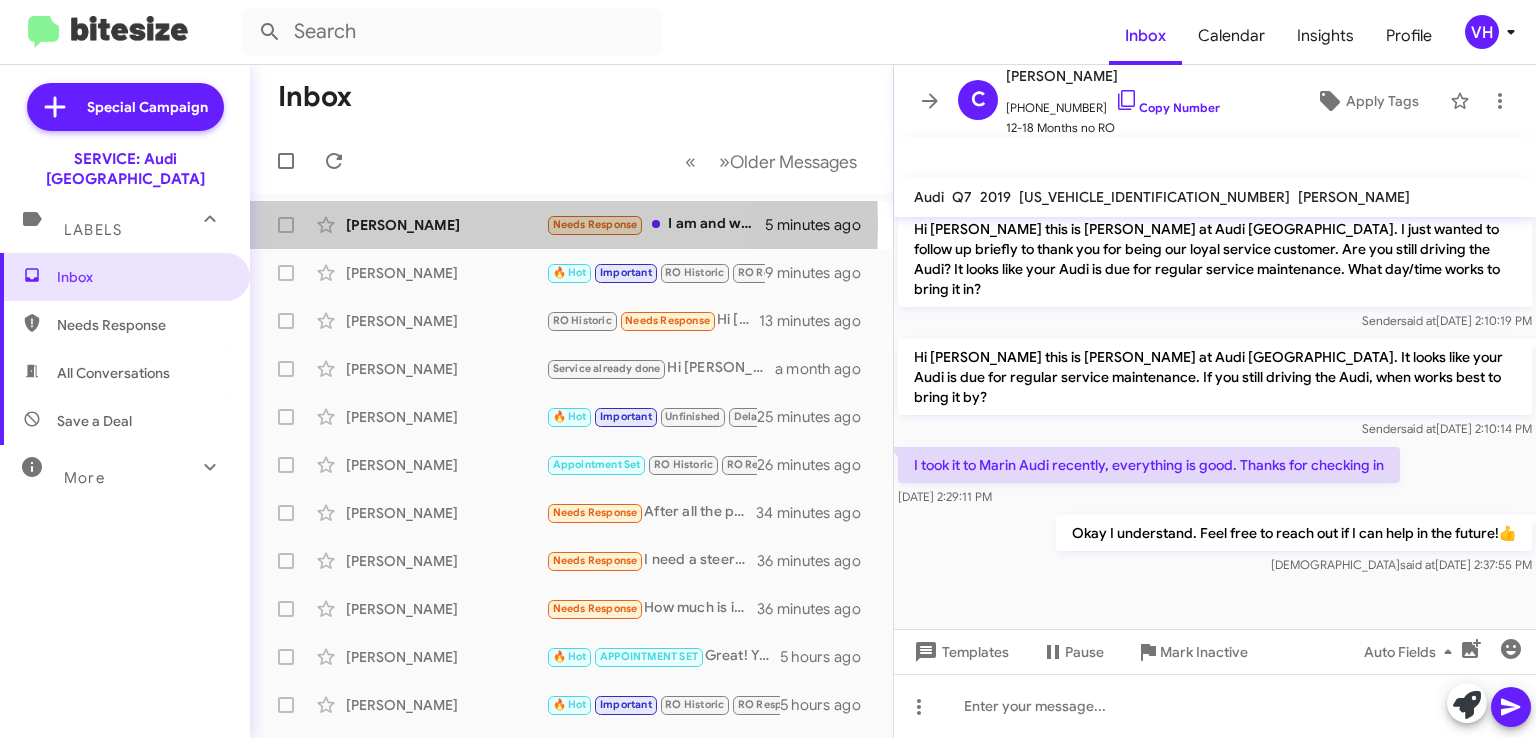 click on "[PERSON_NAME]" 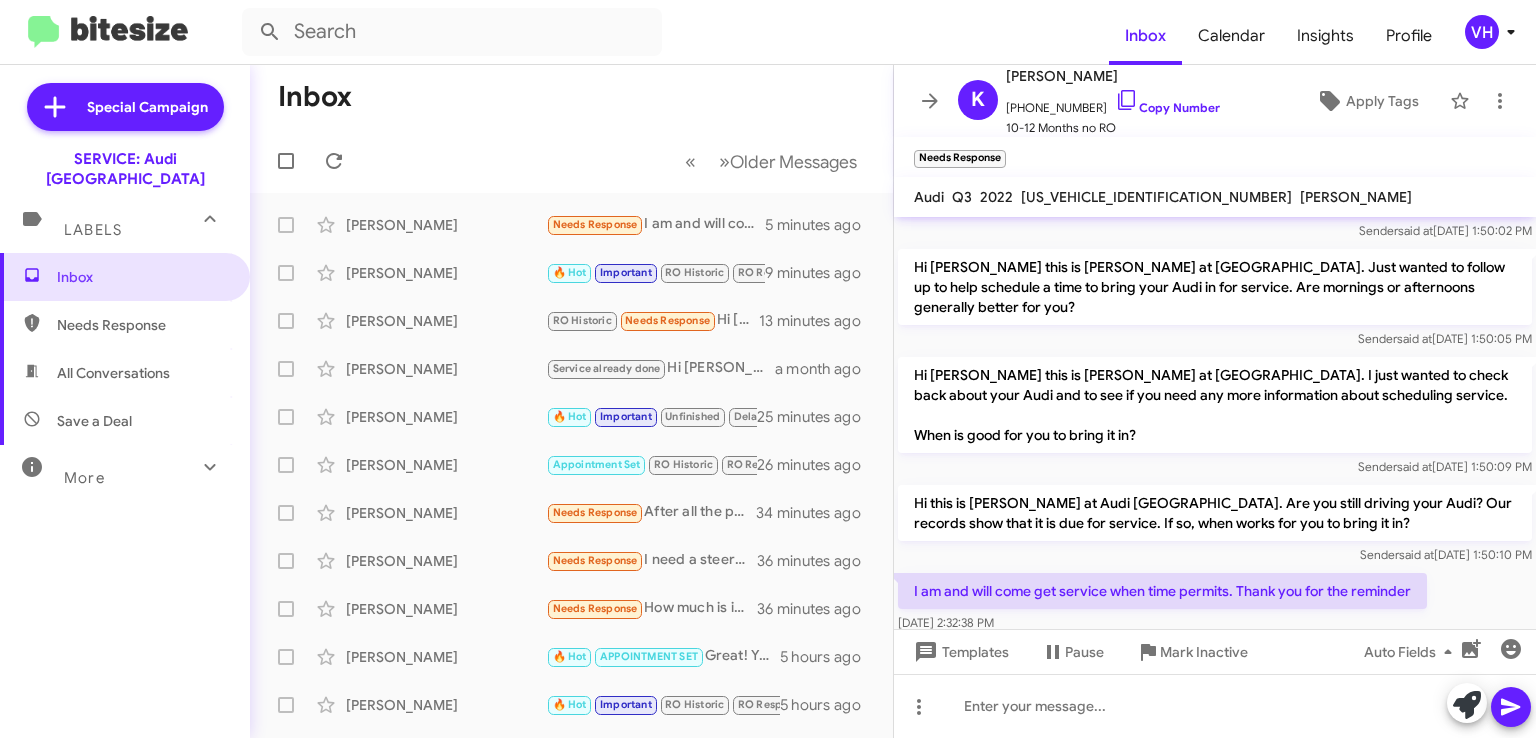 scroll, scrollTop: 132, scrollLeft: 0, axis: vertical 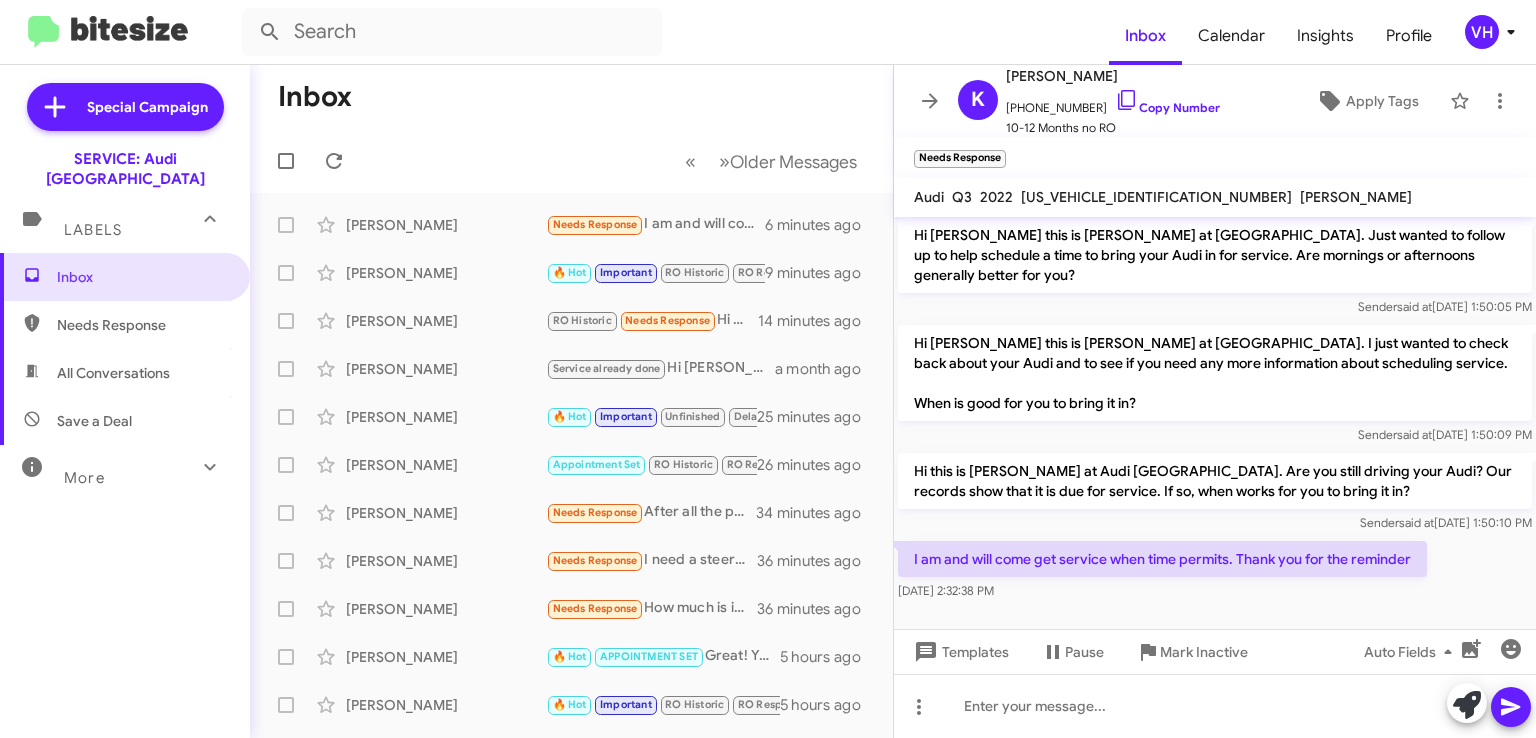 click on "[PERSON_NAME]" 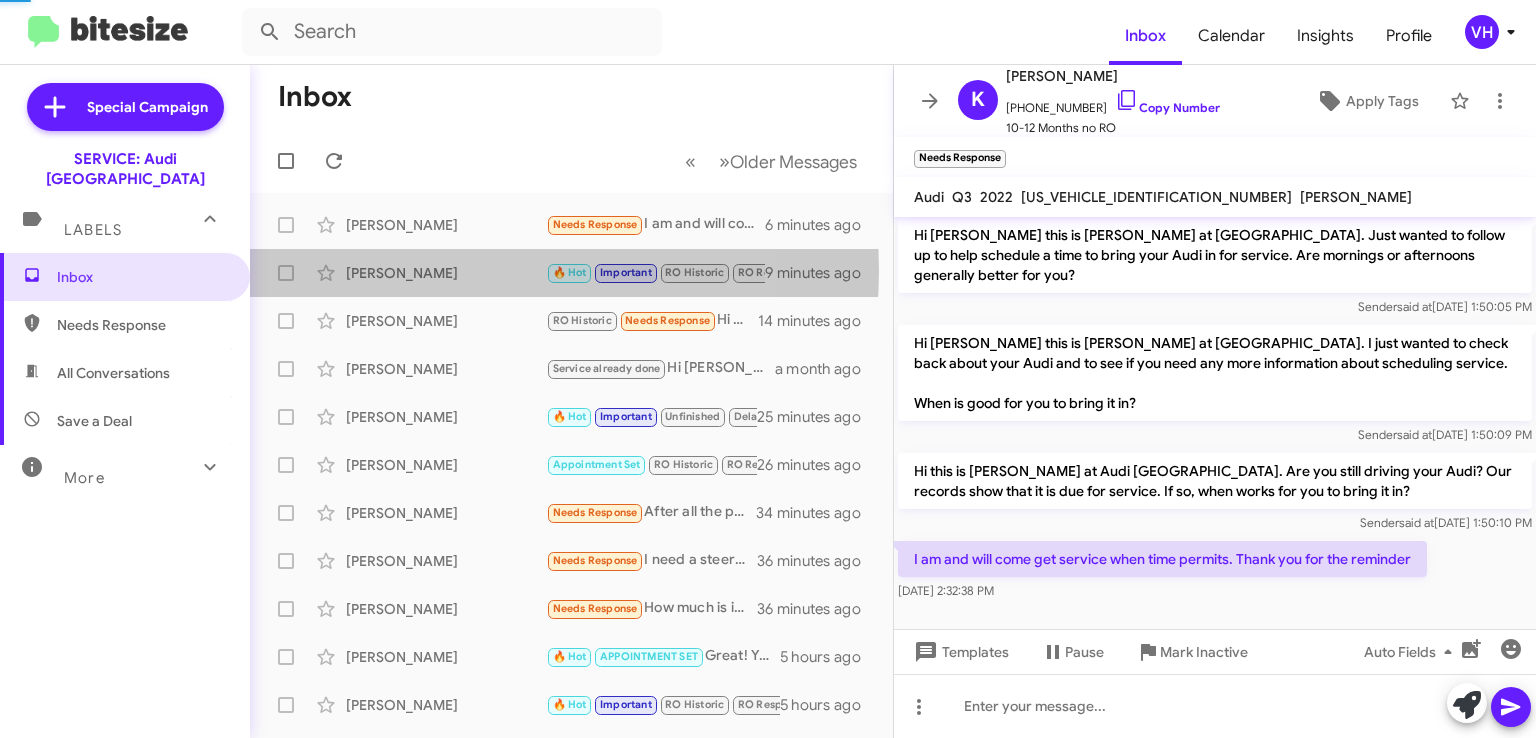 scroll, scrollTop: 497, scrollLeft: 0, axis: vertical 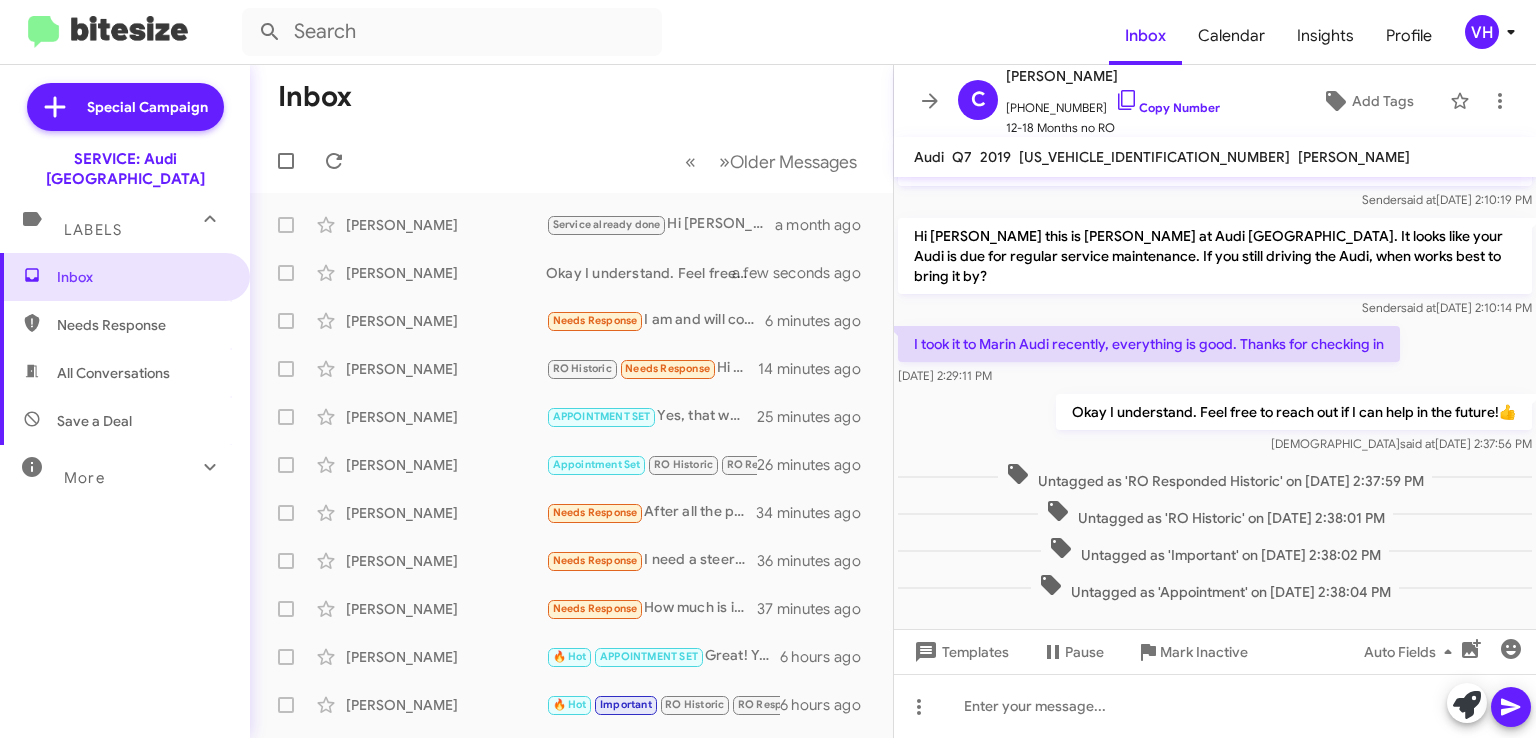 click on "[PERSON_NAME]" 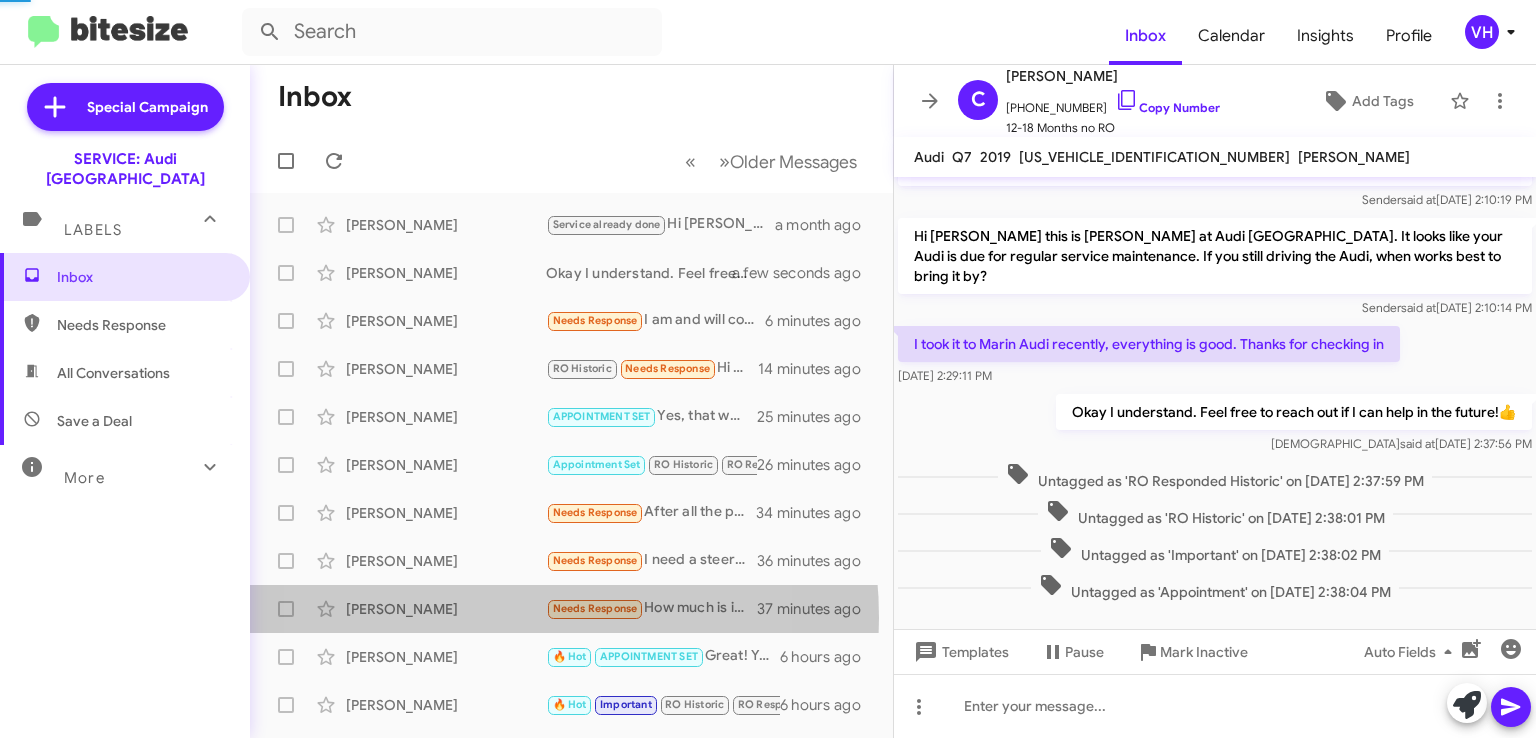 scroll, scrollTop: 0, scrollLeft: 0, axis: both 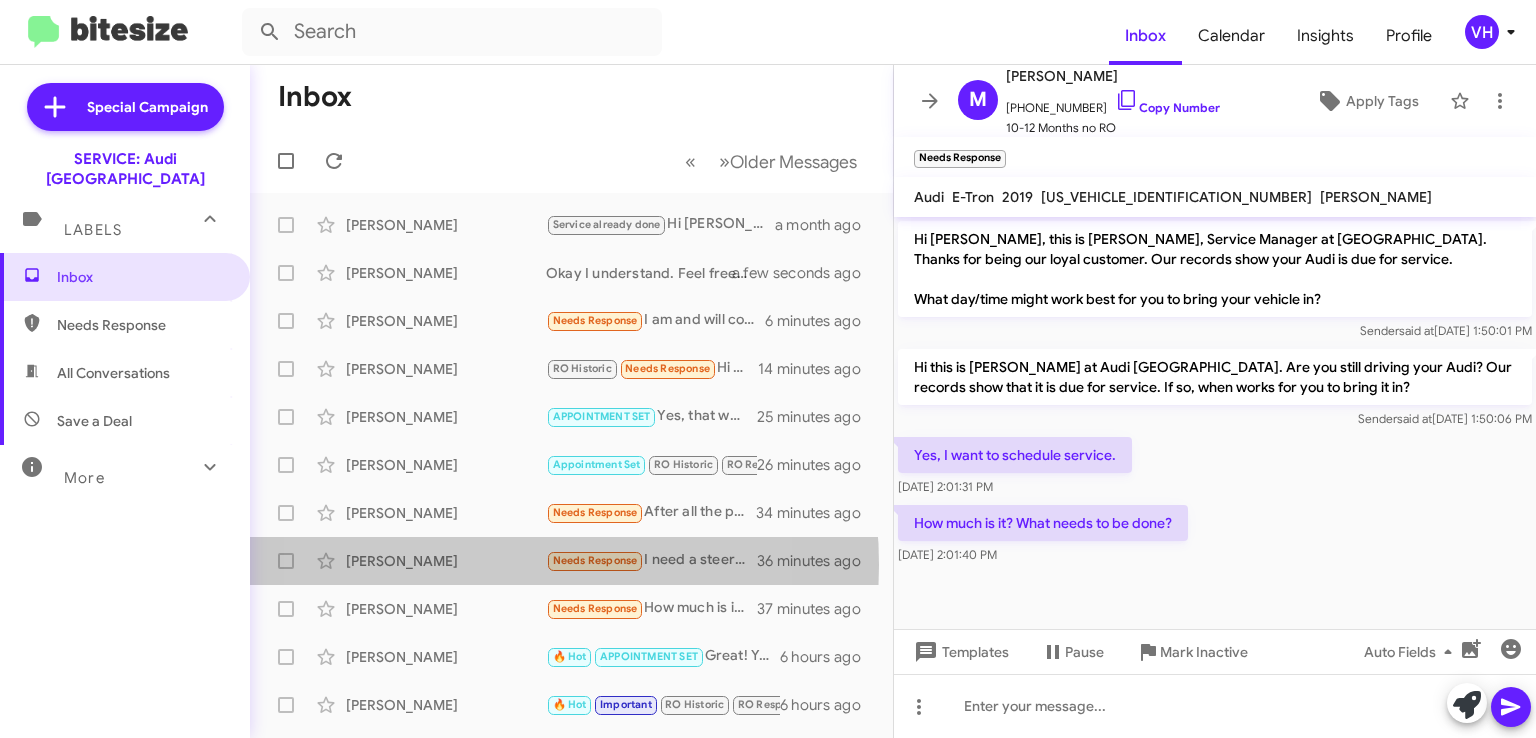 click on "[PERSON_NAME]" 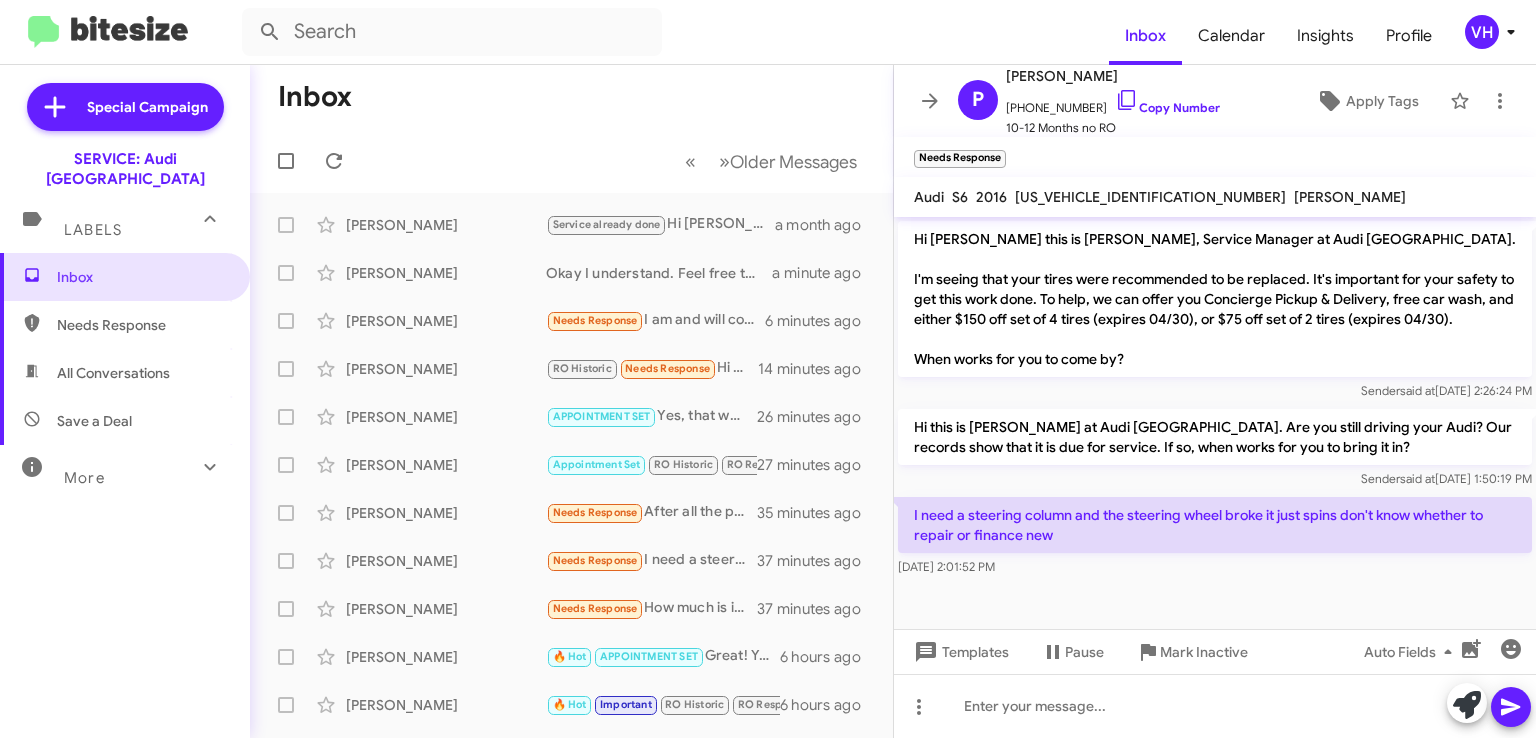 click on "[PERSON_NAME]" 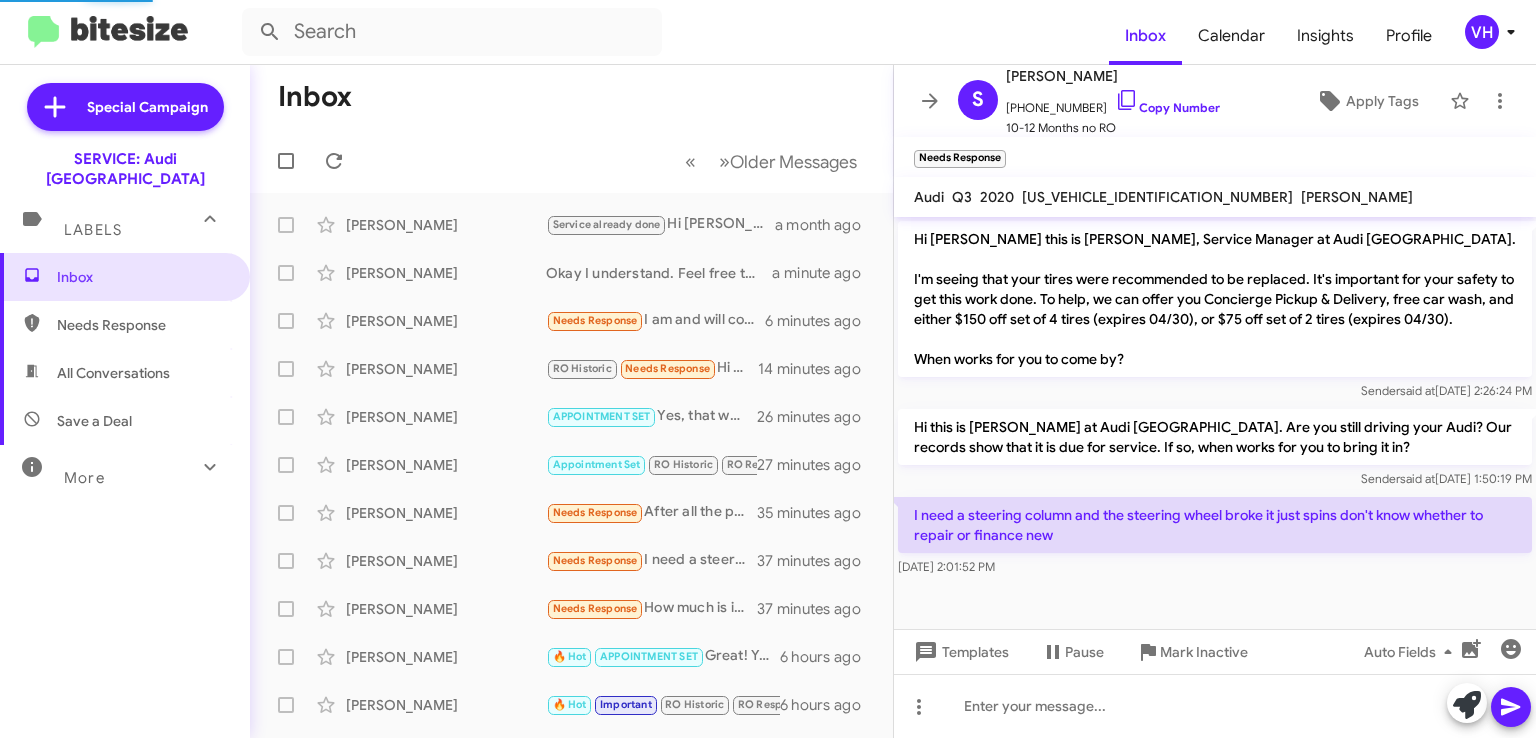 scroll, scrollTop: 480, scrollLeft: 0, axis: vertical 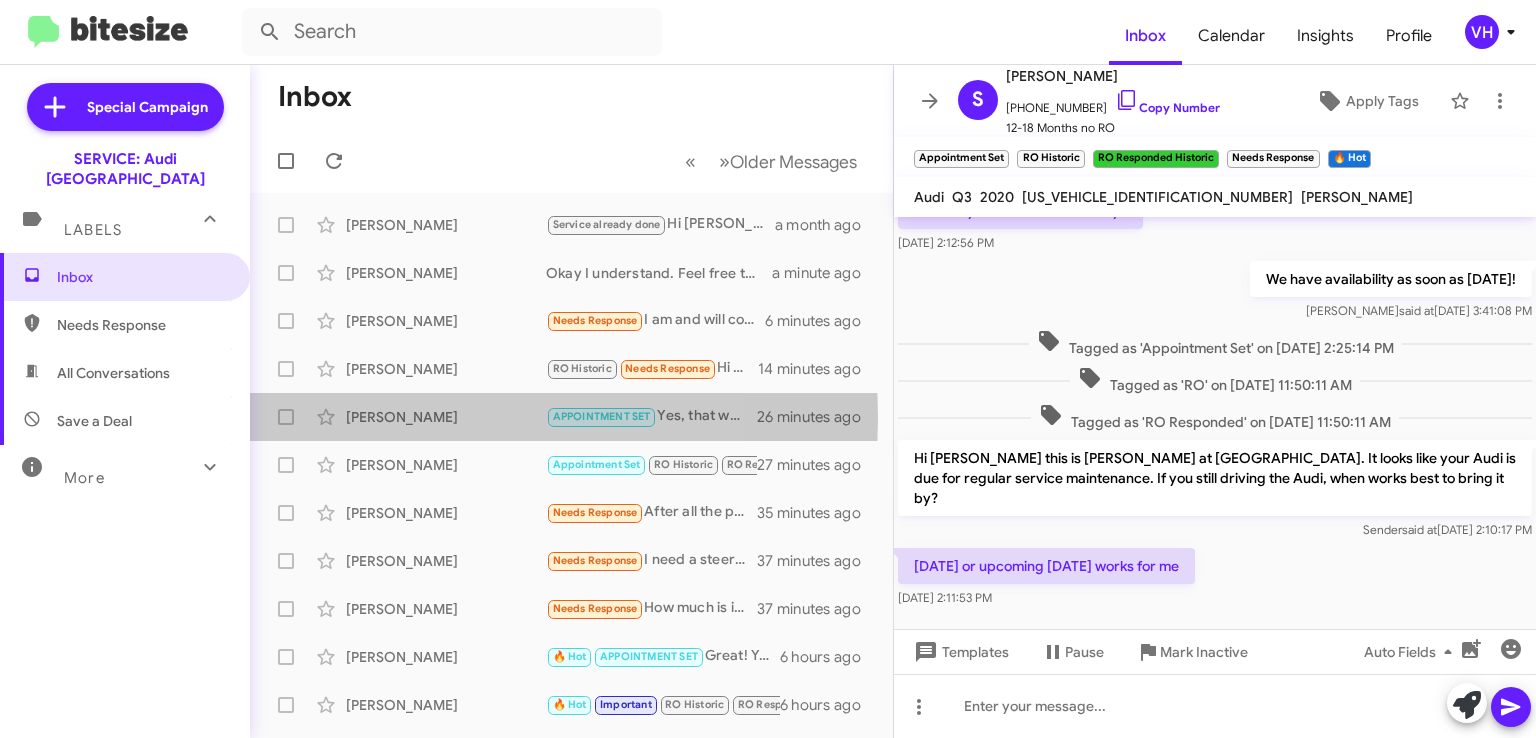 click on "[PERSON_NAME]" 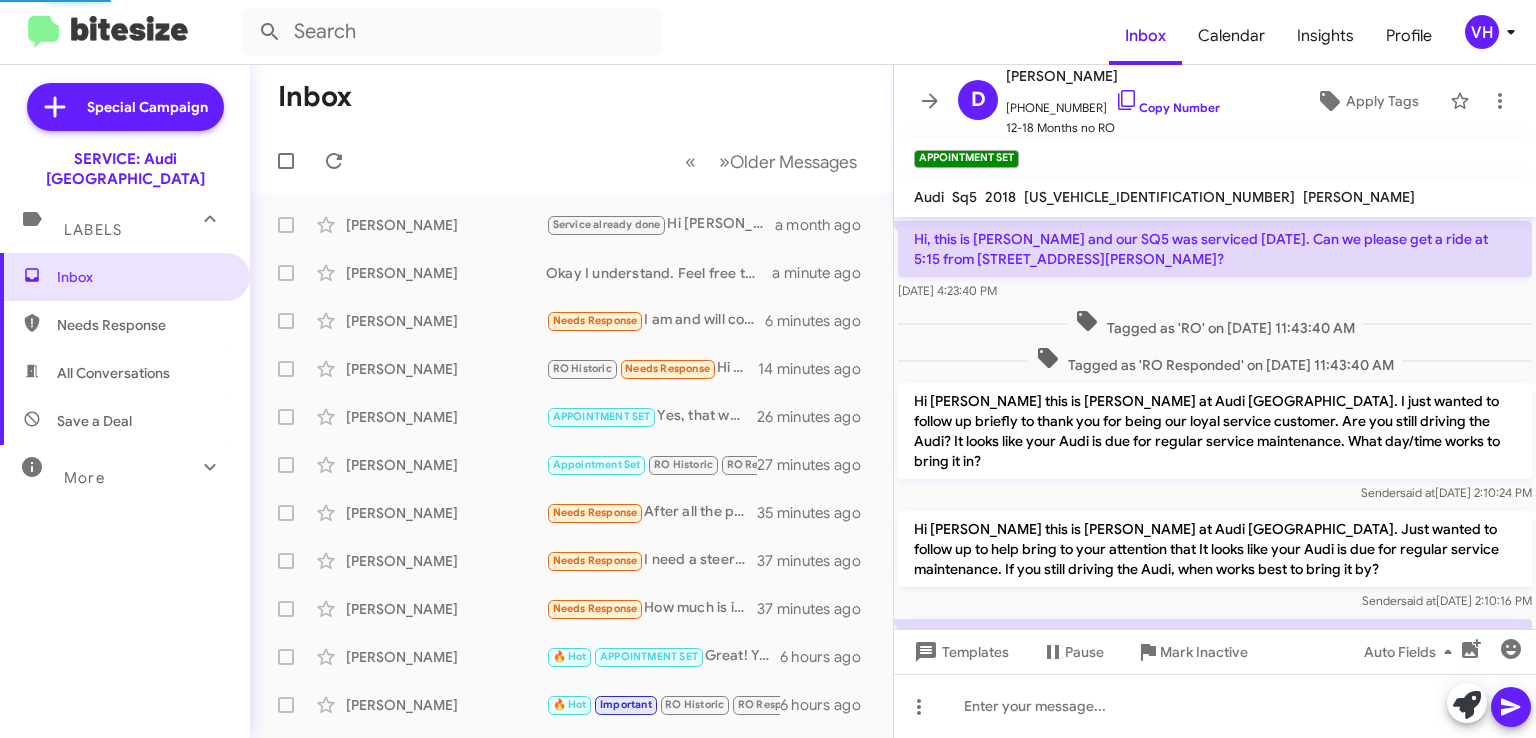 scroll, scrollTop: 100, scrollLeft: 0, axis: vertical 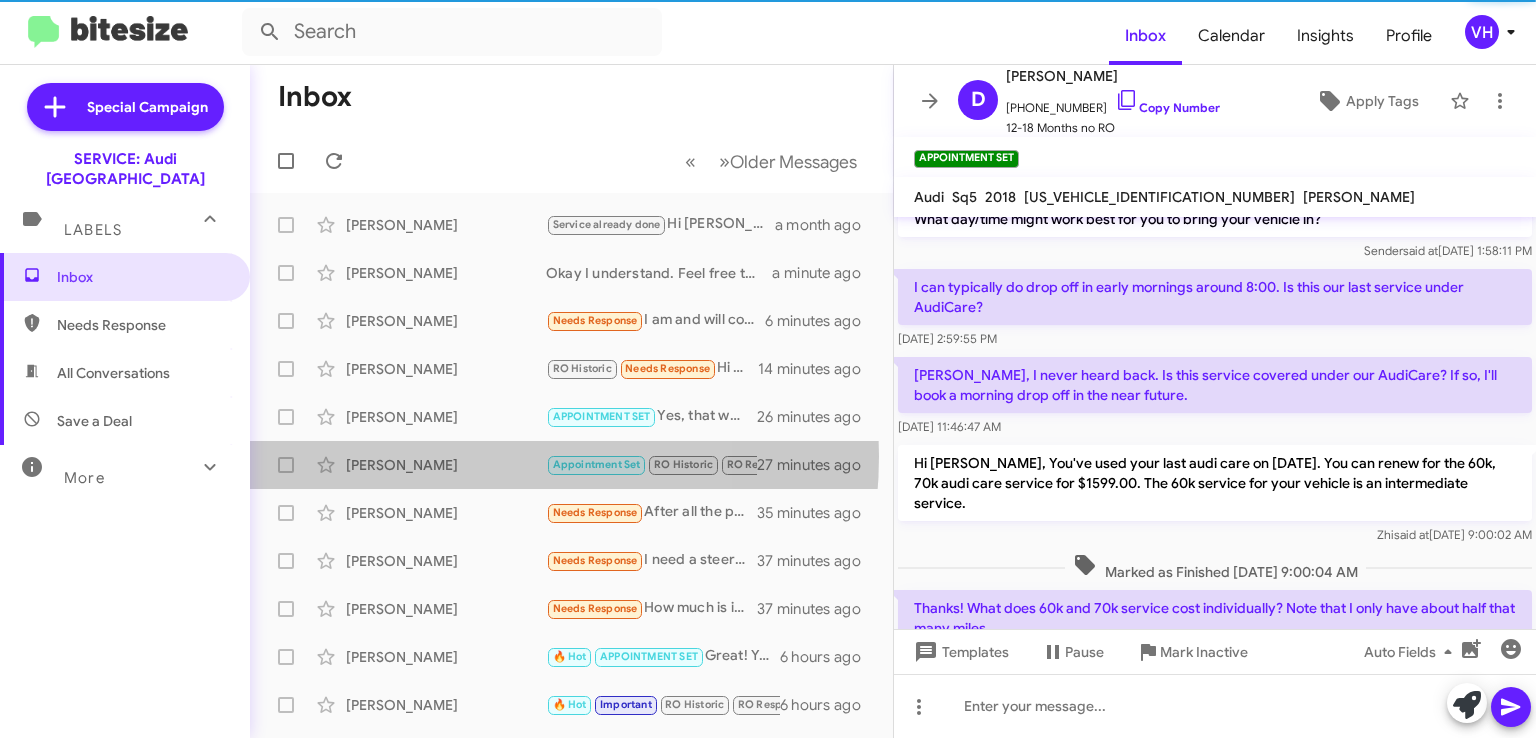 click on "[PERSON_NAME]" 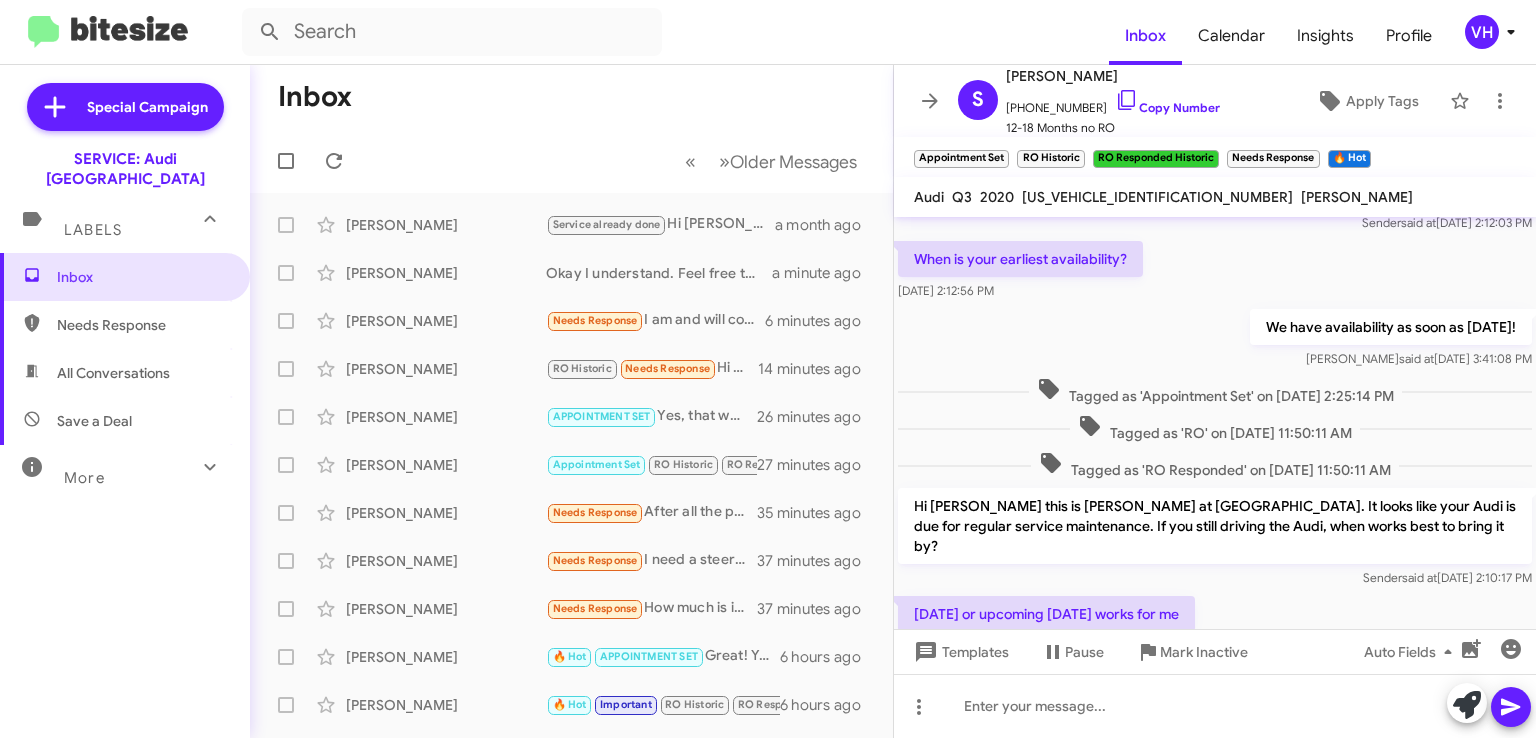 scroll, scrollTop: 480, scrollLeft: 0, axis: vertical 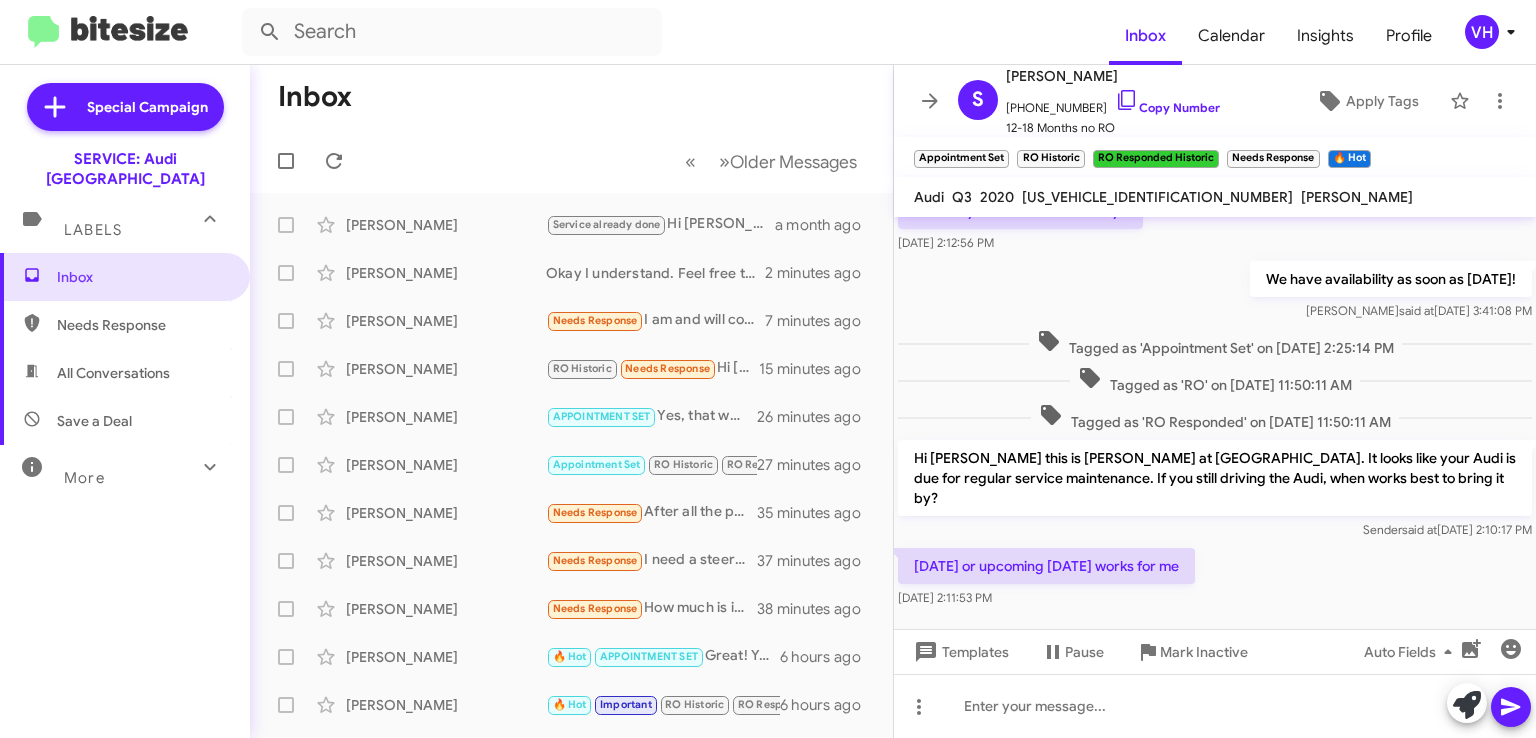 click on "[US_VEHICLE_IDENTIFICATION_NUMBER]" 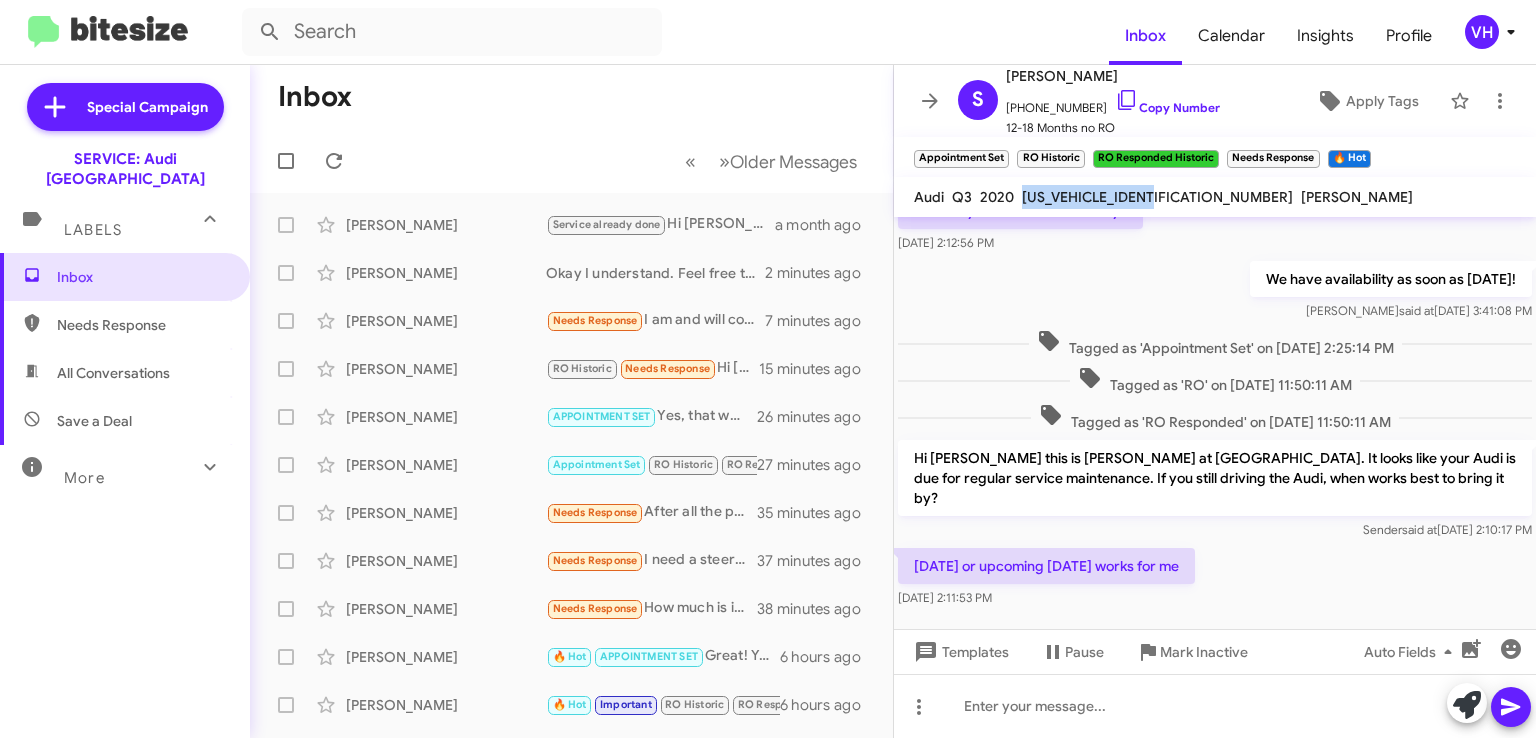 click on "[US_VEHICLE_IDENTIFICATION_NUMBER]" 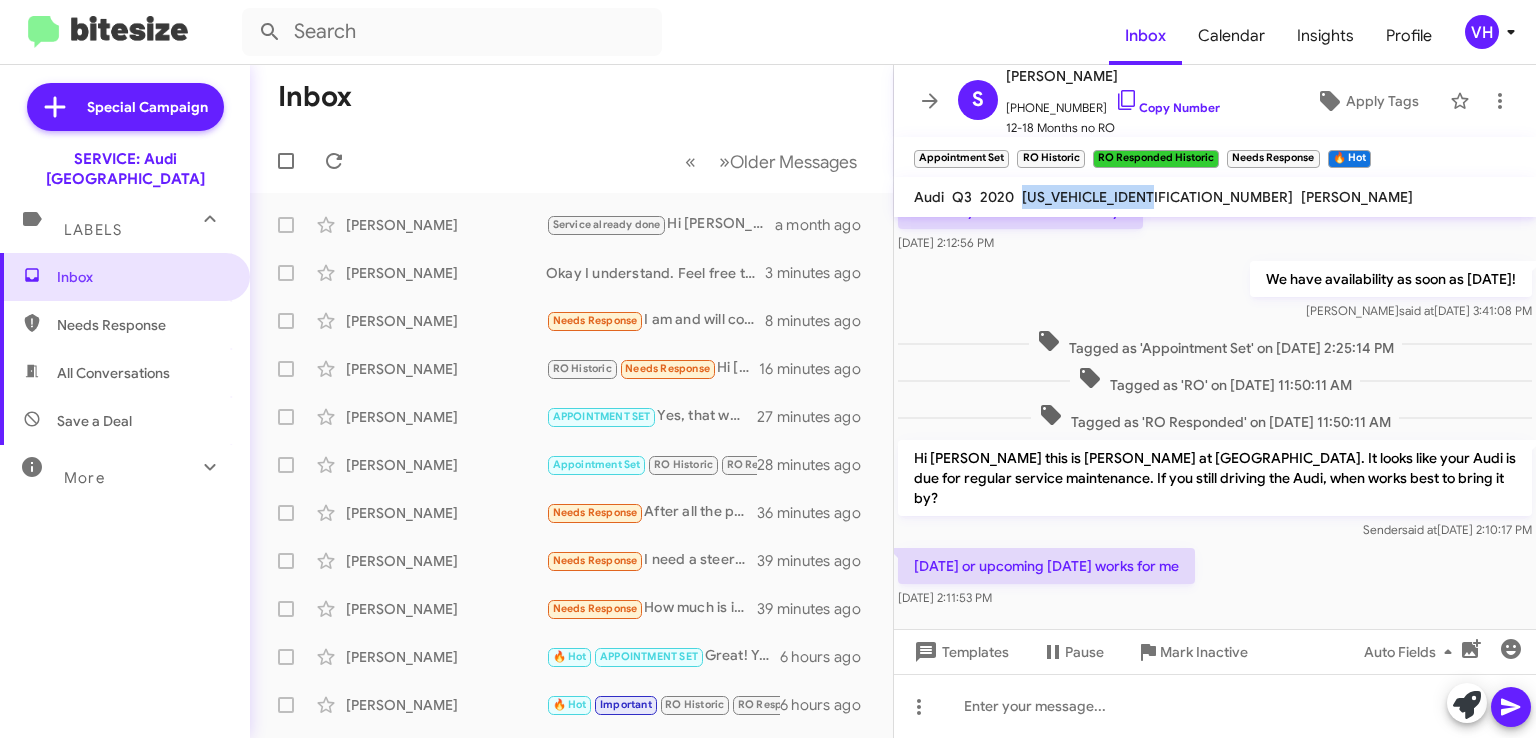 drag, startPoint x: 1254, startPoint y: 535, endPoint x: 1137, endPoint y: 541, distance: 117.15375 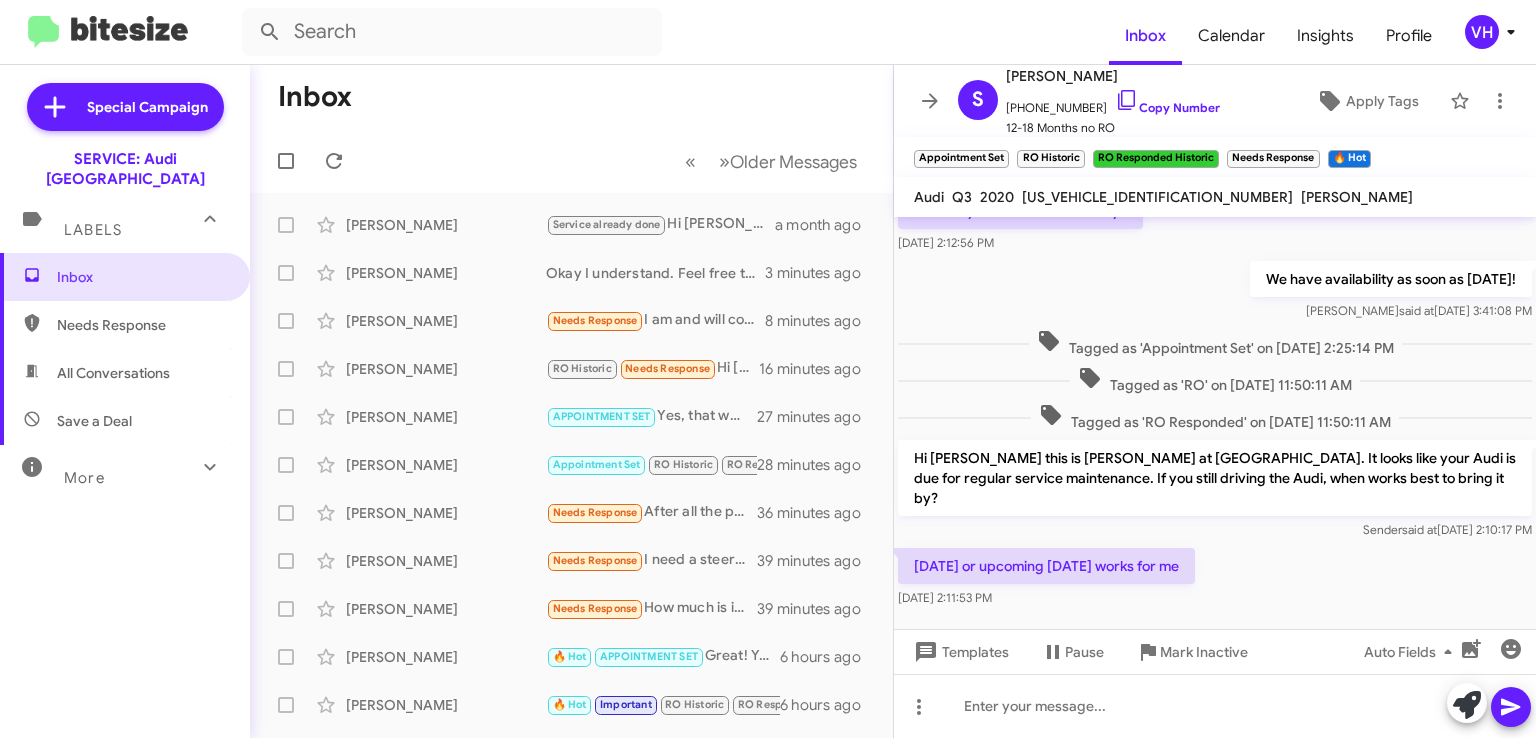 click on "This Sunday or upcoming Monday works for me" 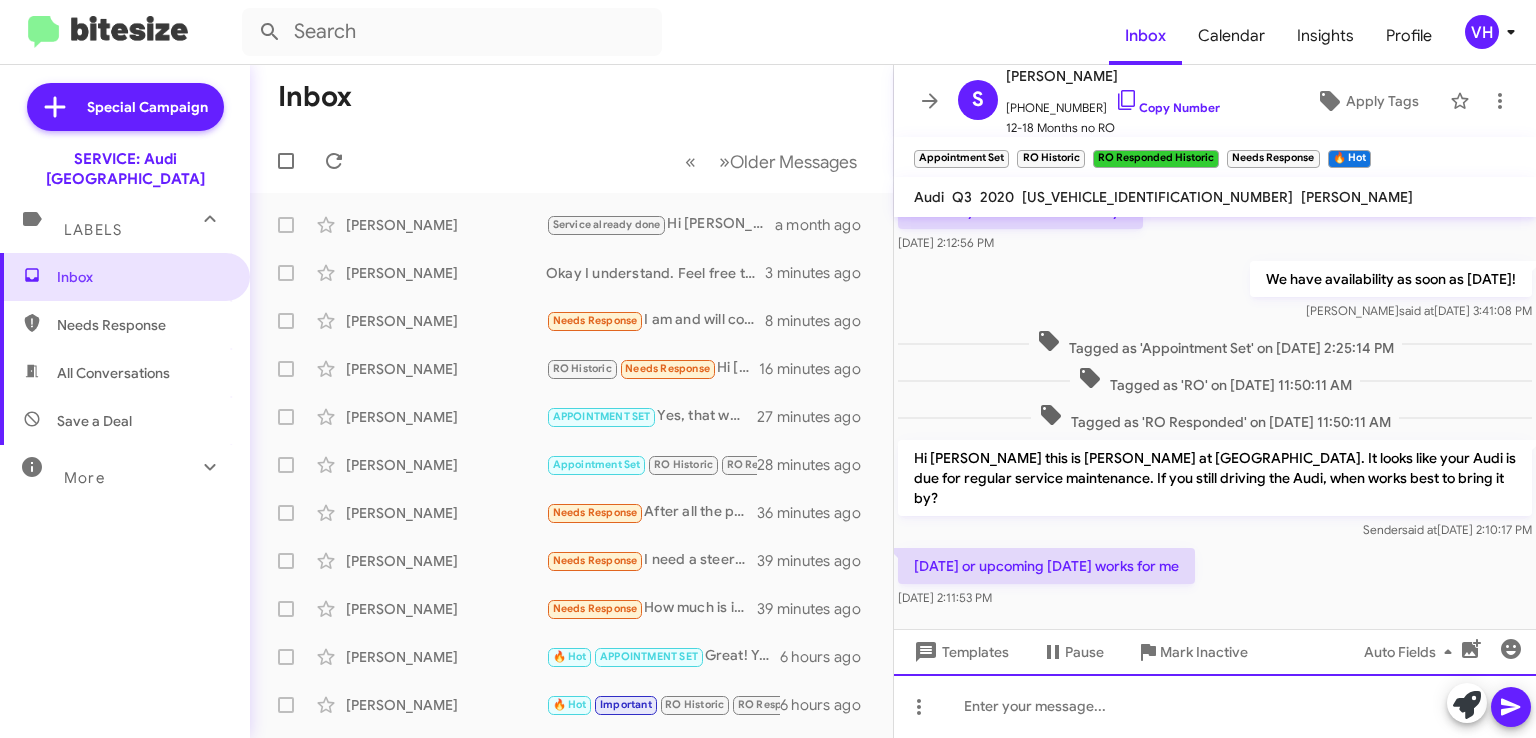 click 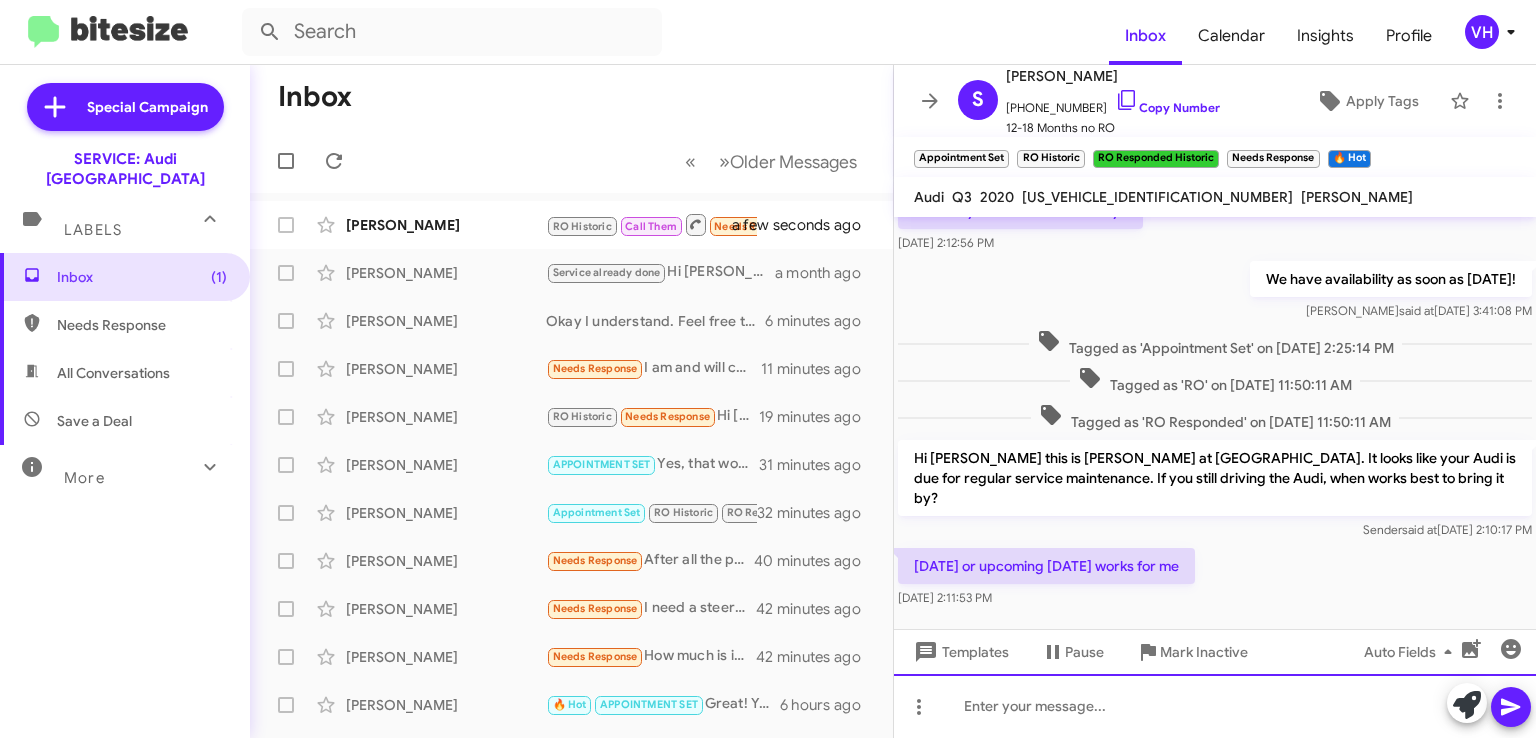 click 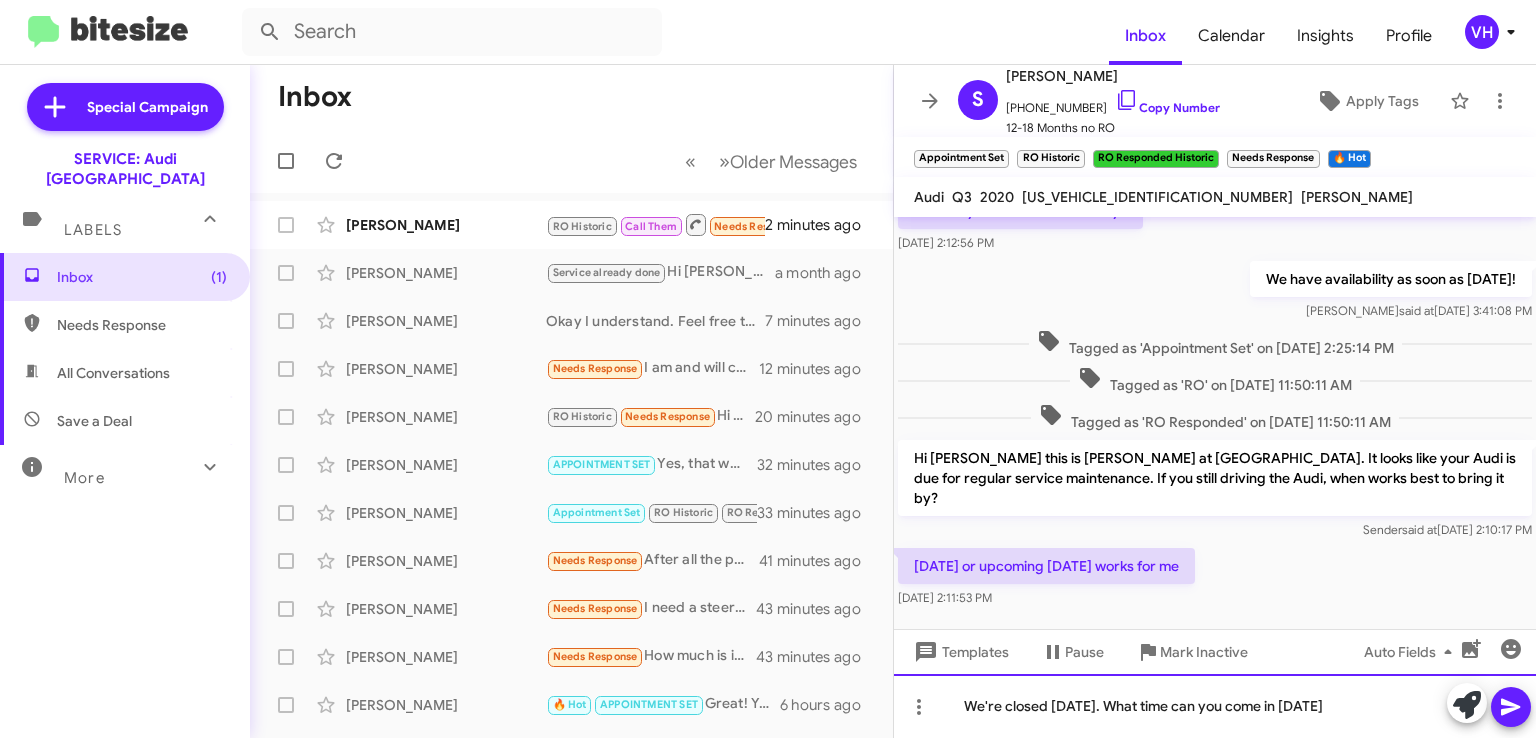 click on "We're closed on Sunday. What time can you come in on Monday" 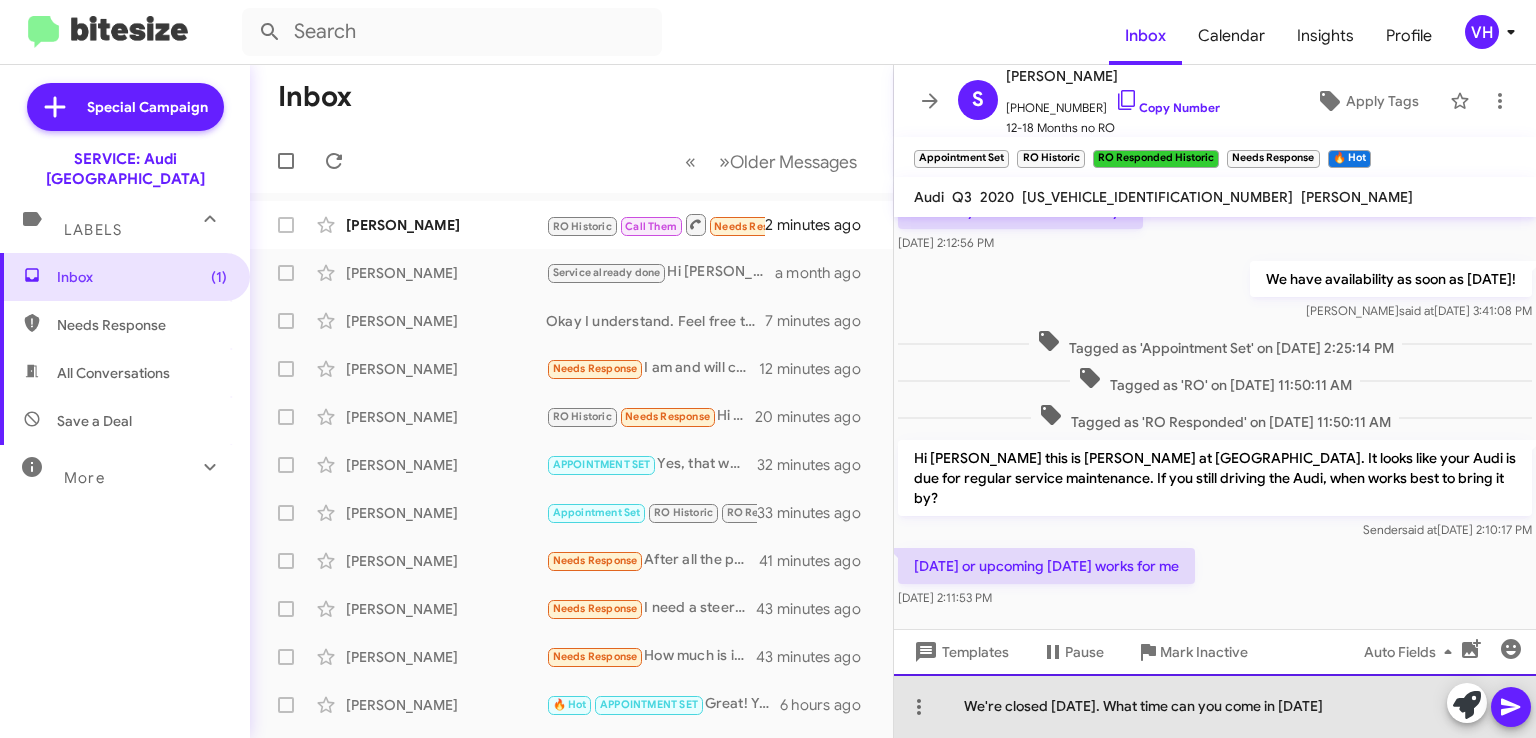 click on "We're closed on Sunday. What time can you come in on Monday" 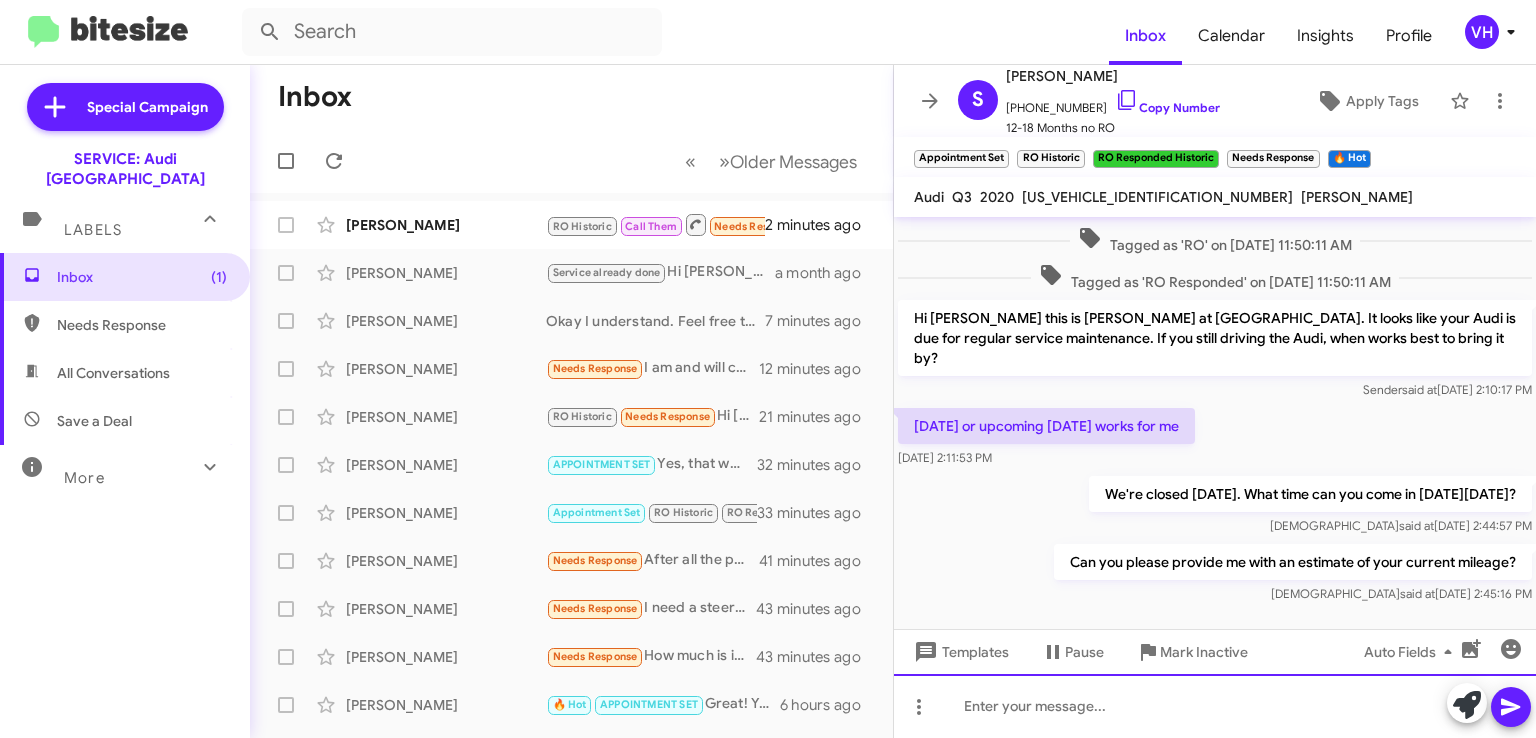 scroll, scrollTop: 625, scrollLeft: 0, axis: vertical 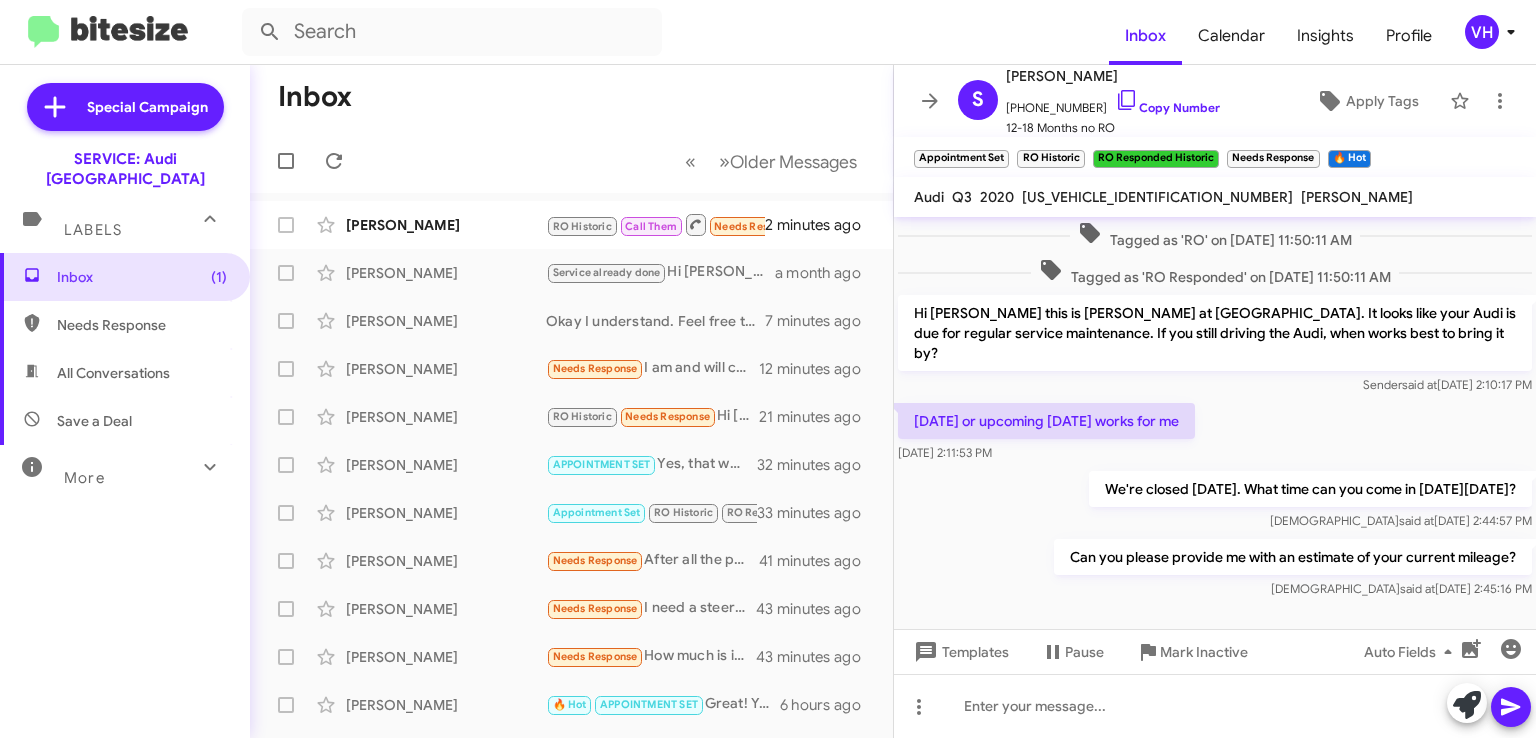 click on "Rony Quinonez  RO Historic   Call Them   Needs Response   Inbound Call   2 minutes ago" 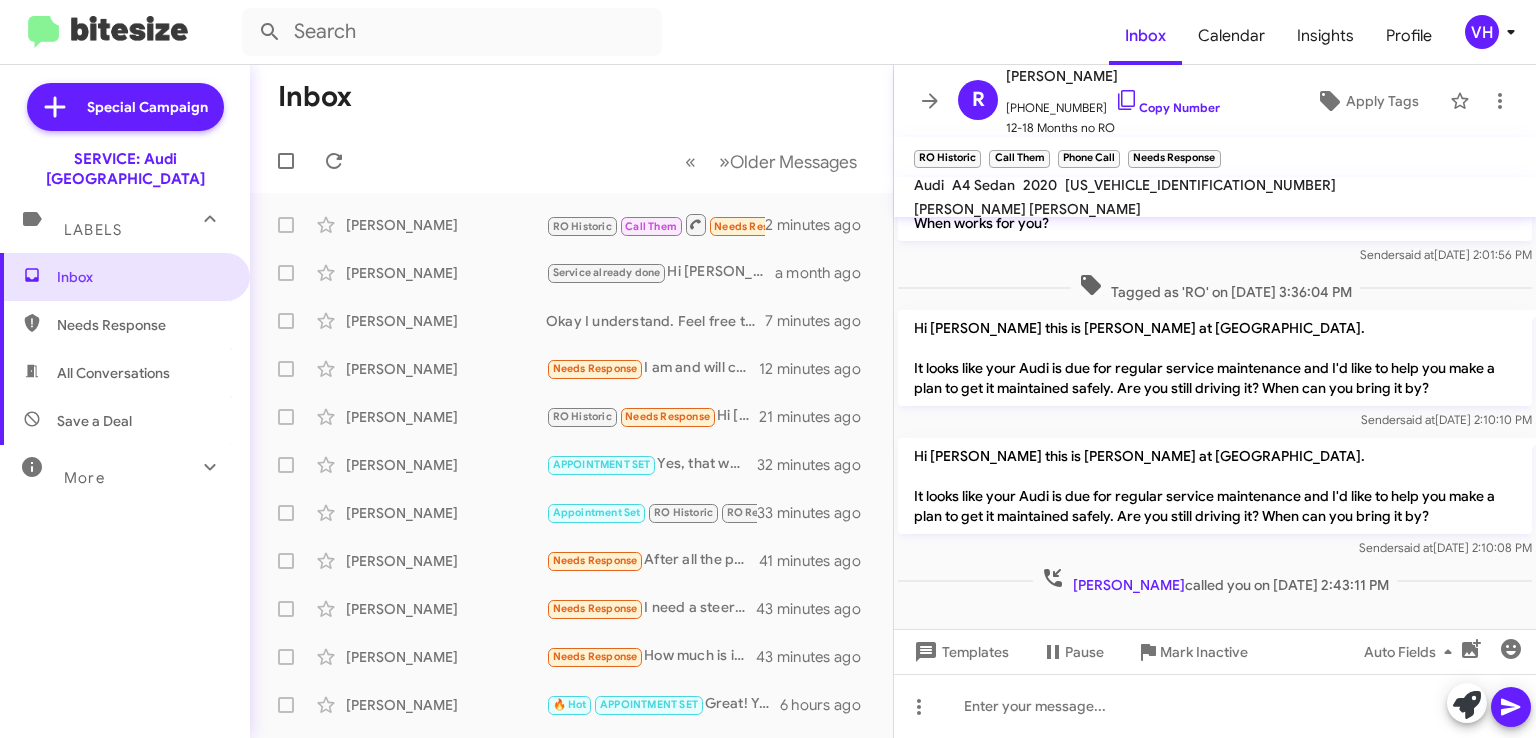 scroll, scrollTop: 345, scrollLeft: 0, axis: vertical 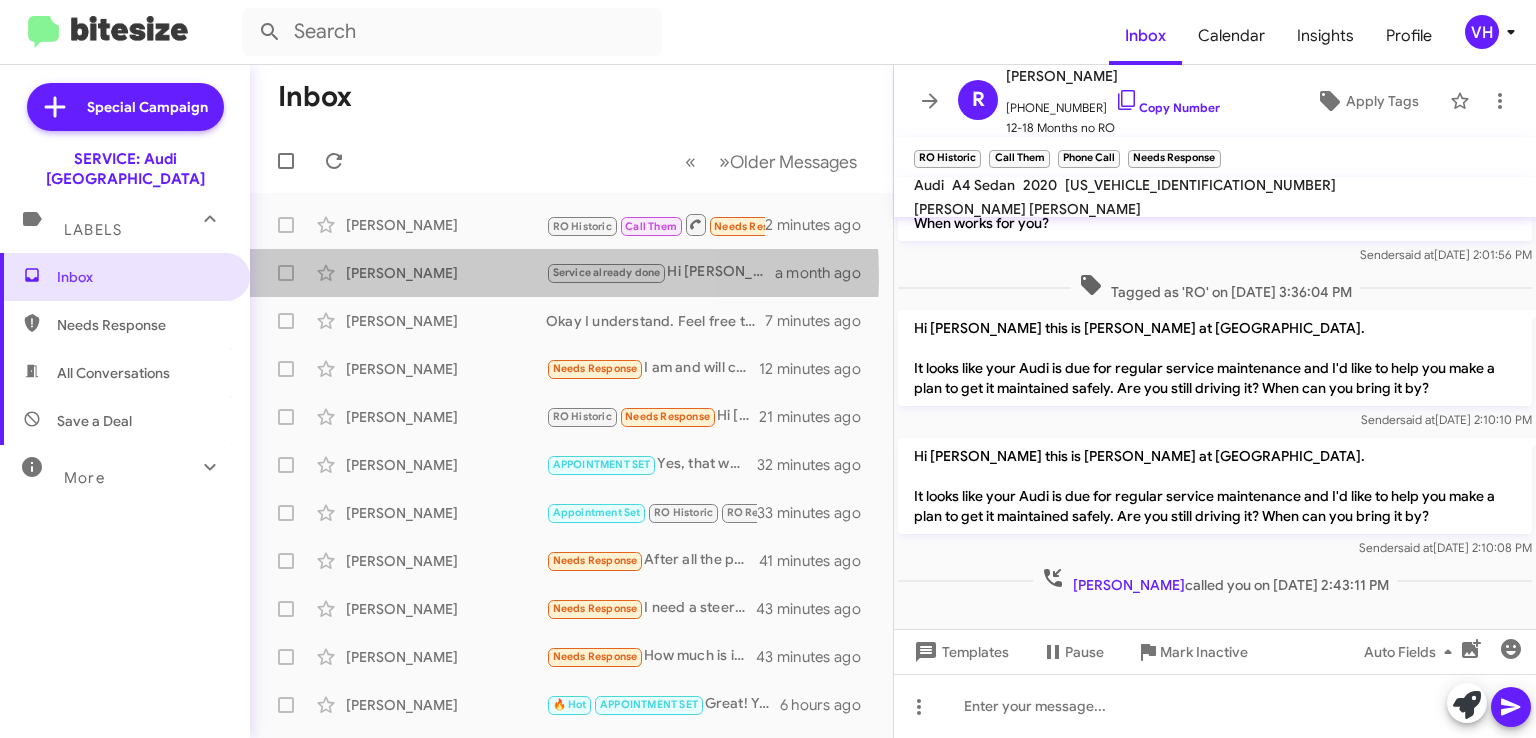 click on "[PERSON_NAME]" 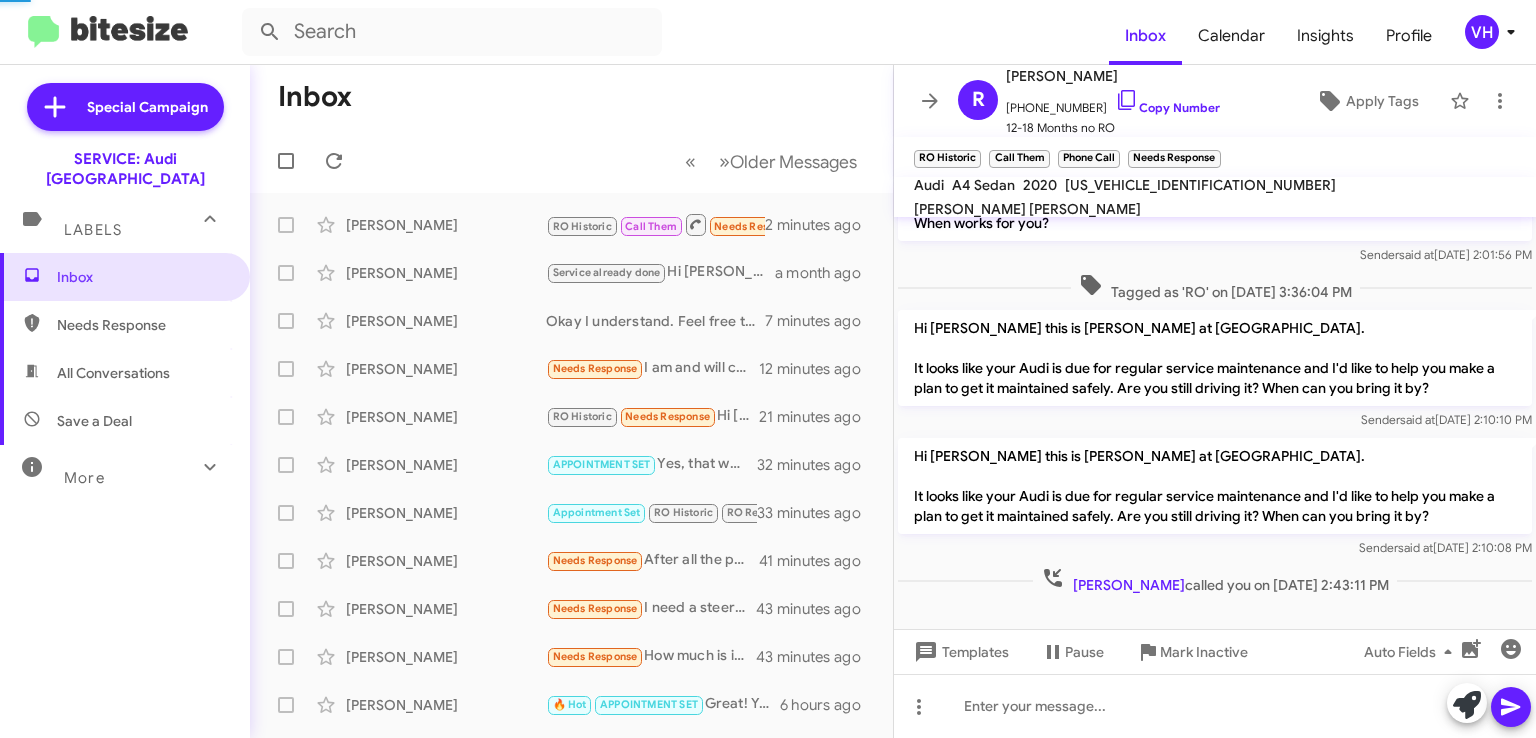 scroll, scrollTop: 0, scrollLeft: 0, axis: both 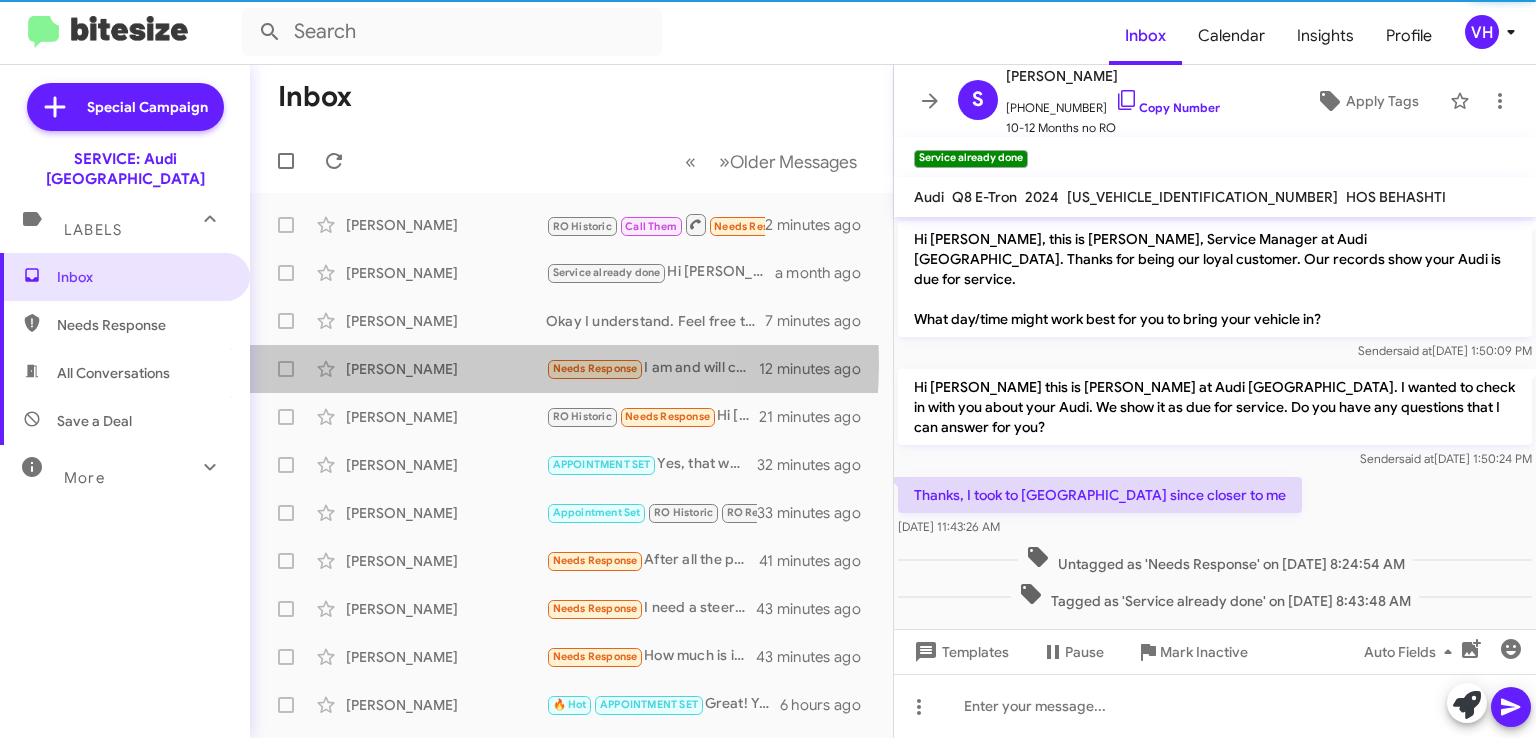 click on "[PERSON_NAME]" 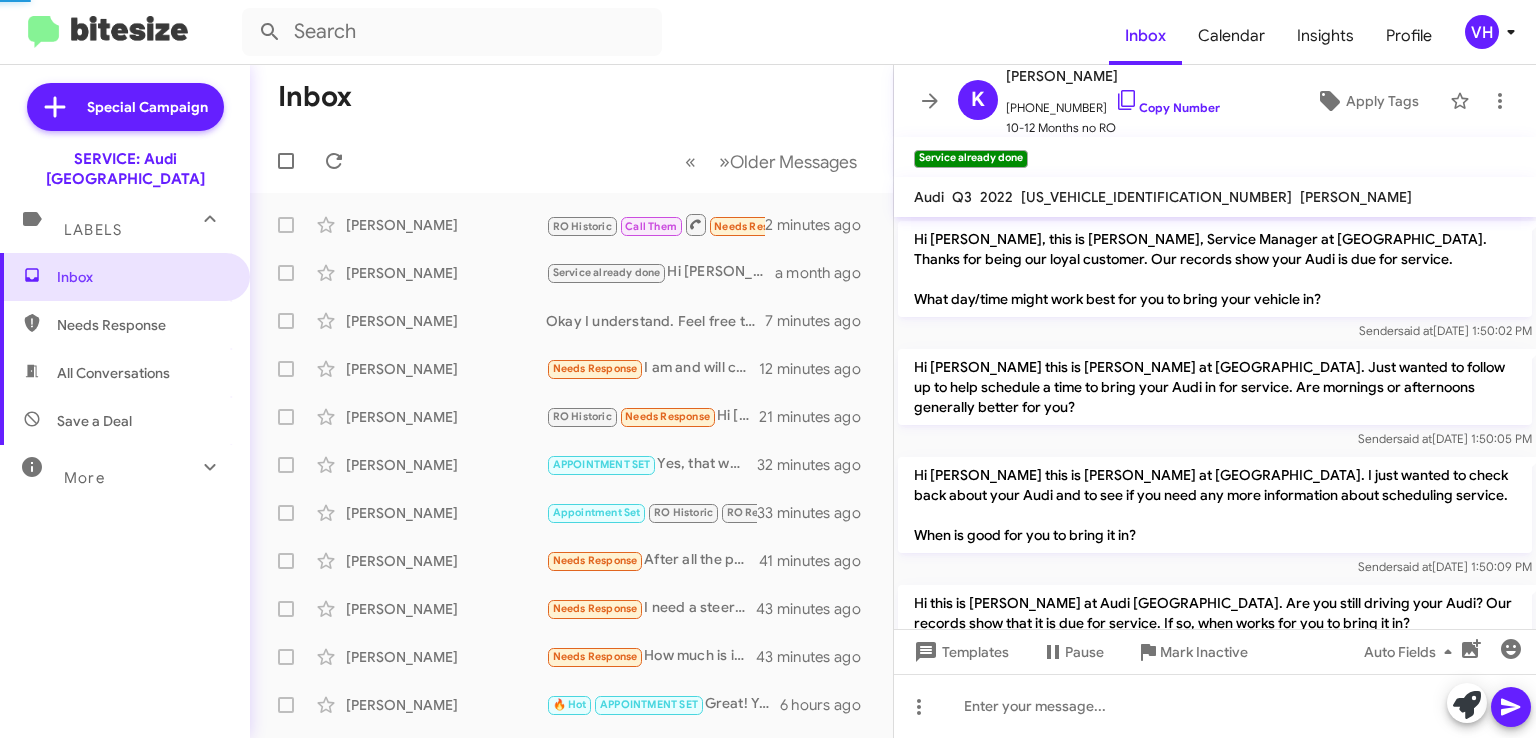 scroll, scrollTop: 132, scrollLeft: 0, axis: vertical 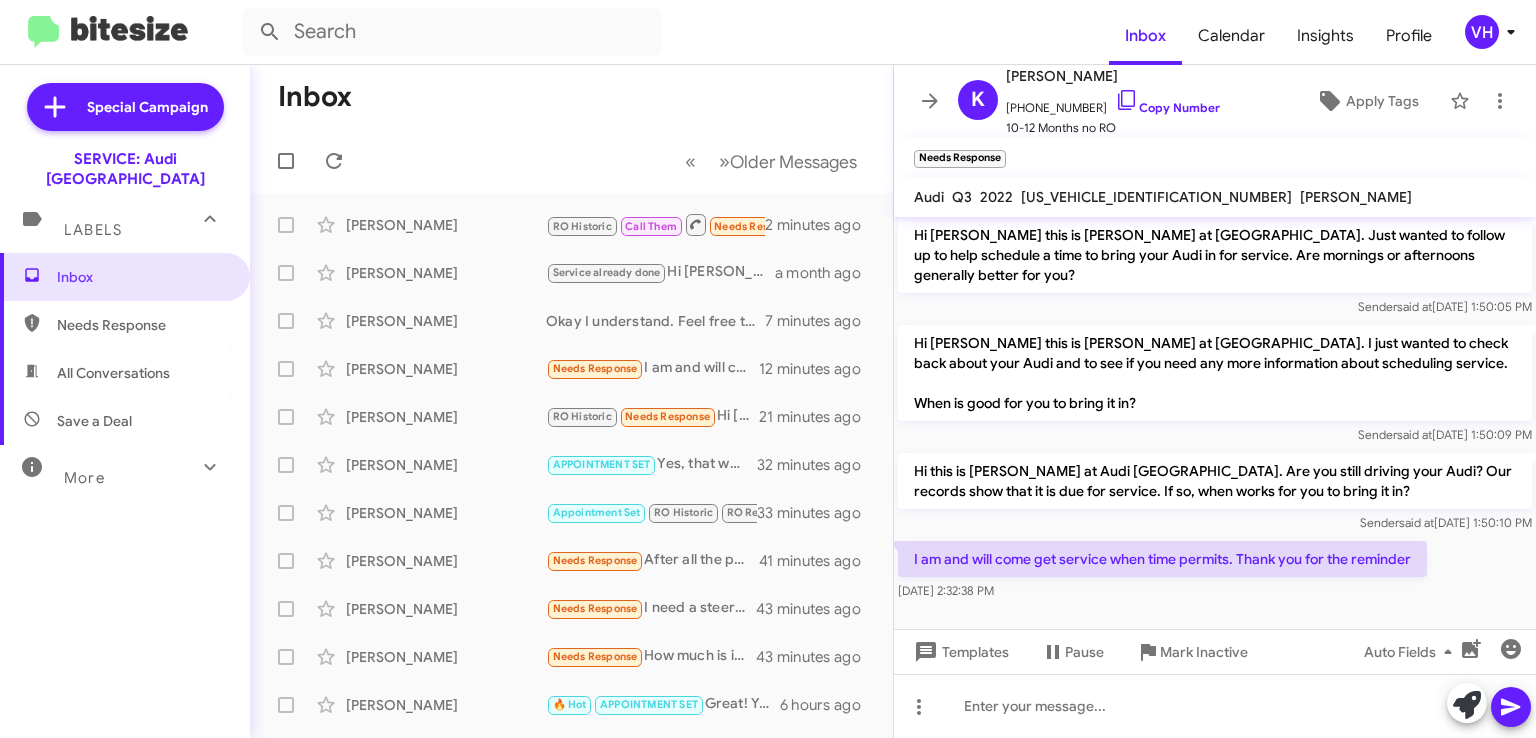 click on "WA1DECF30N1145217" 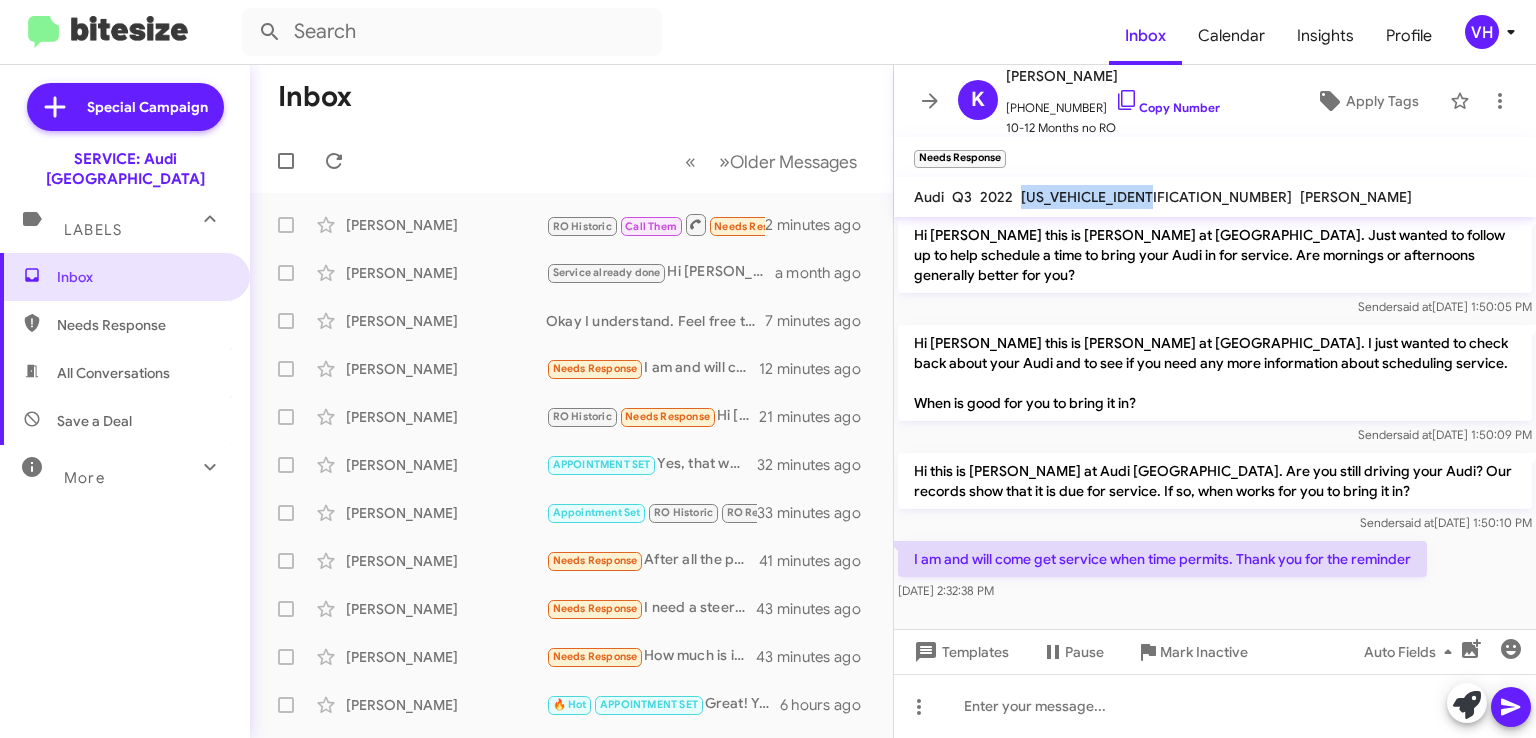 click on "WA1DECF30N1145217" 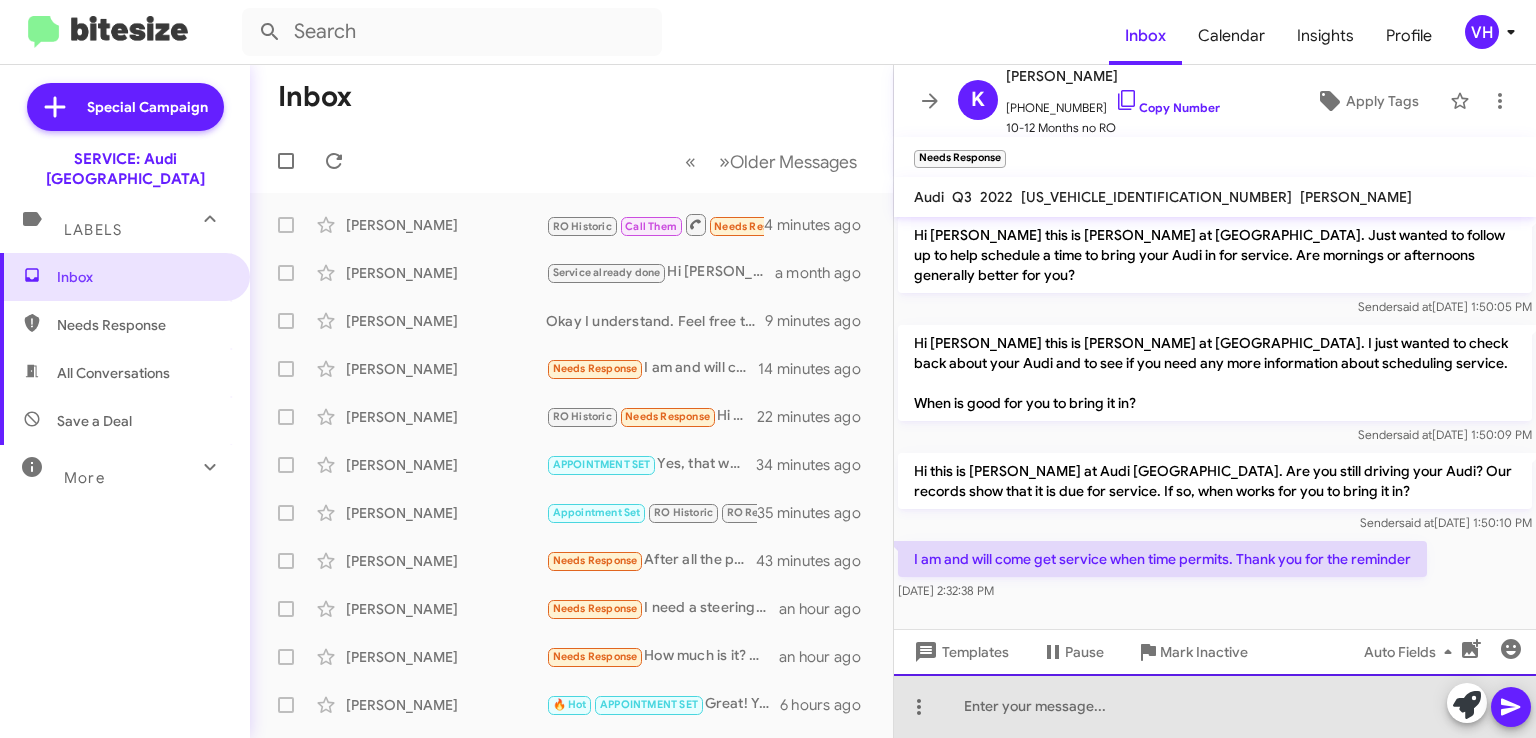 click 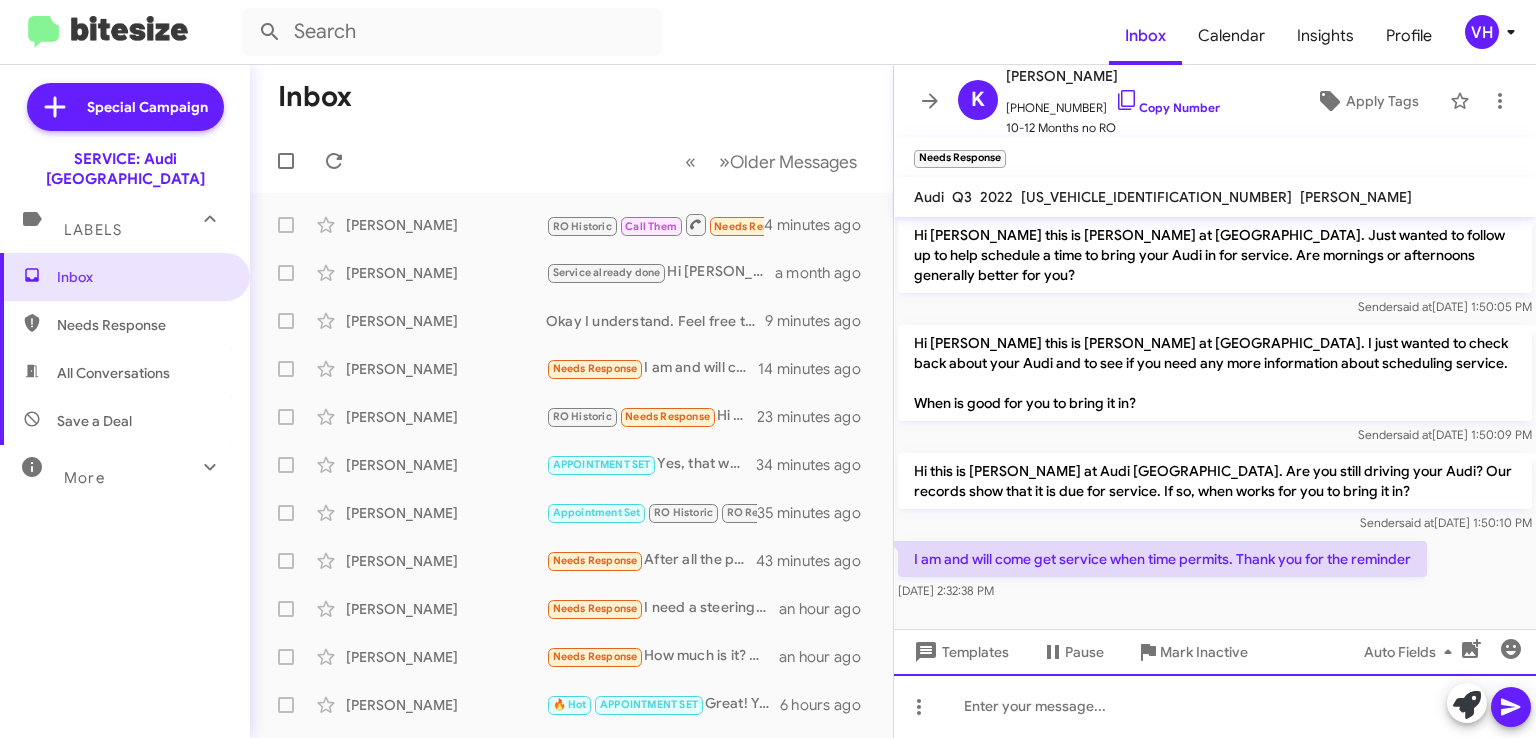 click 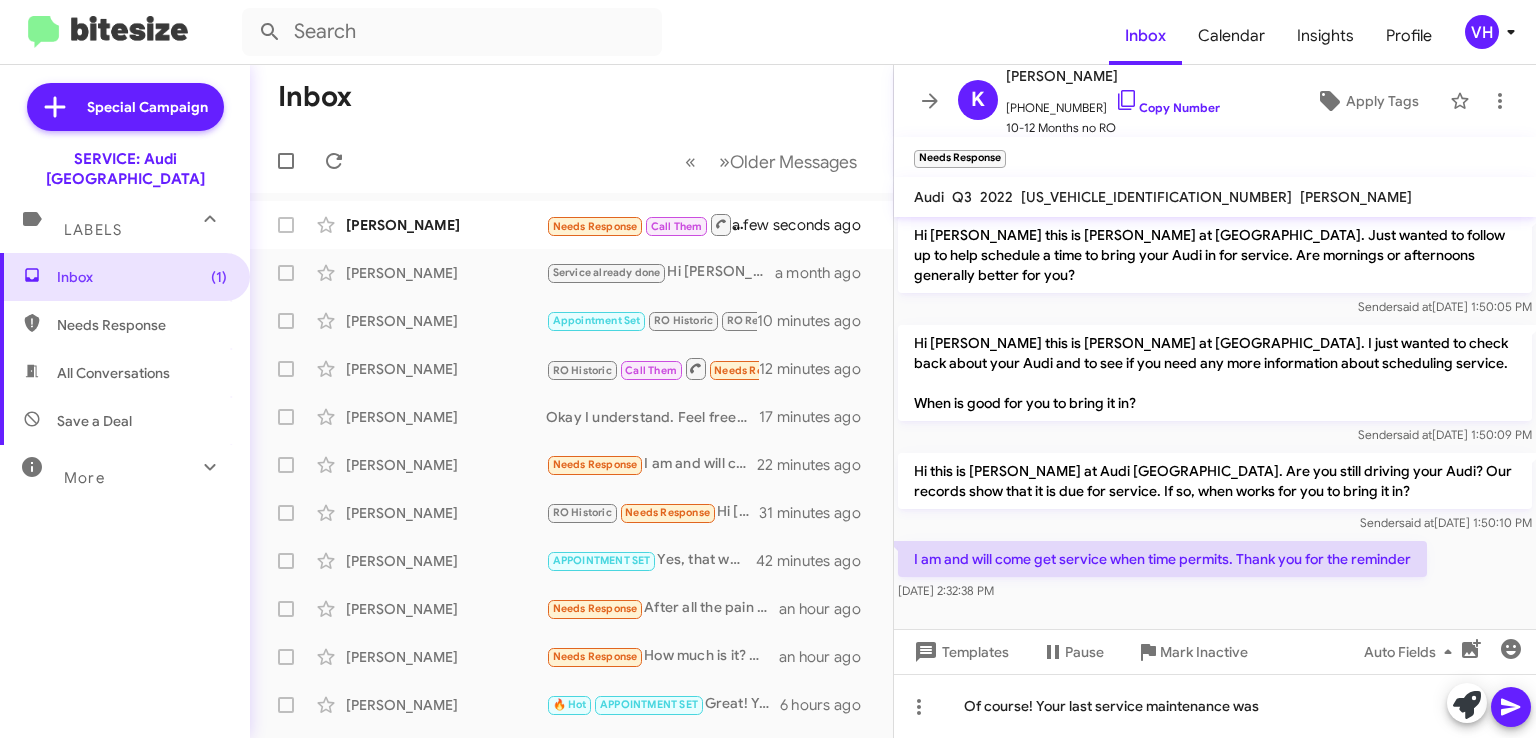 click on "Paul Walker  Needs Response   Call Them   Inbound Call   a few seconds ago" 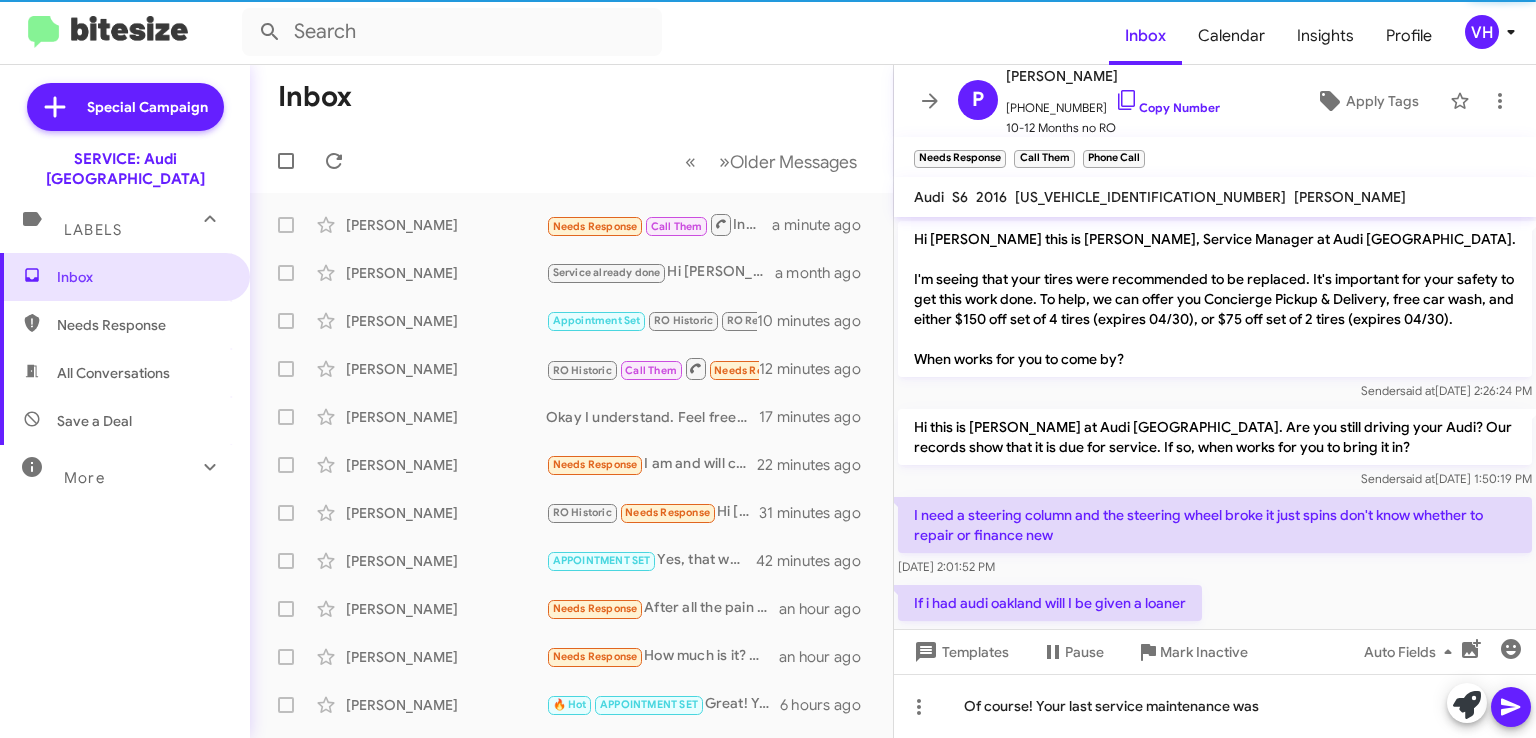 scroll, scrollTop: 176, scrollLeft: 0, axis: vertical 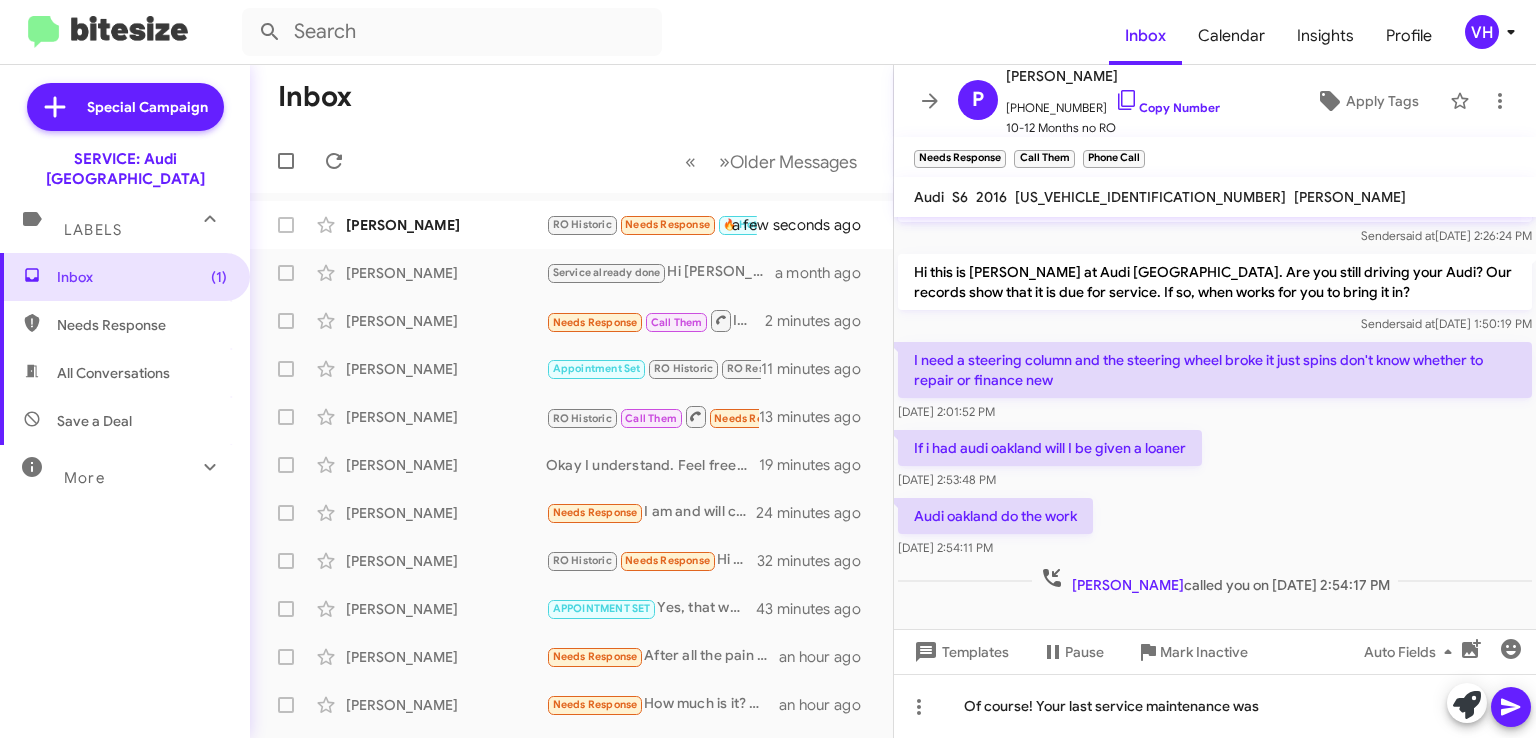 click on "[PERSON_NAME]" 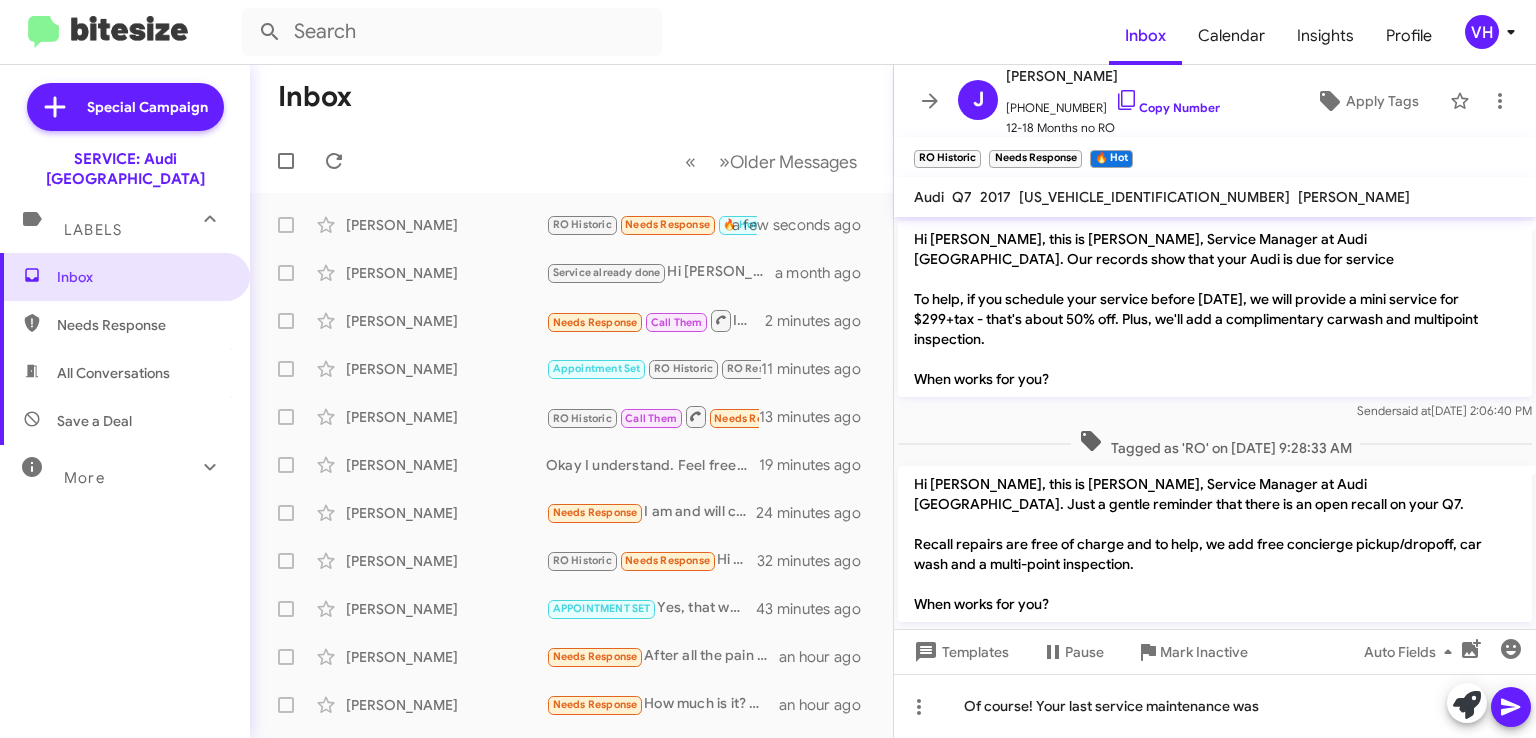 scroll, scrollTop: 438, scrollLeft: 0, axis: vertical 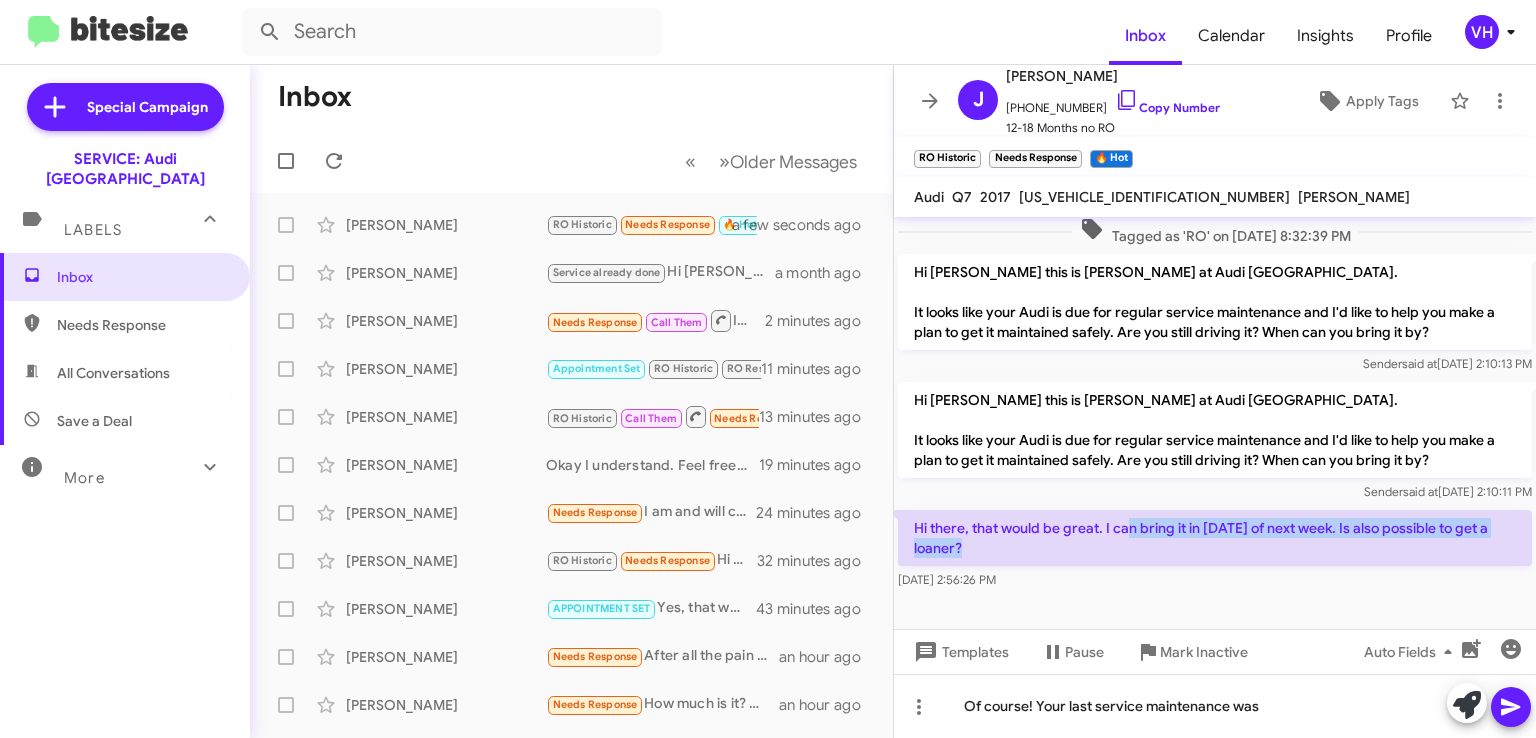 drag, startPoint x: 1198, startPoint y: 539, endPoint x: 1132, endPoint y: 524, distance: 67.68308 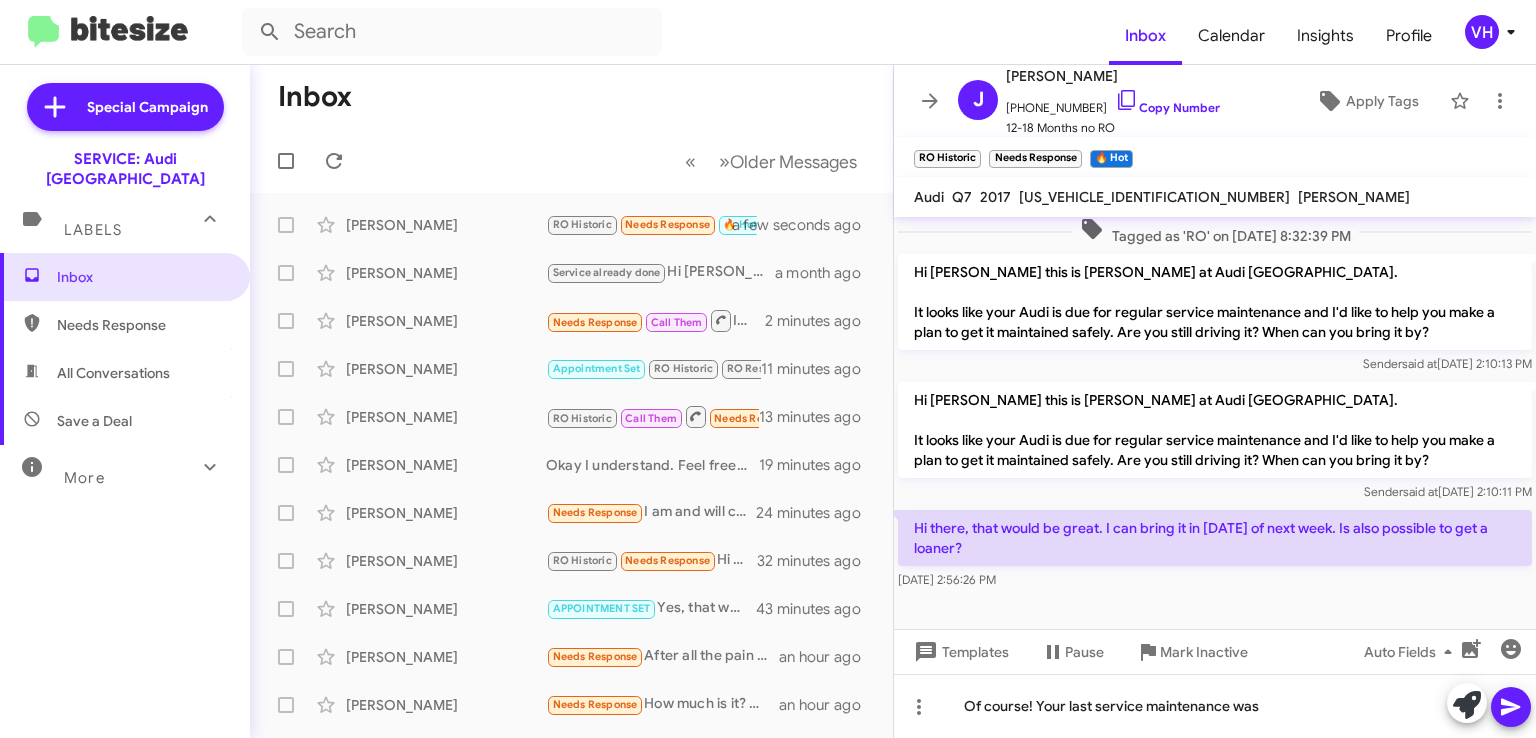 click on "Hi there, that would be great. I can bring it in [DATE] of next week. Is also possible to get a loaner?" 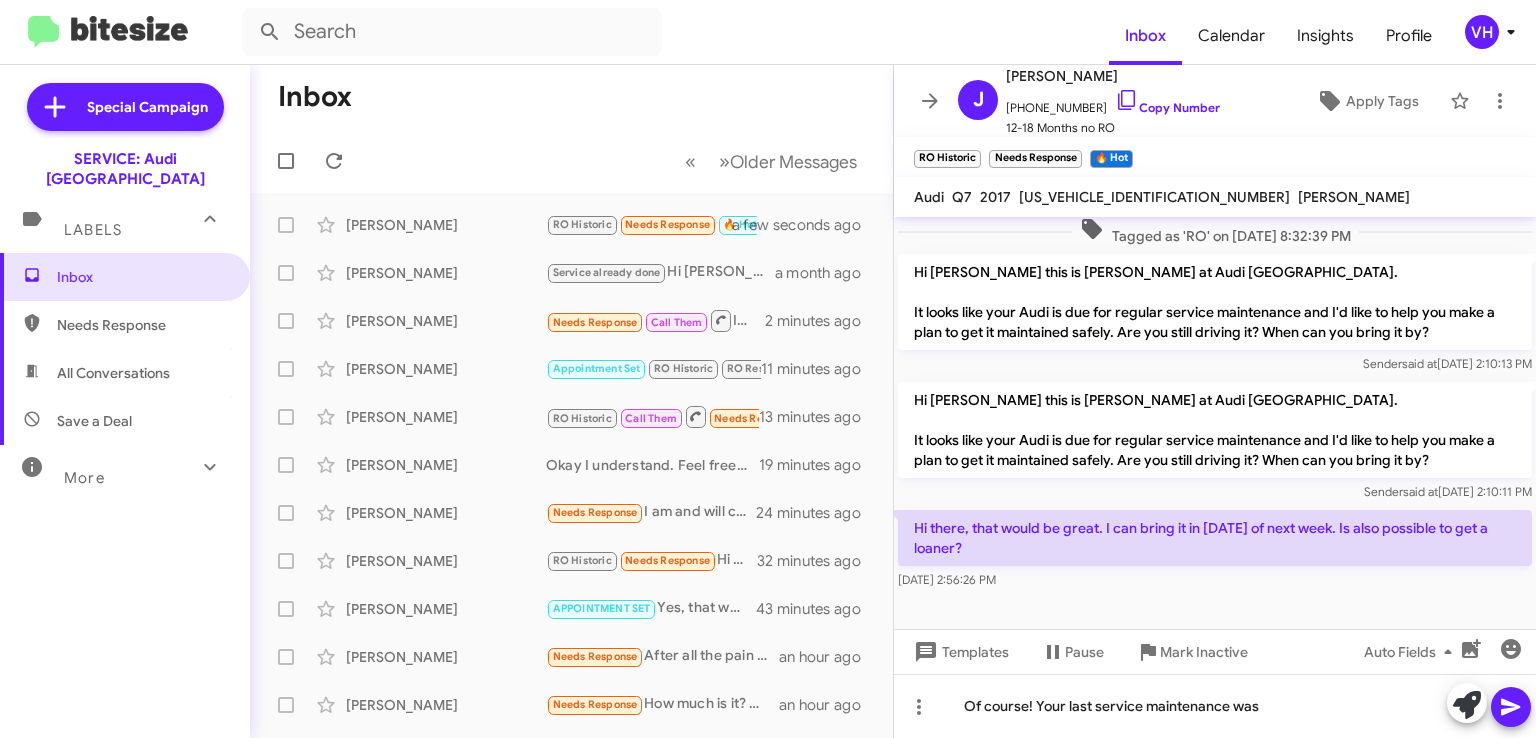 drag, startPoint x: 1124, startPoint y: 519, endPoint x: 1265, endPoint y: 571, distance: 150.28307 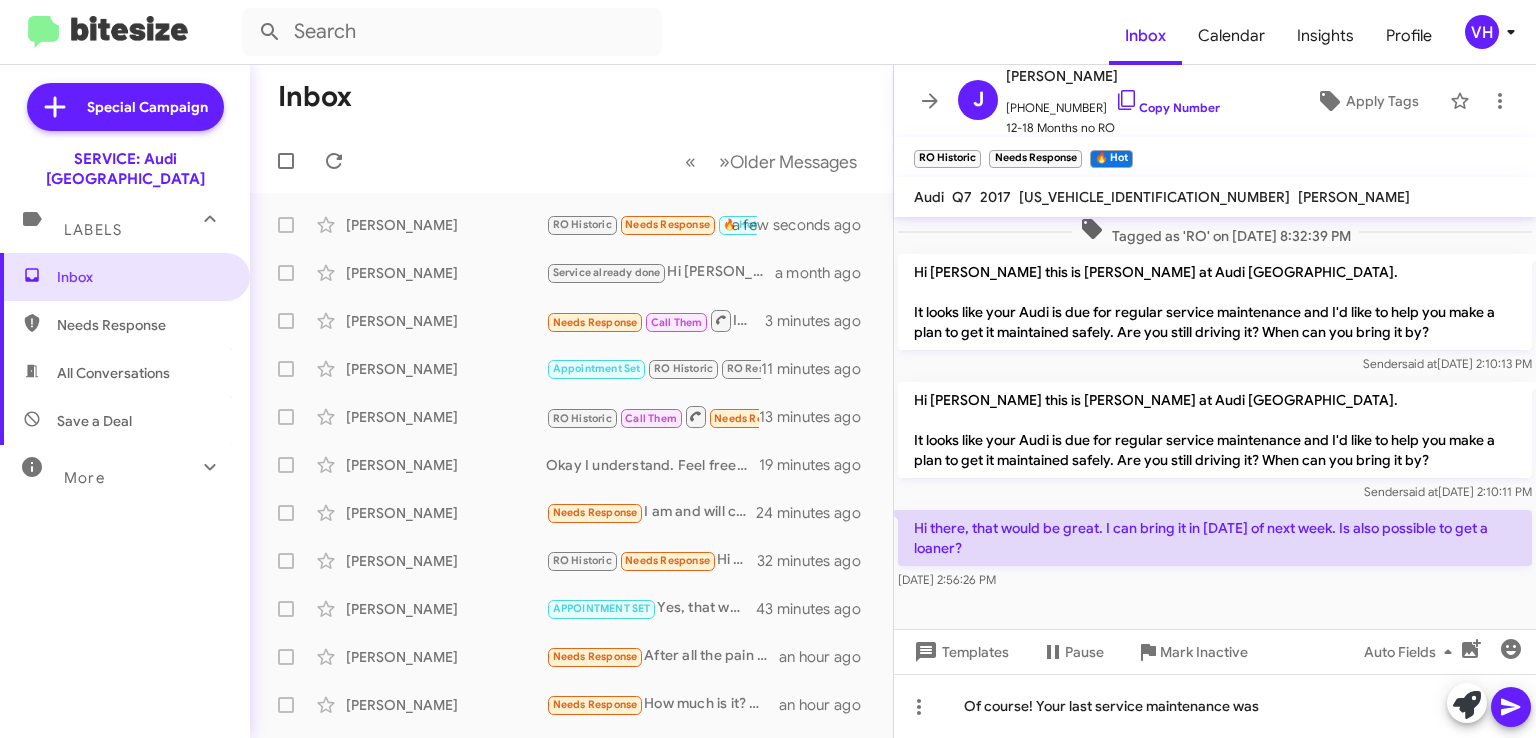 click on "[PERSON_NAME]" 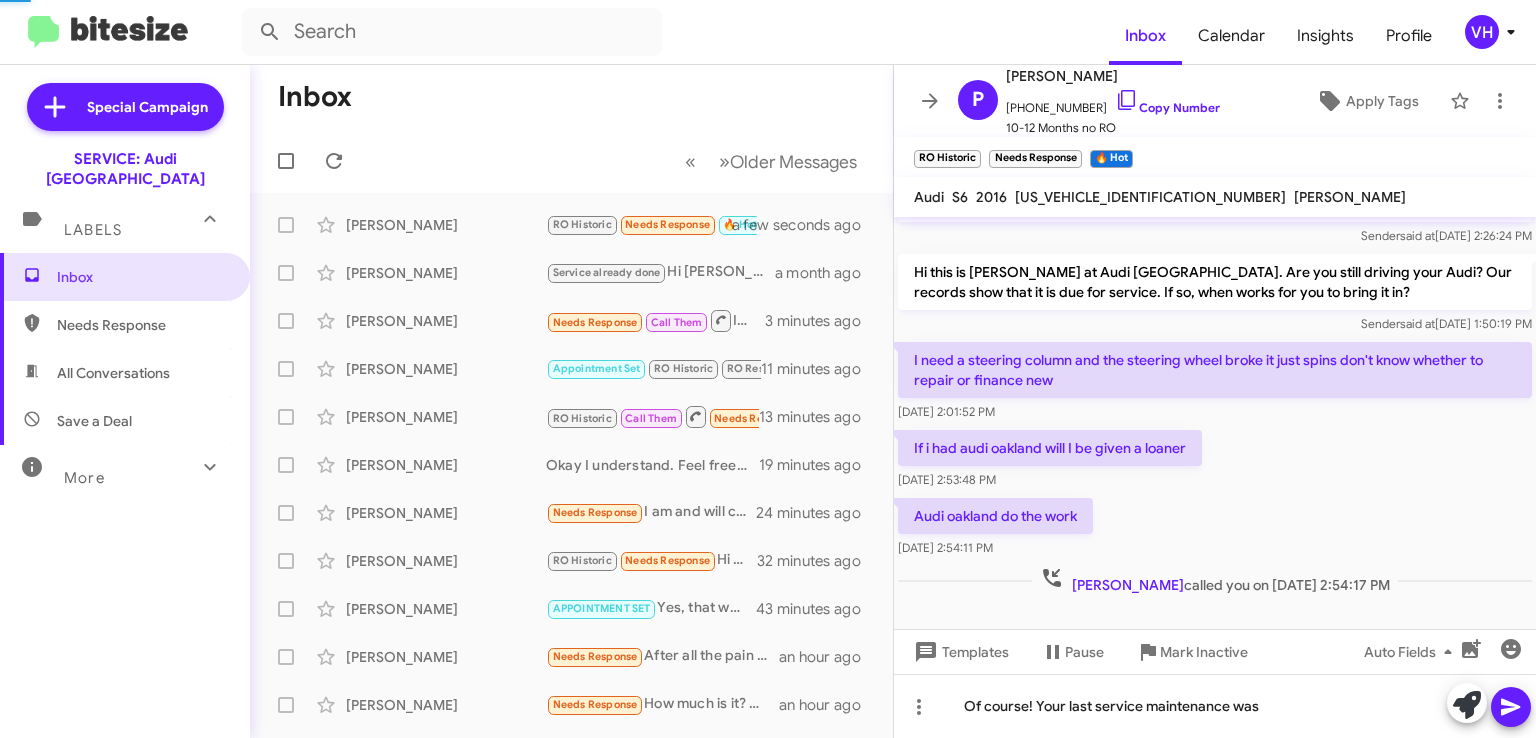 scroll, scrollTop: 176, scrollLeft: 0, axis: vertical 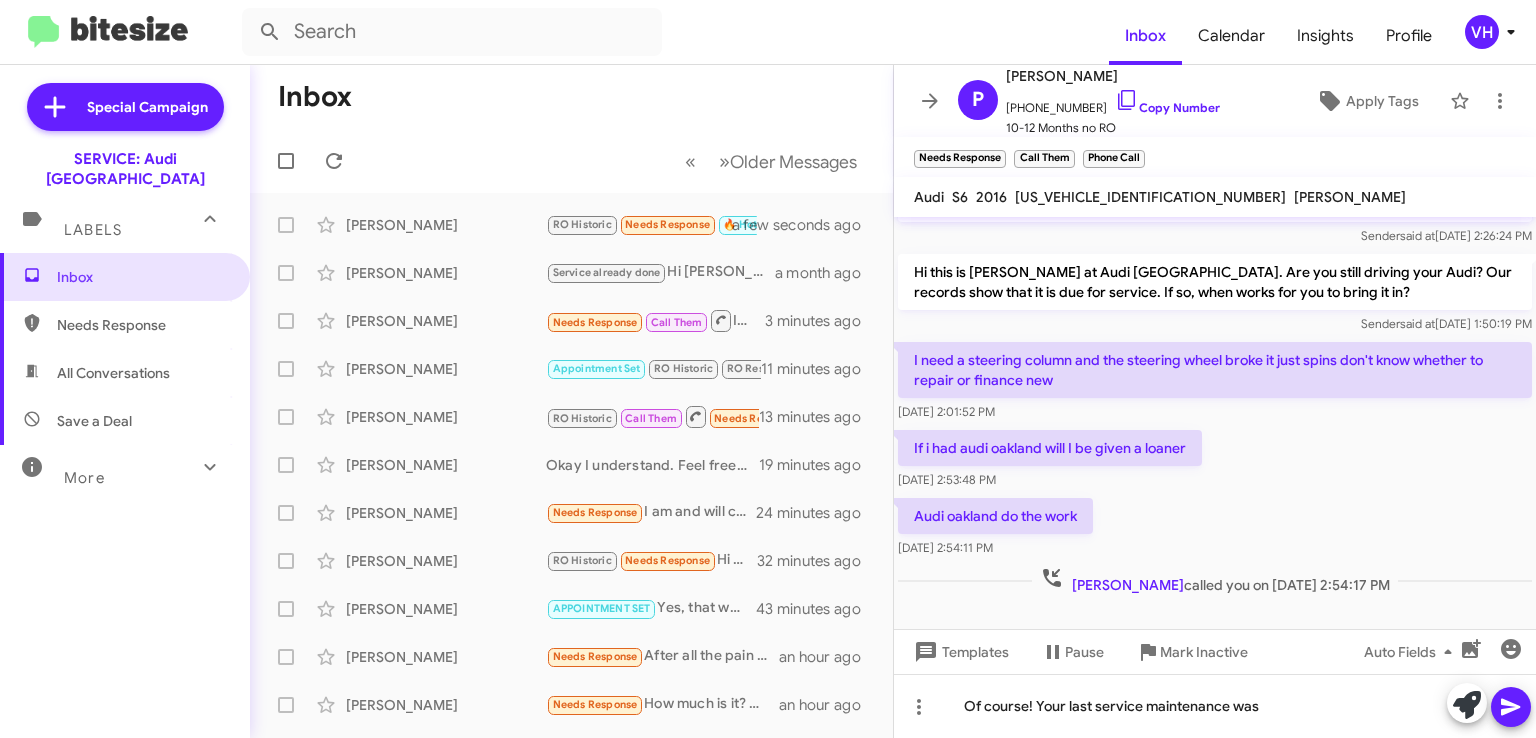 click on "[PERSON_NAME]" 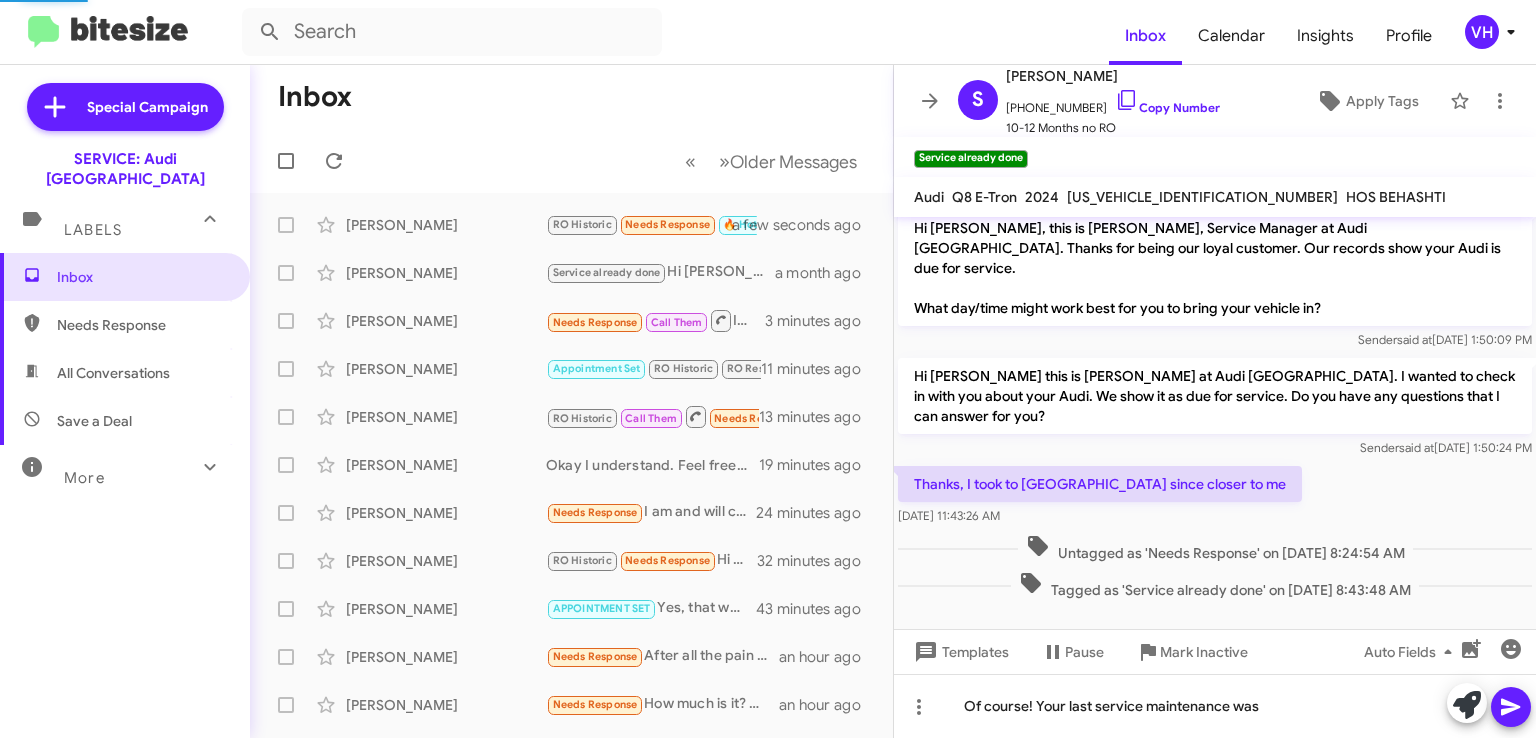 scroll, scrollTop: 0, scrollLeft: 0, axis: both 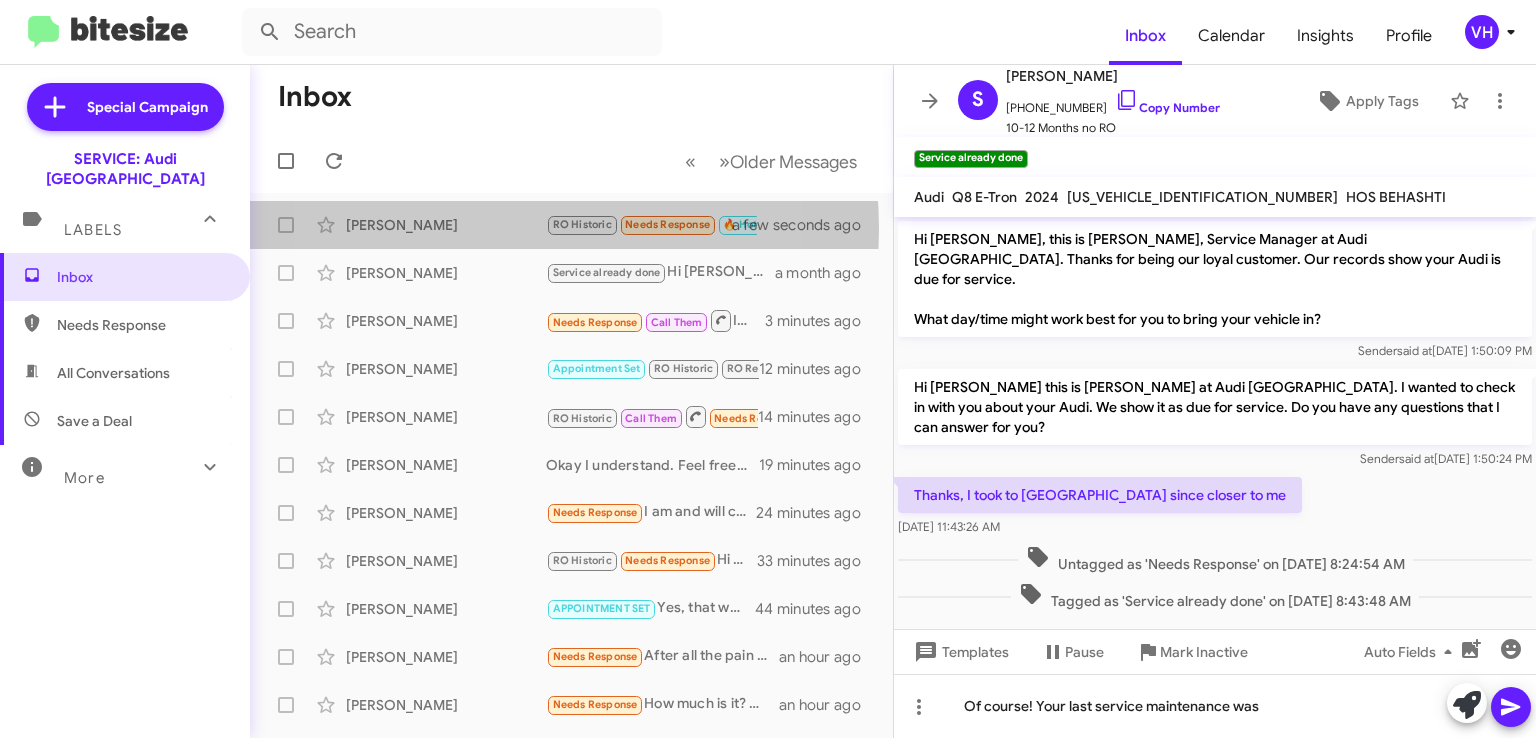 click on "[PERSON_NAME]" 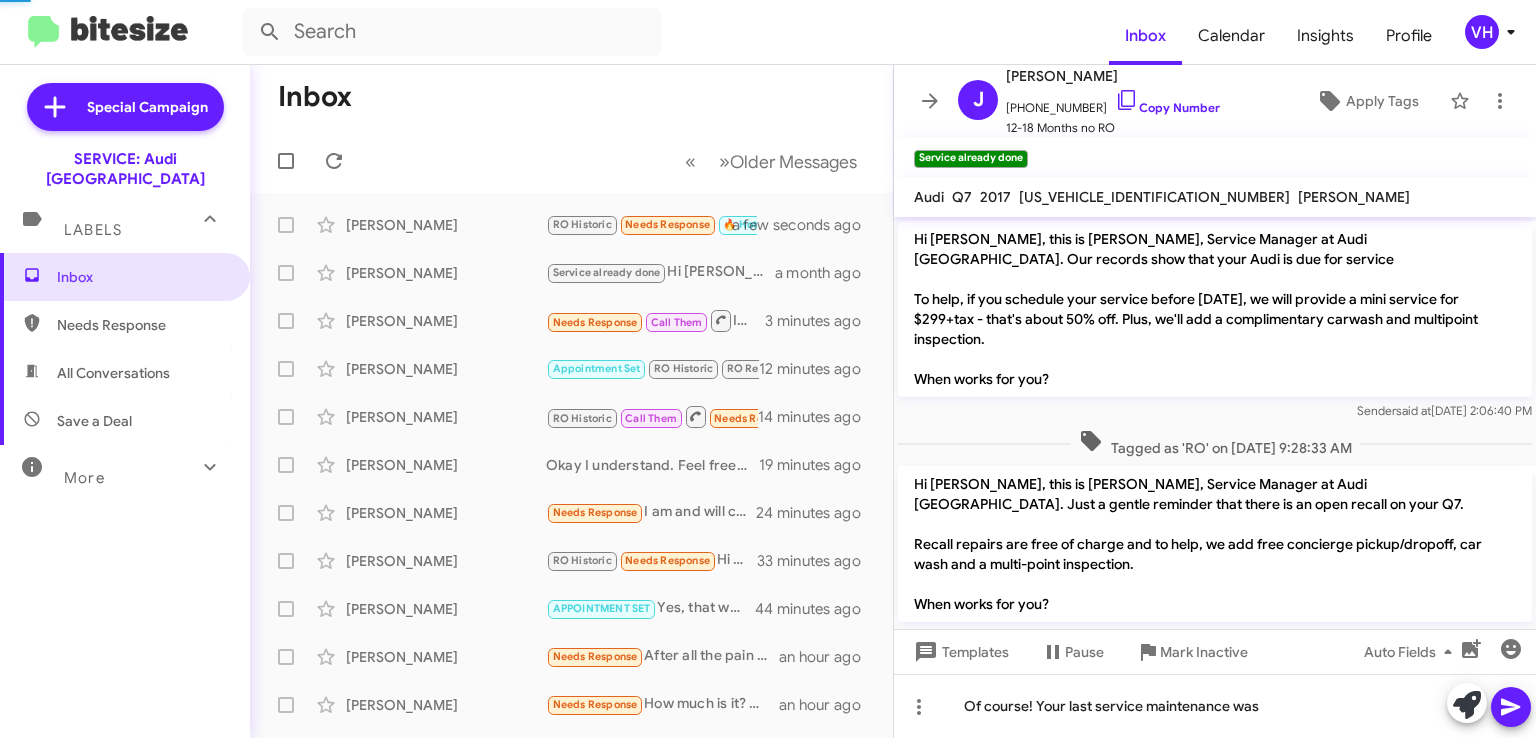 scroll, scrollTop: 438, scrollLeft: 0, axis: vertical 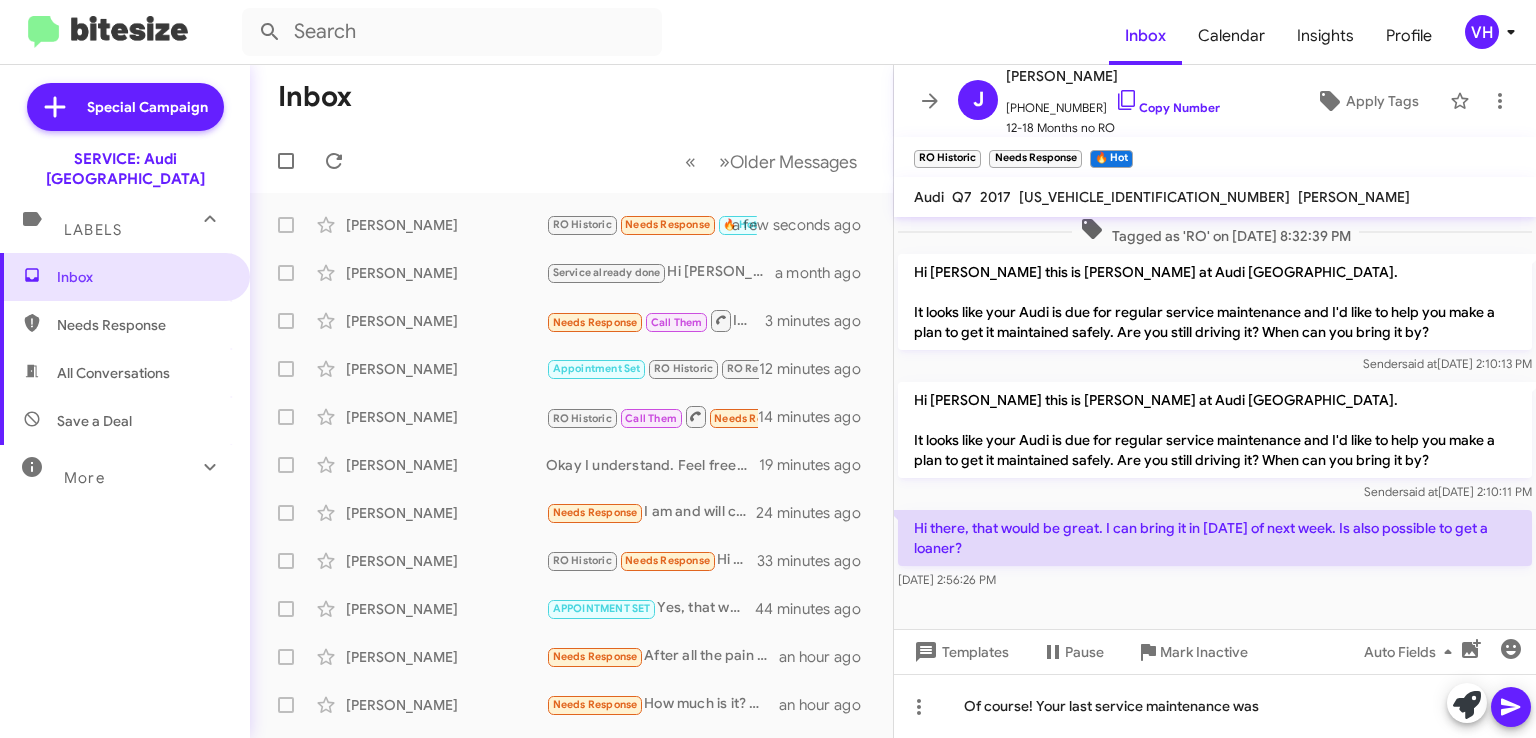 click on "[PERSON_NAME]" 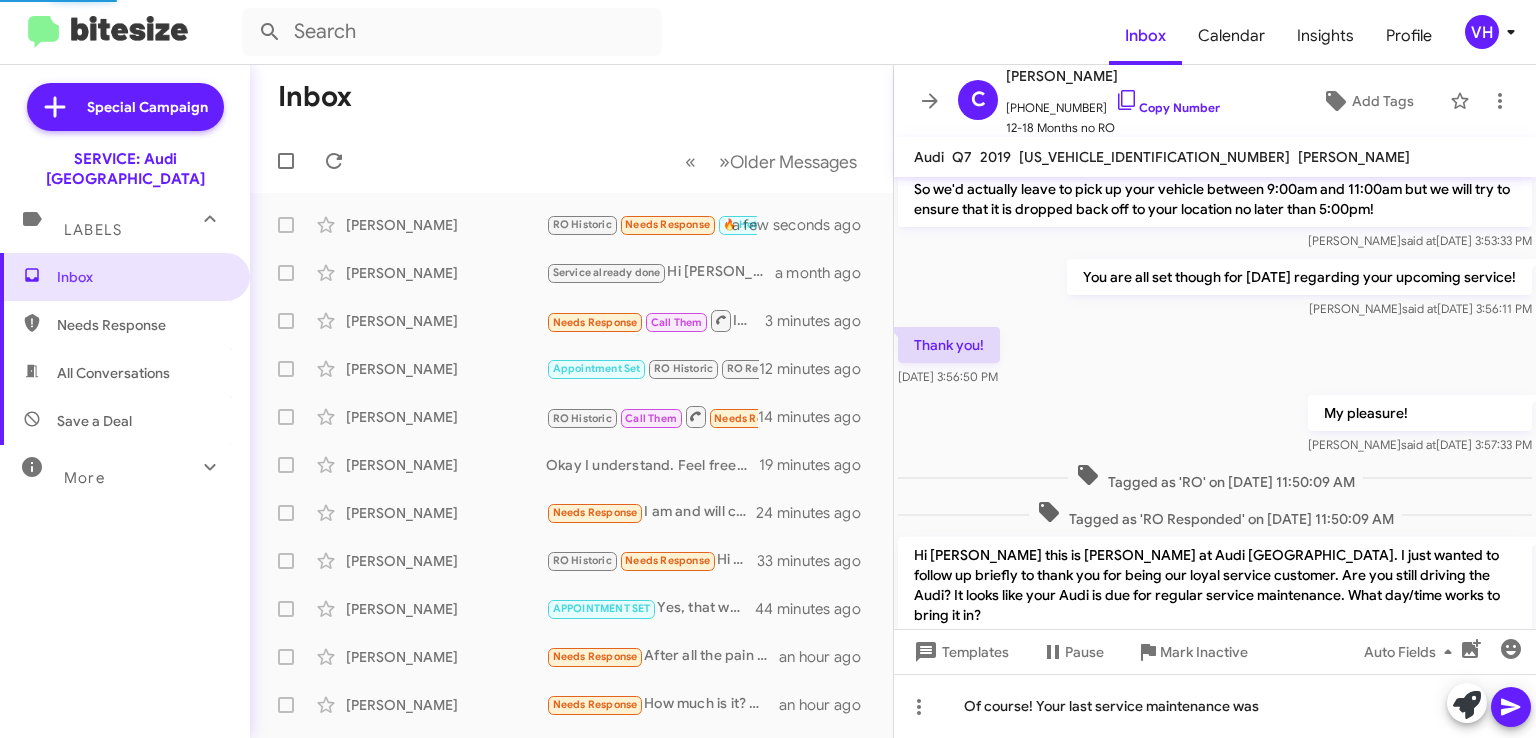 scroll, scrollTop: 0, scrollLeft: 0, axis: both 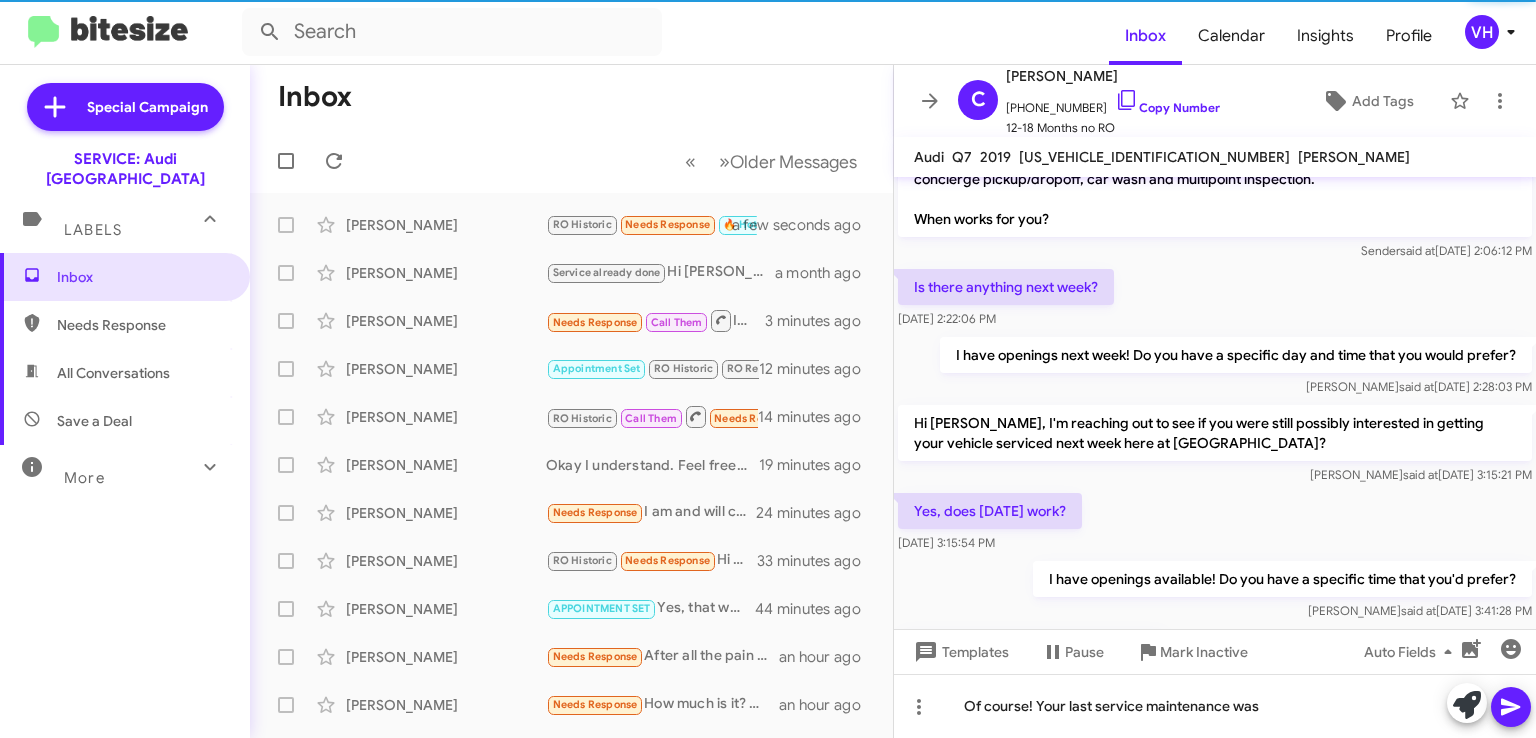 click on "[PERSON_NAME]" 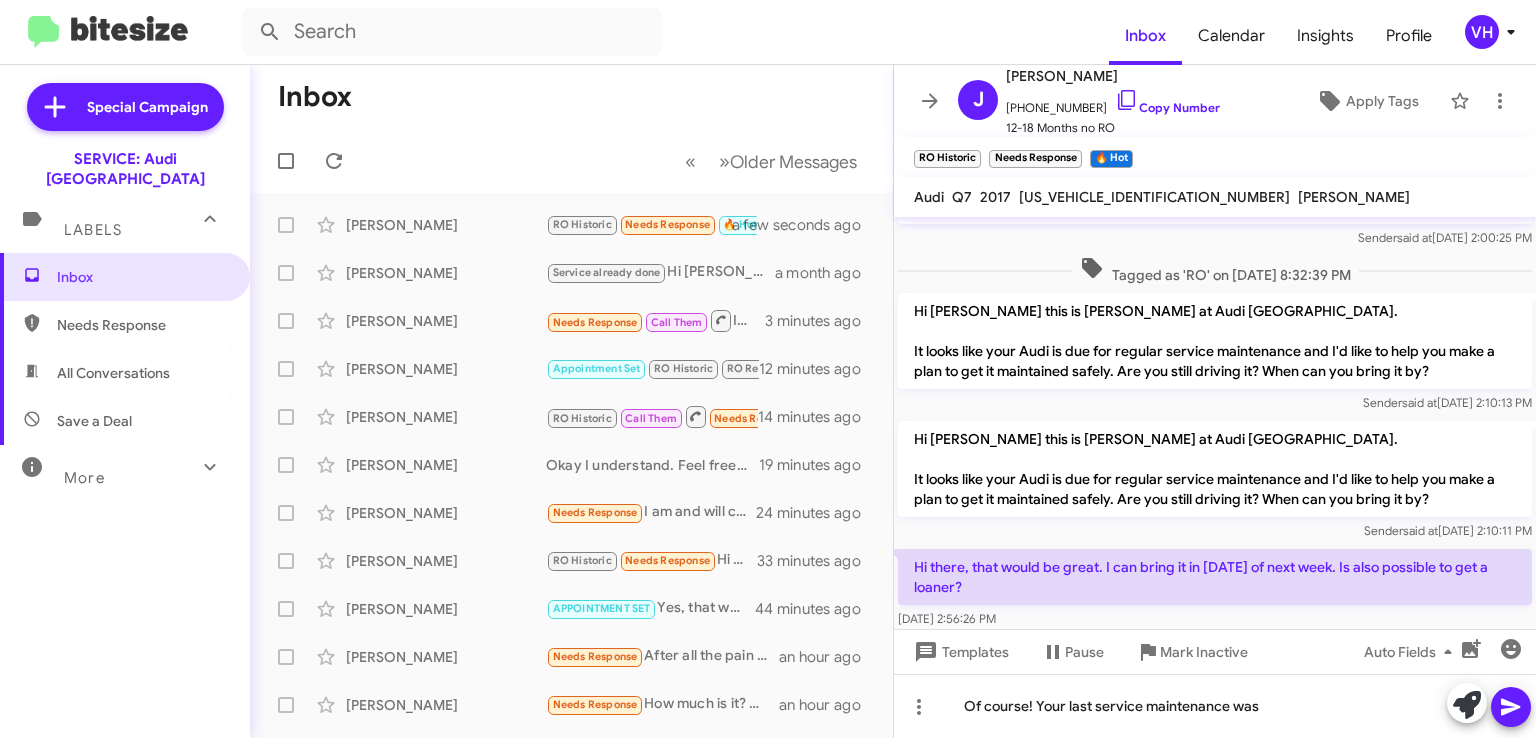 scroll, scrollTop: 438, scrollLeft: 0, axis: vertical 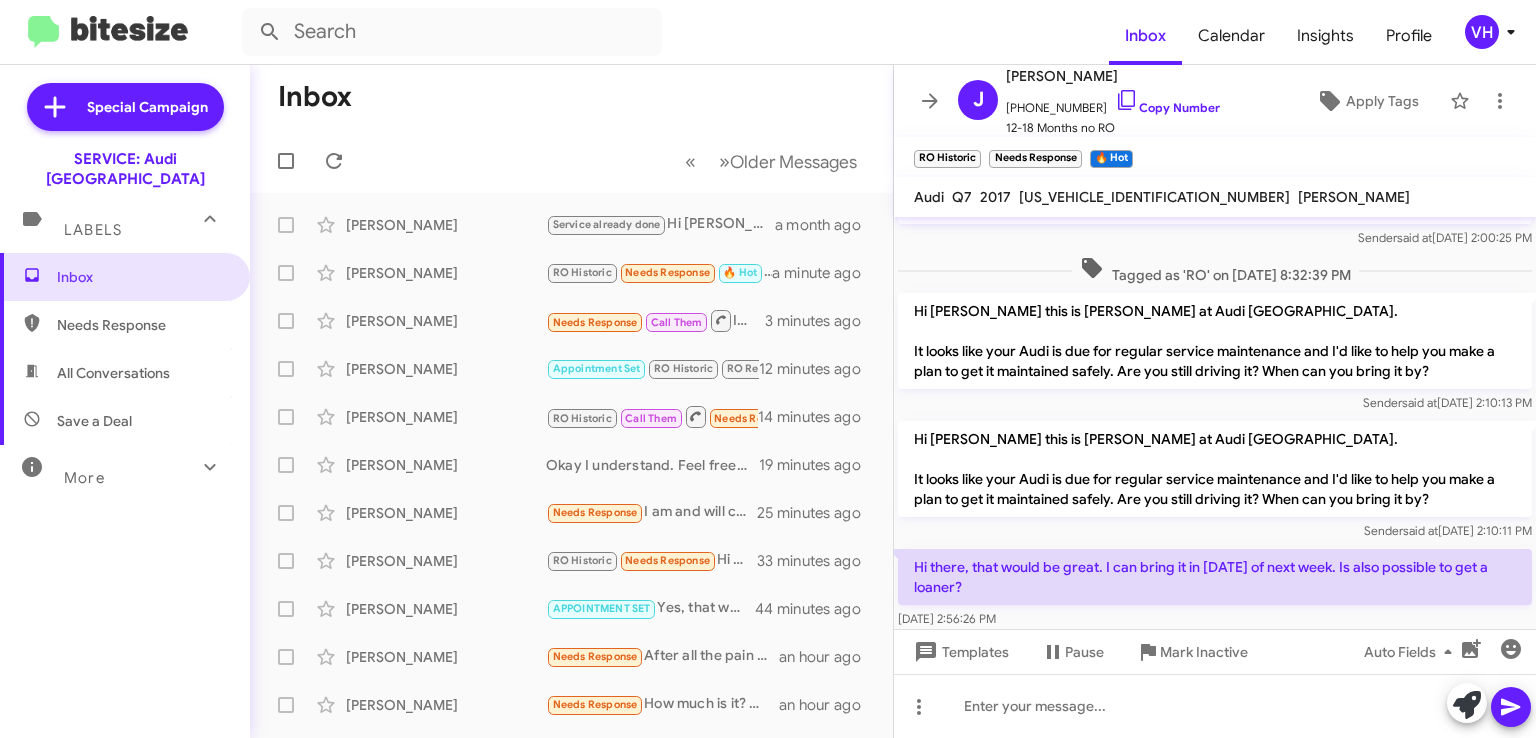 click on "[PERSON_NAME]  RO Historic   Needs Response   🔥 Hot   Hi there, that would be great. I can bring it in [DATE] of next week. Is also possible to get a loaner?   a minute ago" 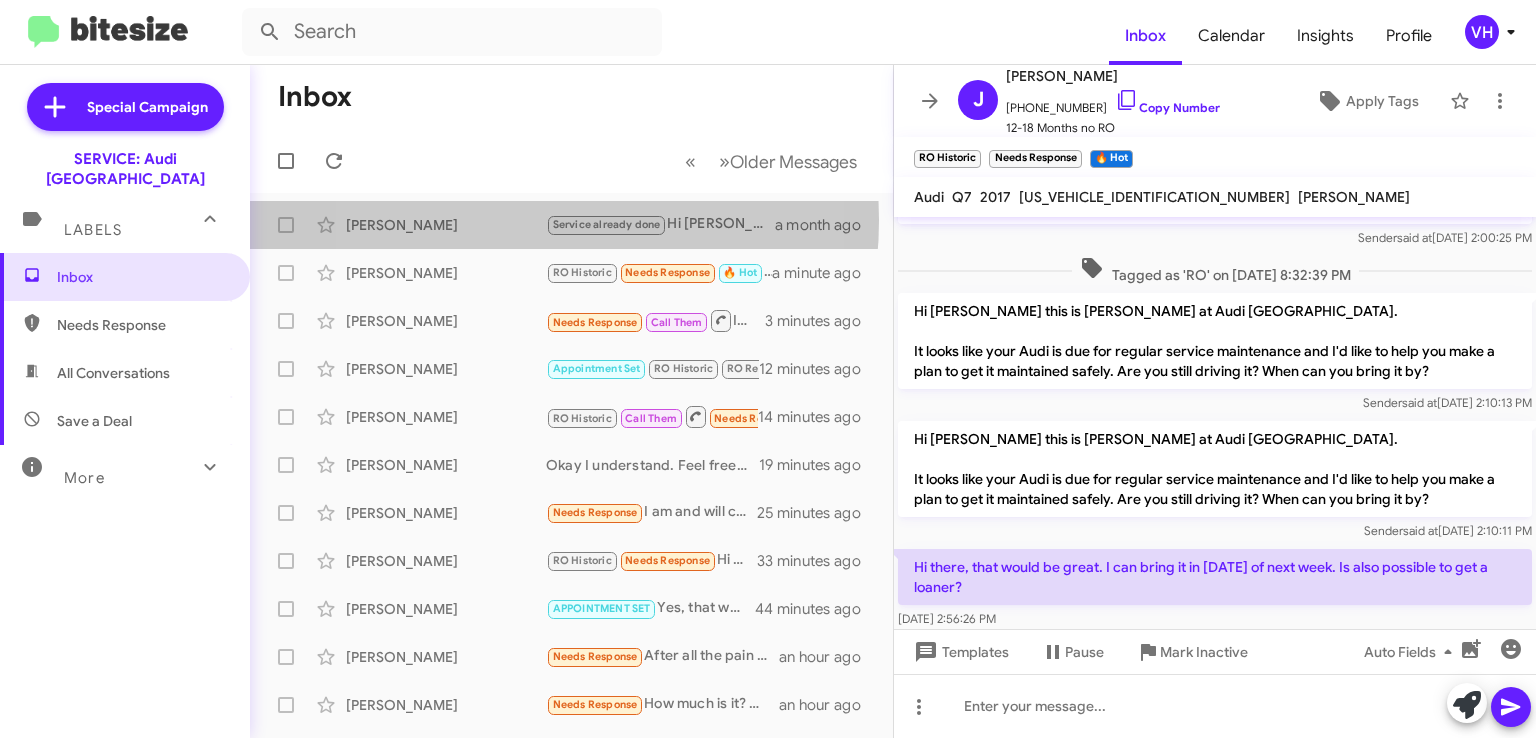 click on "[PERSON_NAME]" 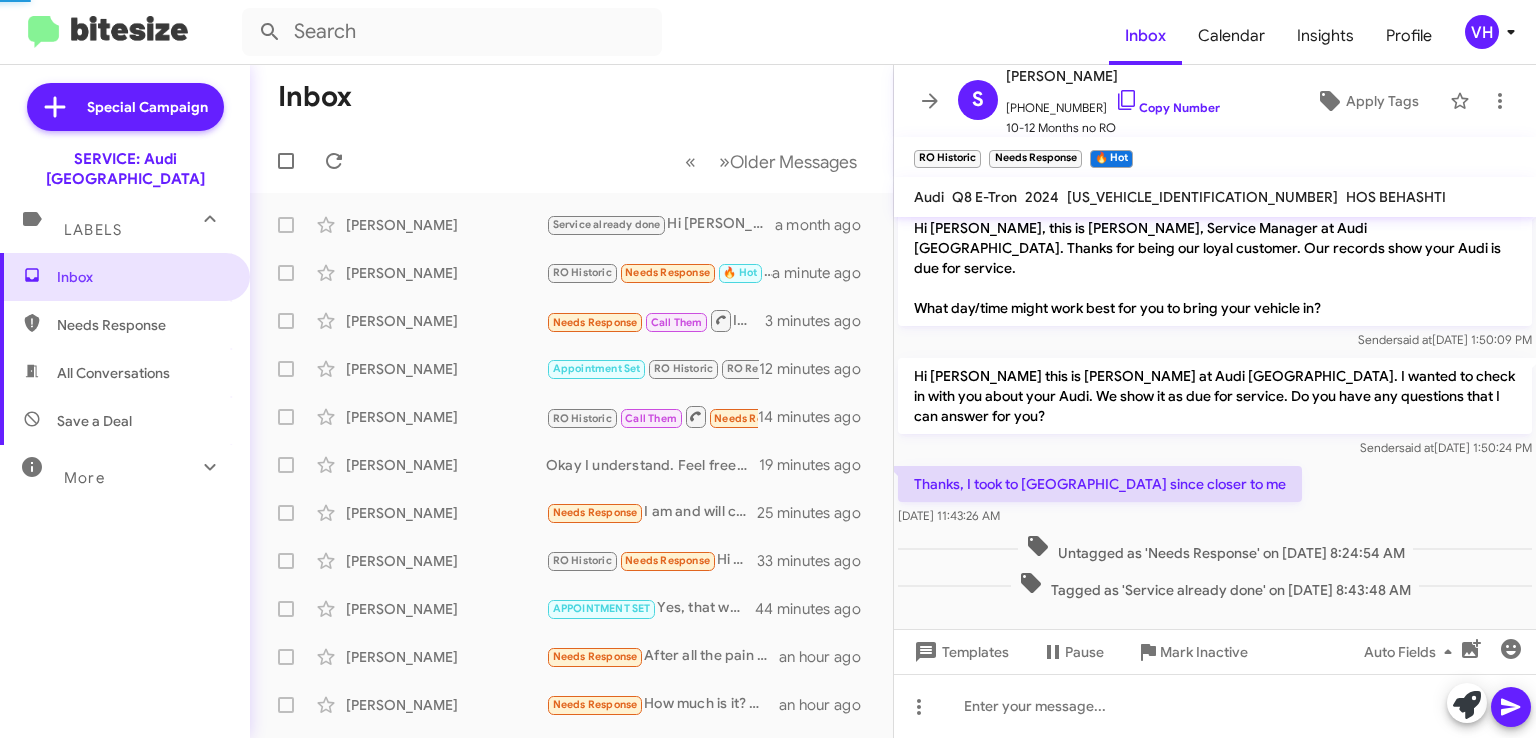 scroll, scrollTop: 0, scrollLeft: 0, axis: both 